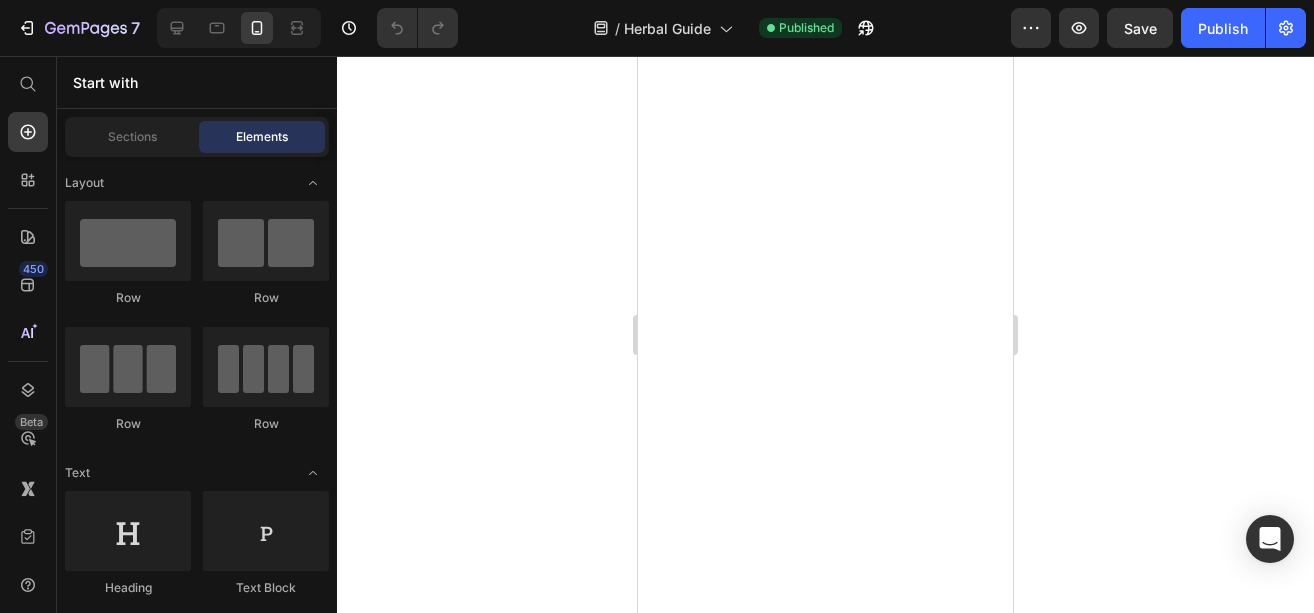 scroll, scrollTop: 0, scrollLeft: 0, axis: both 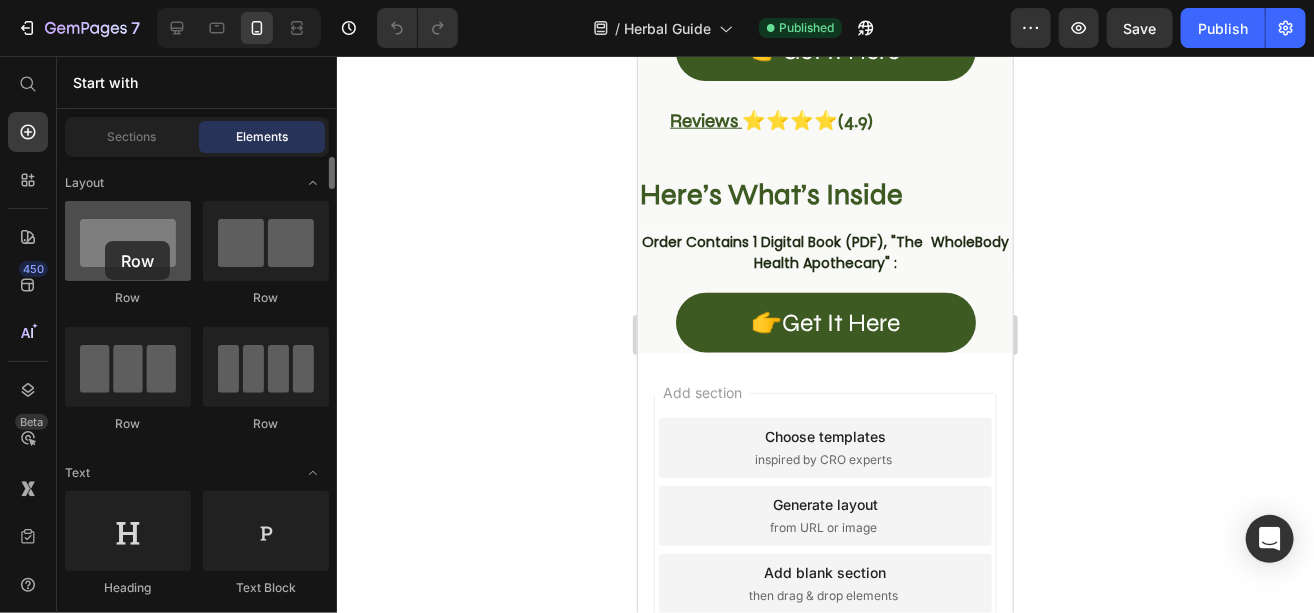 drag, startPoint x: 125, startPoint y: 256, endPoint x: 105, endPoint y: 241, distance: 25 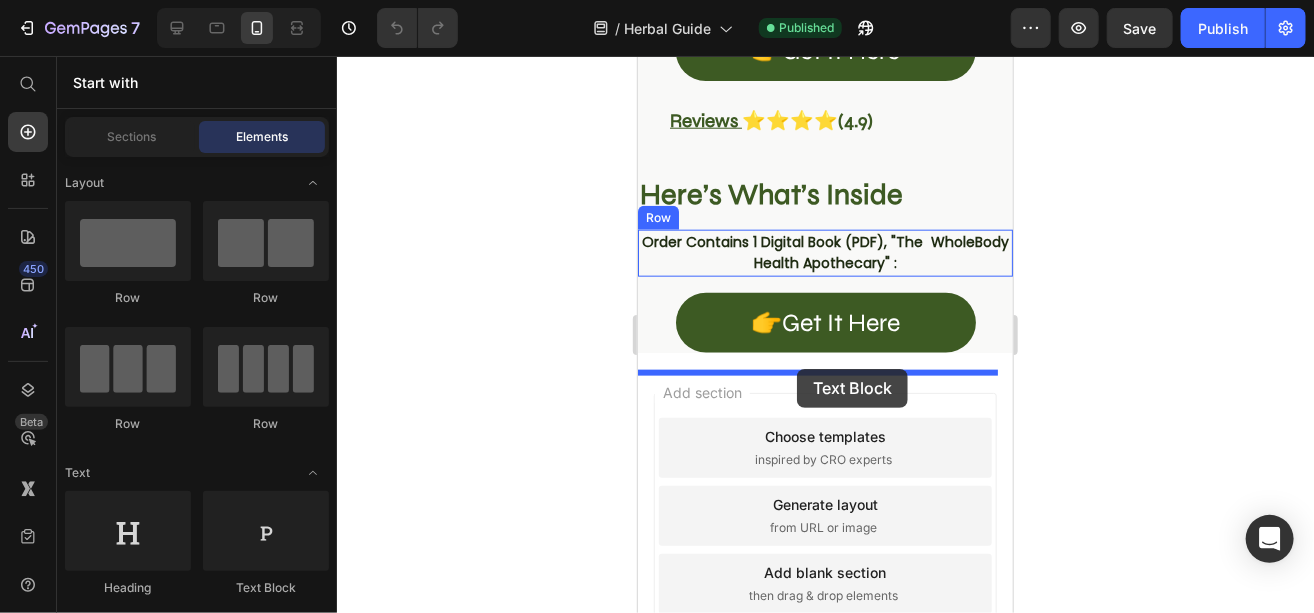 drag, startPoint x: 921, startPoint y: 614, endPoint x: 796, endPoint y: 368, distance: 275.93658 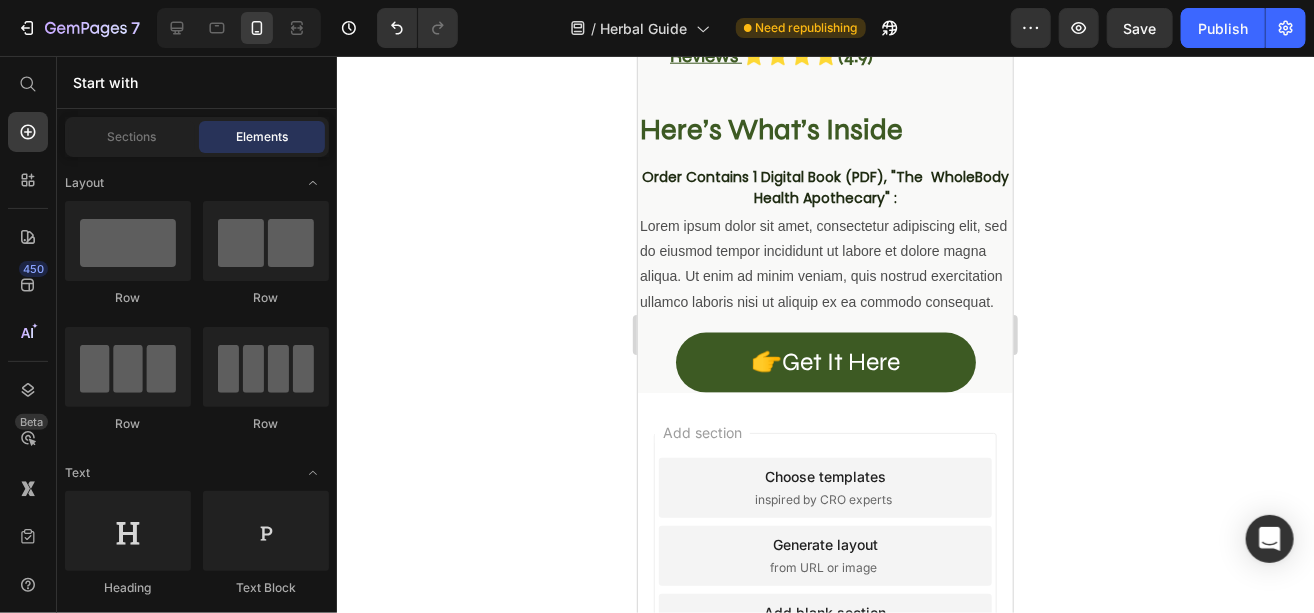 scroll, scrollTop: 939, scrollLeft: 0, axis: vertical 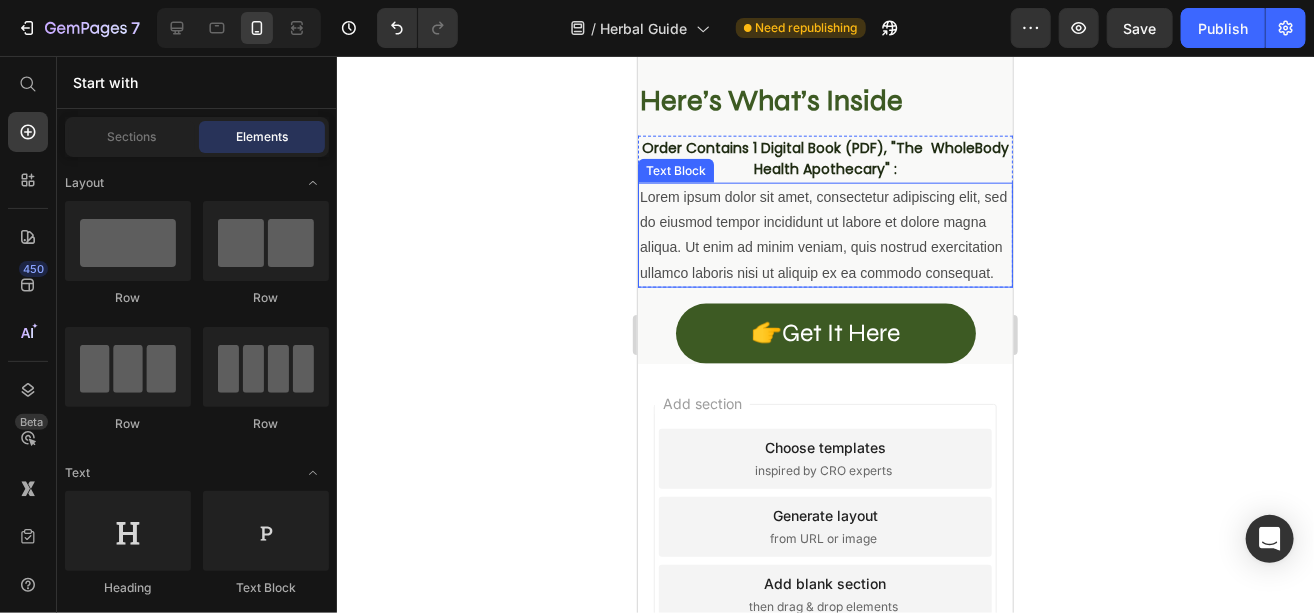 click on "Lorem ipsum dolor sit amet, consectetur adipiscing elit, sed do eiusmod tempor incididunt ut labore et dolore magna aliqua. Ut enim ad minim veniam, quis nostrud exercitation ullamco laboris nisi ut aliquip ex ea commodo consequat." at bounding box center (824, 234) 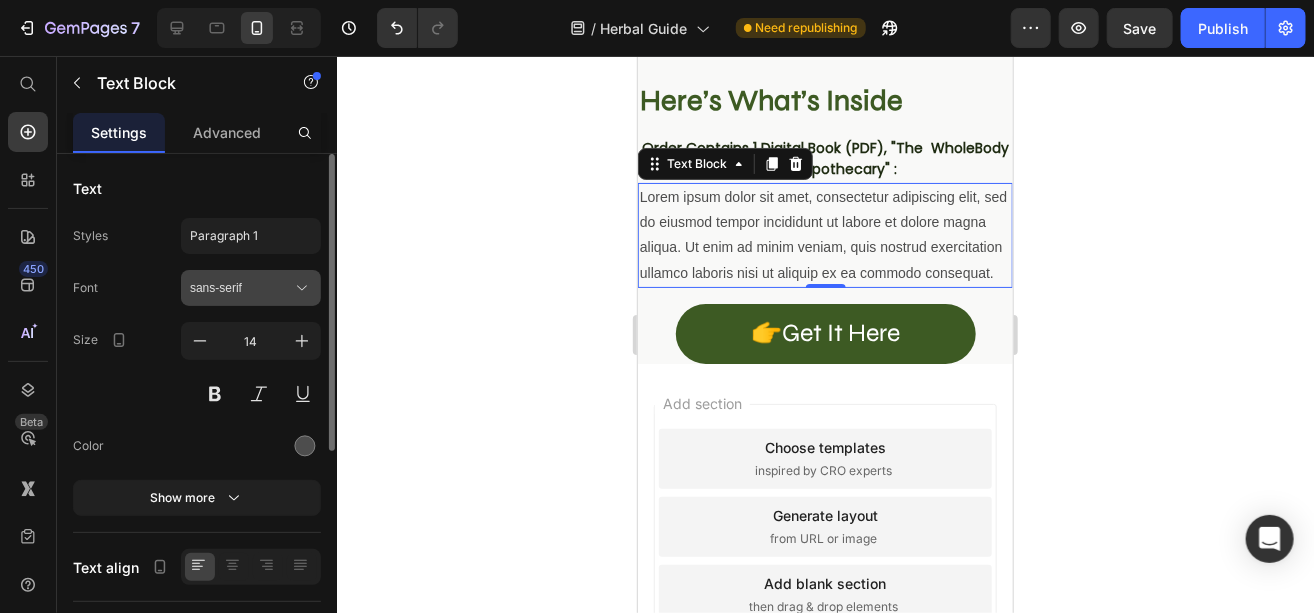 click on "sans-serif" at bounding box center [251, 288] 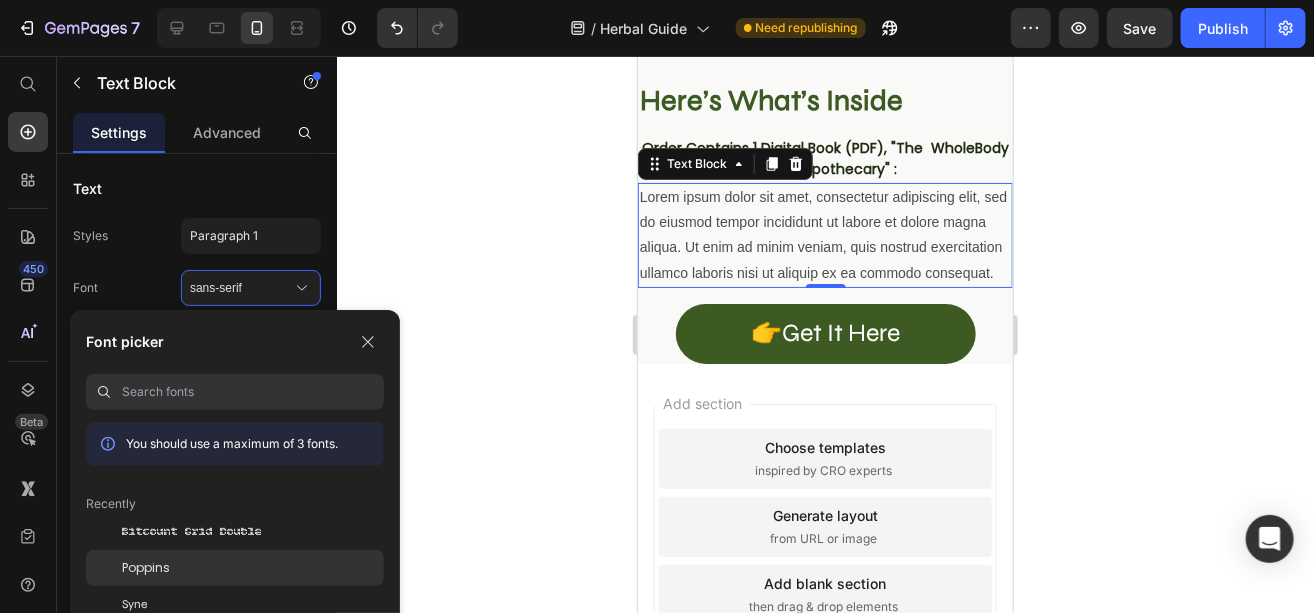 click on "Poppins" at bounding box center (146, 568) 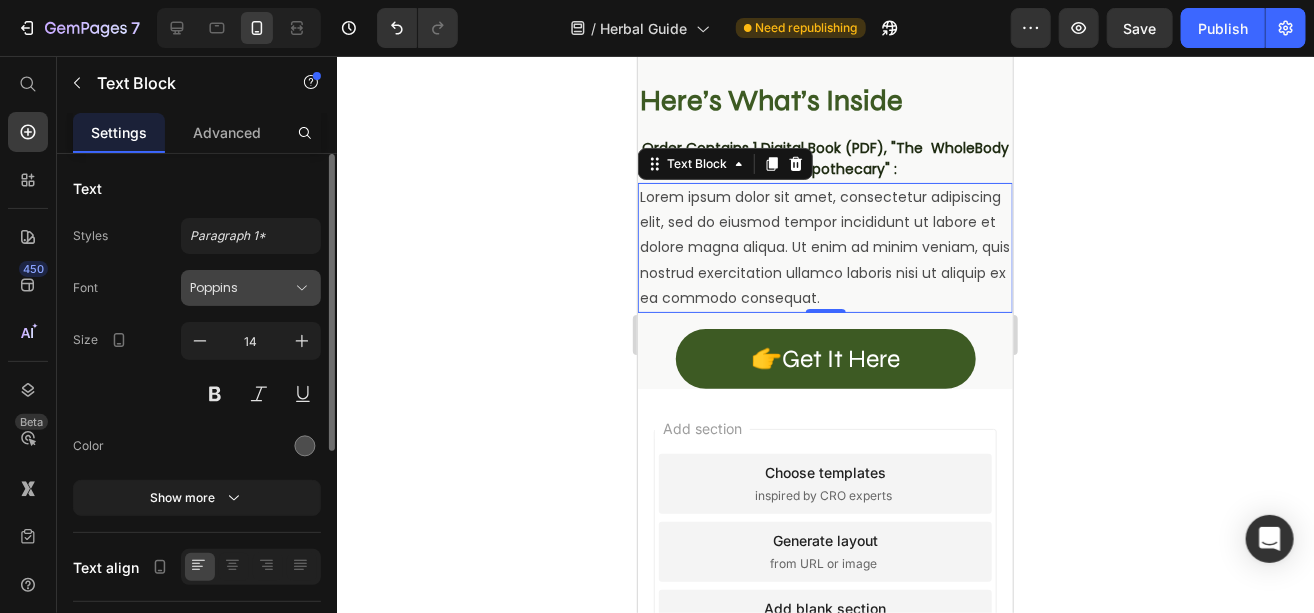 click on "Poppins" at bounding box center [251, 288] 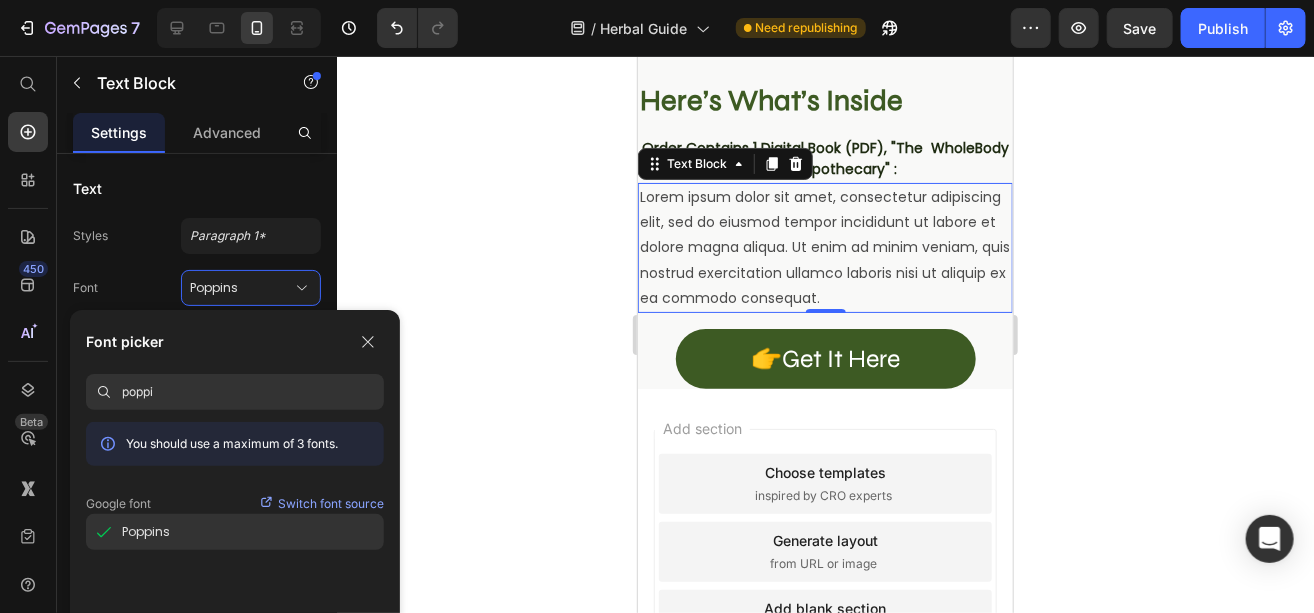 type on "poppi" 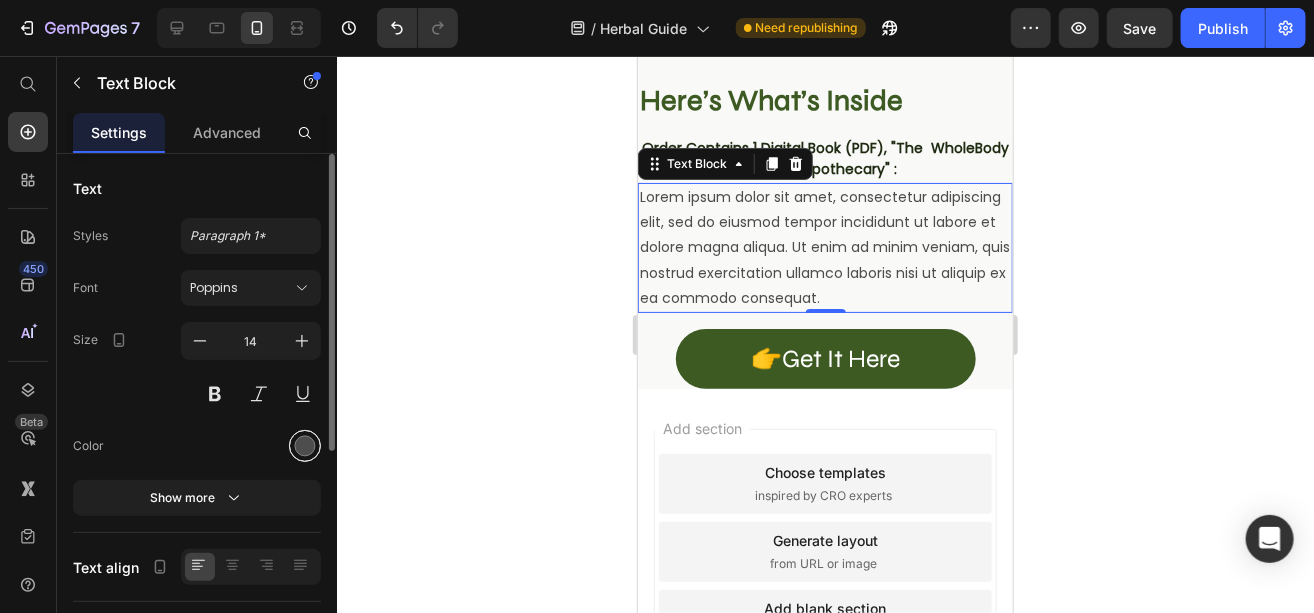 click at bounding box center [305, 446] 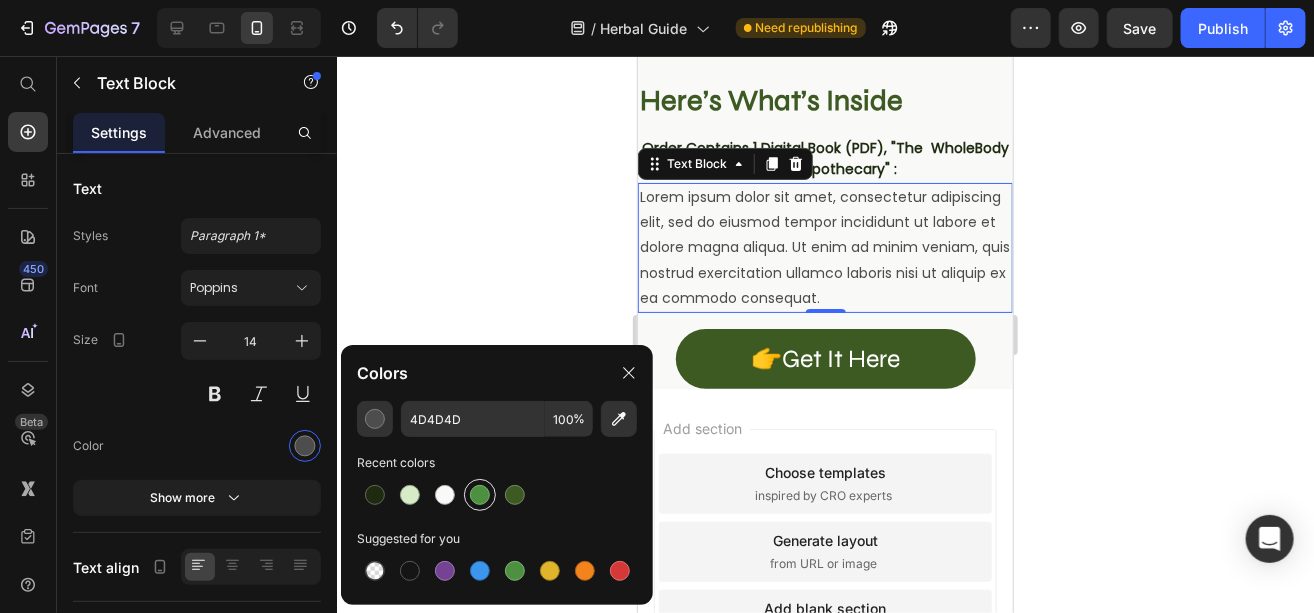 click at bounding box center [480, 495] 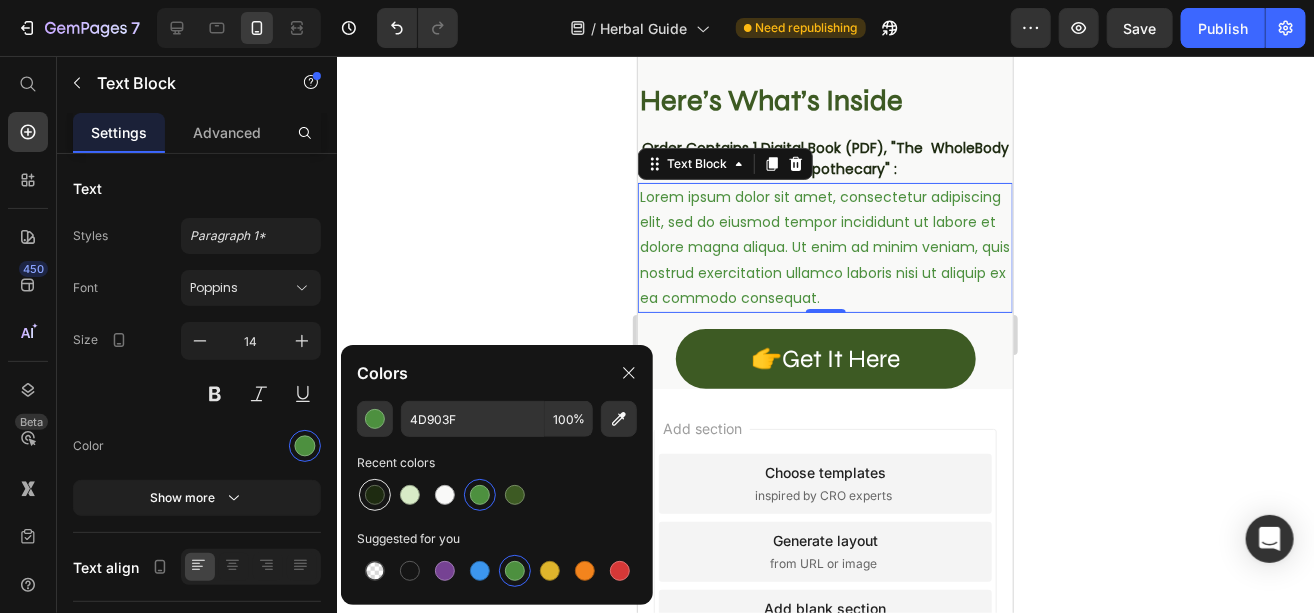 click at bounding box center (375, 495) 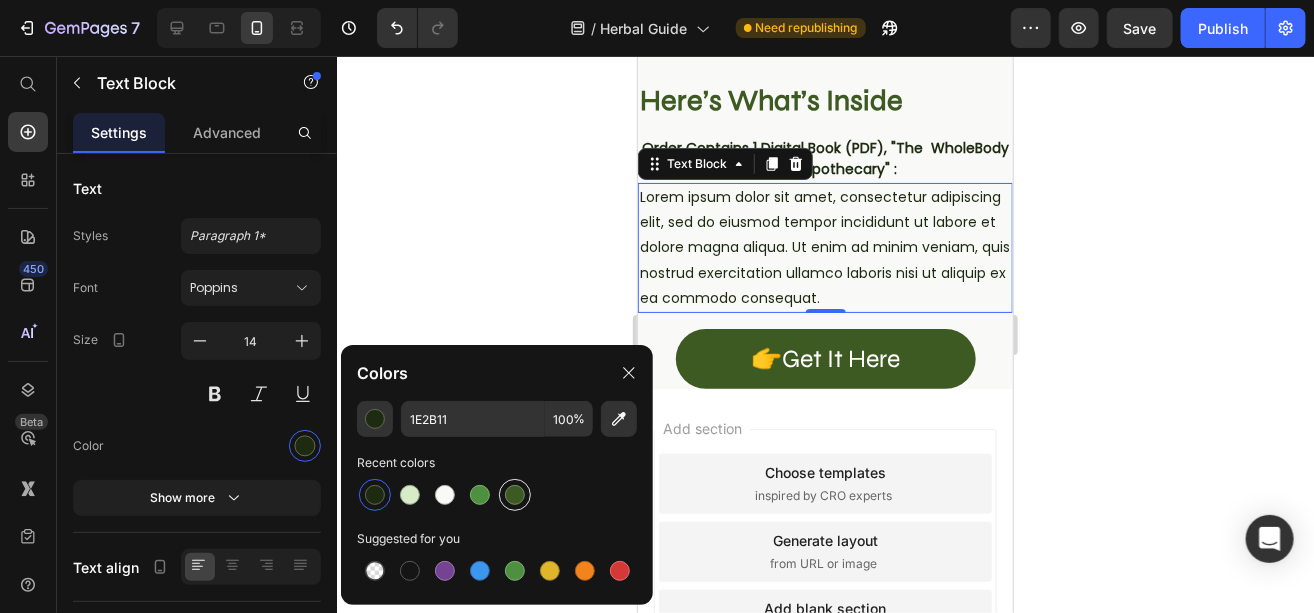 click at bounding box center [515, 495] 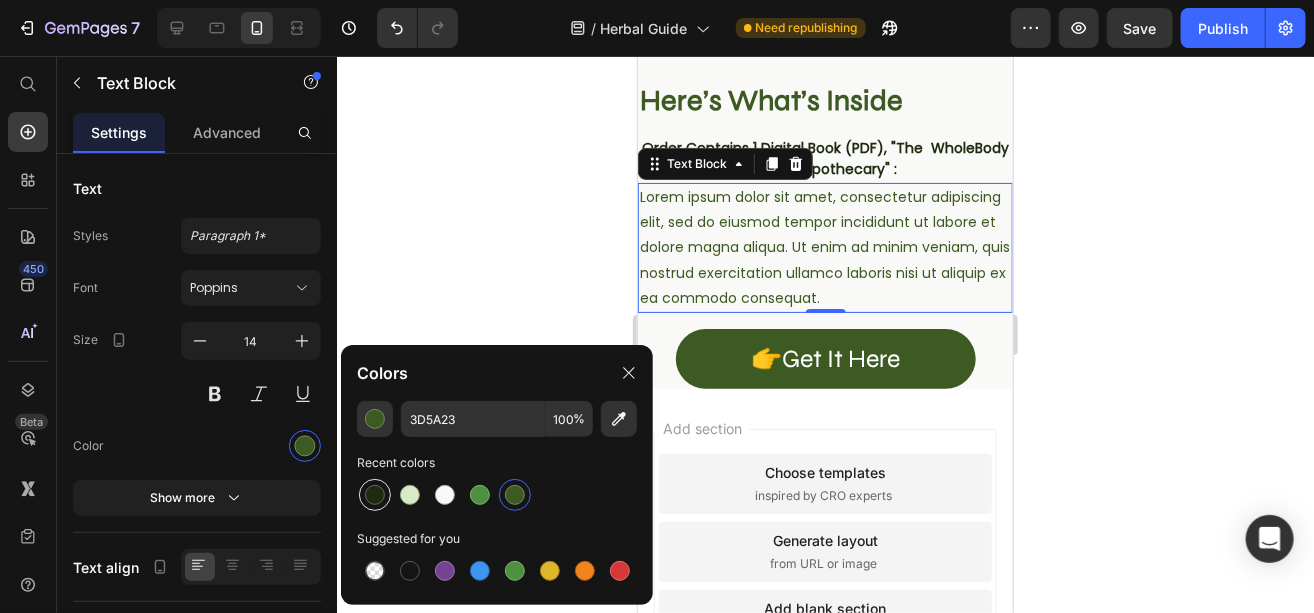 click at bounding box center [375, 495] 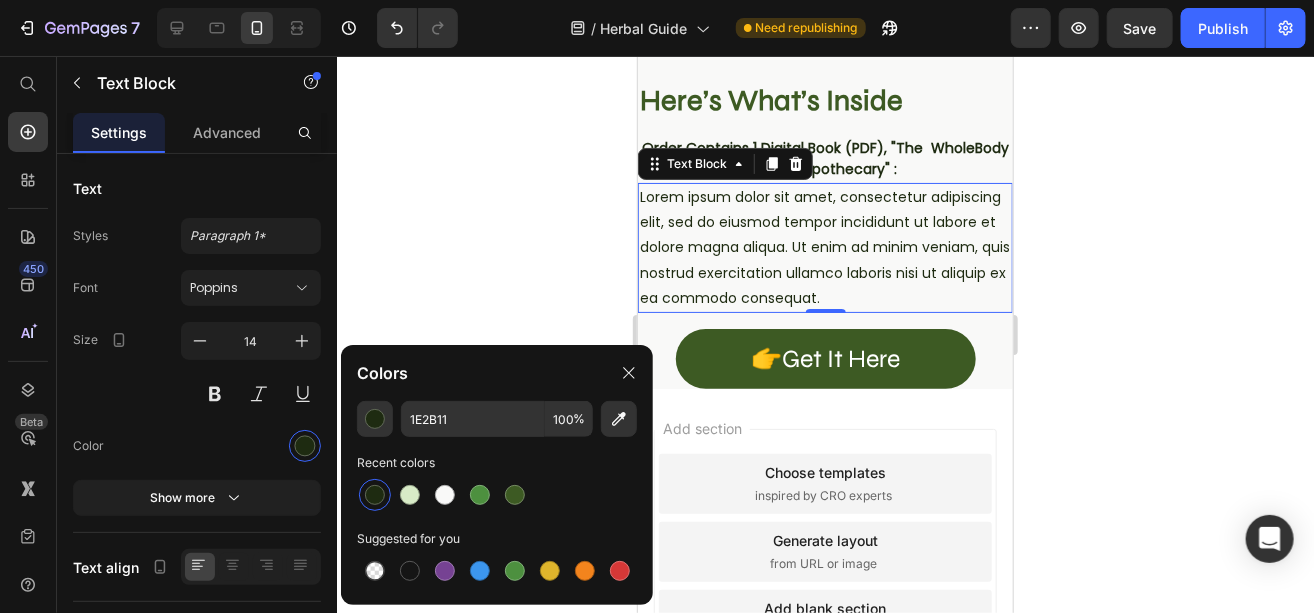 click on "Lorem ipsum dolor sit amet, consectetur adipiscing elit, sed do eiusmod tempor incididunt ut labore et dolore magna aliqua. Ut enim ad minim veniam, quis nostrud exercitation ullamco laboris nisi ut aliquip ex ea commodo consequat." at bounding box center [824, 247] 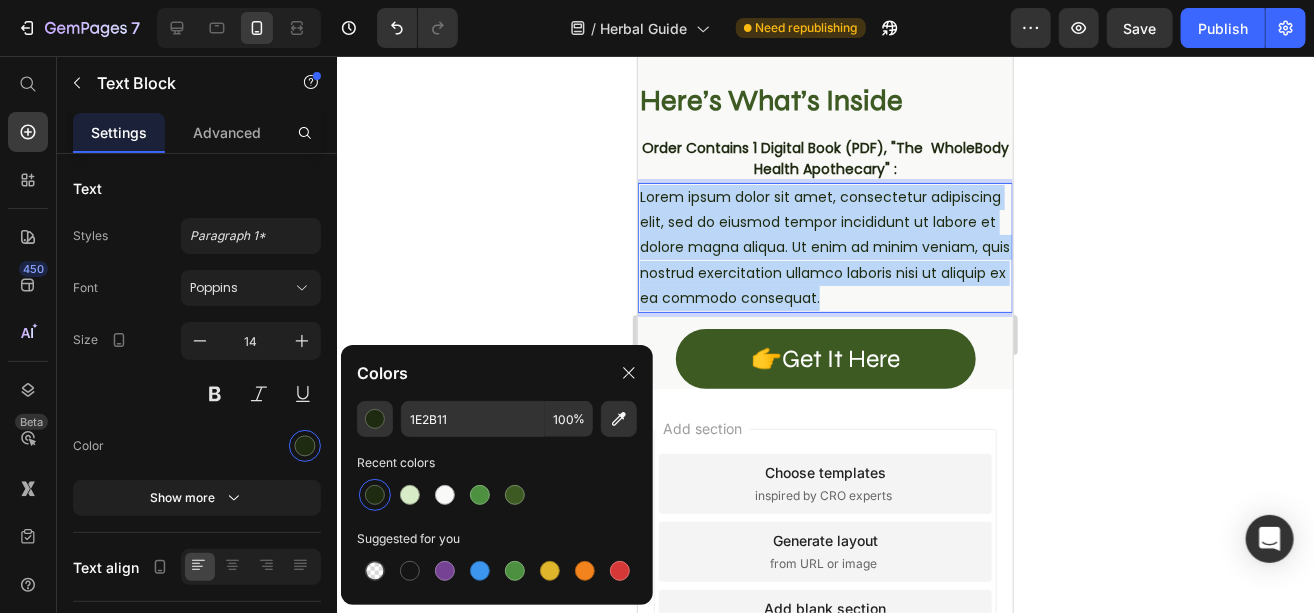 click on "Lorem ipsum dolor sit amet, consectetur adipiscing elit, sed do eiusmod tempor incididunt ut labore et dolore magna aliqua. Ut enim ad minim veniam, quis nostrud exercitation ullamco laboris nisi ut aliquip ex ea commodo consequat." at bounding box center [824, 247] 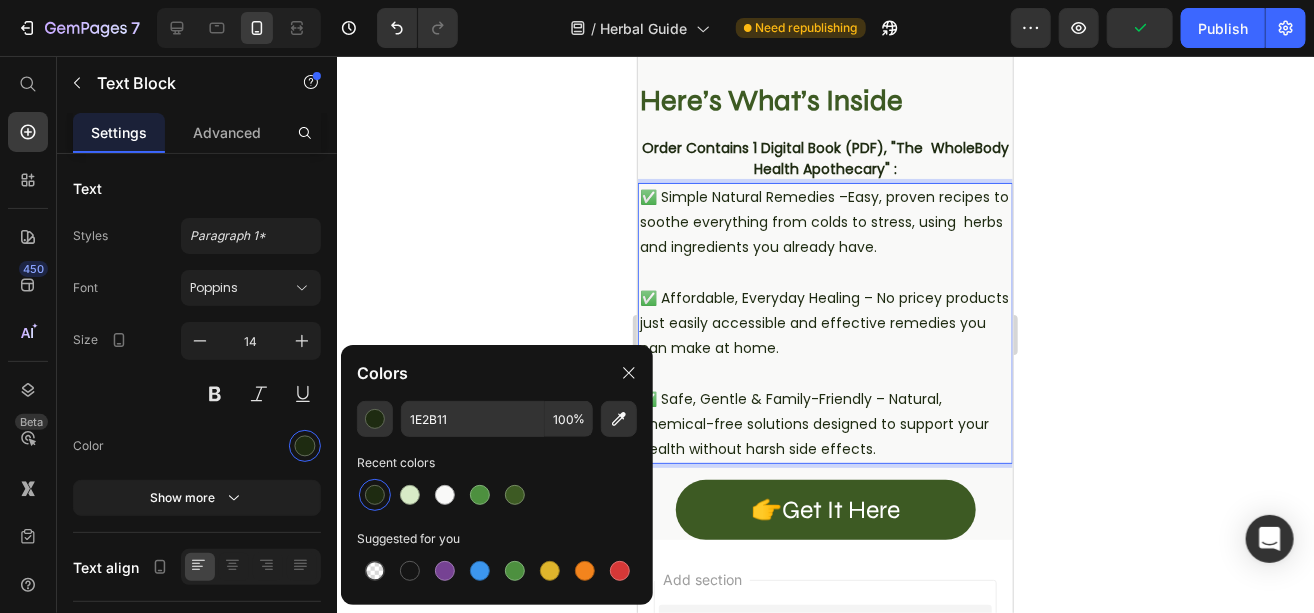 click 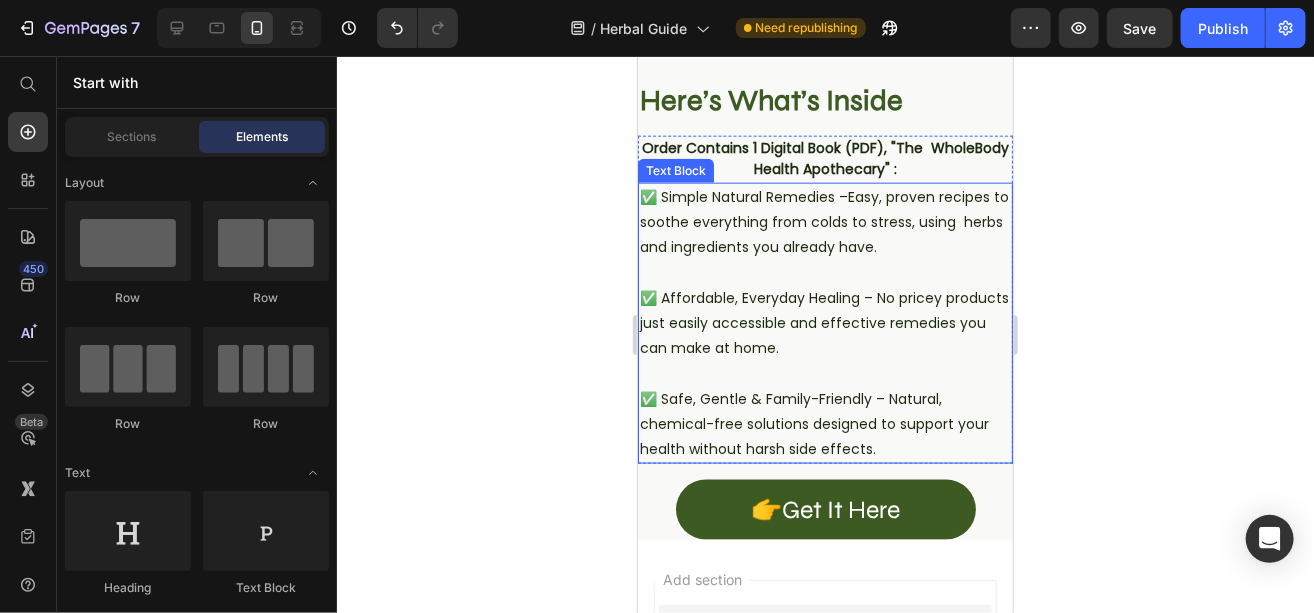 click on "​" at bounding box center [824, 272] 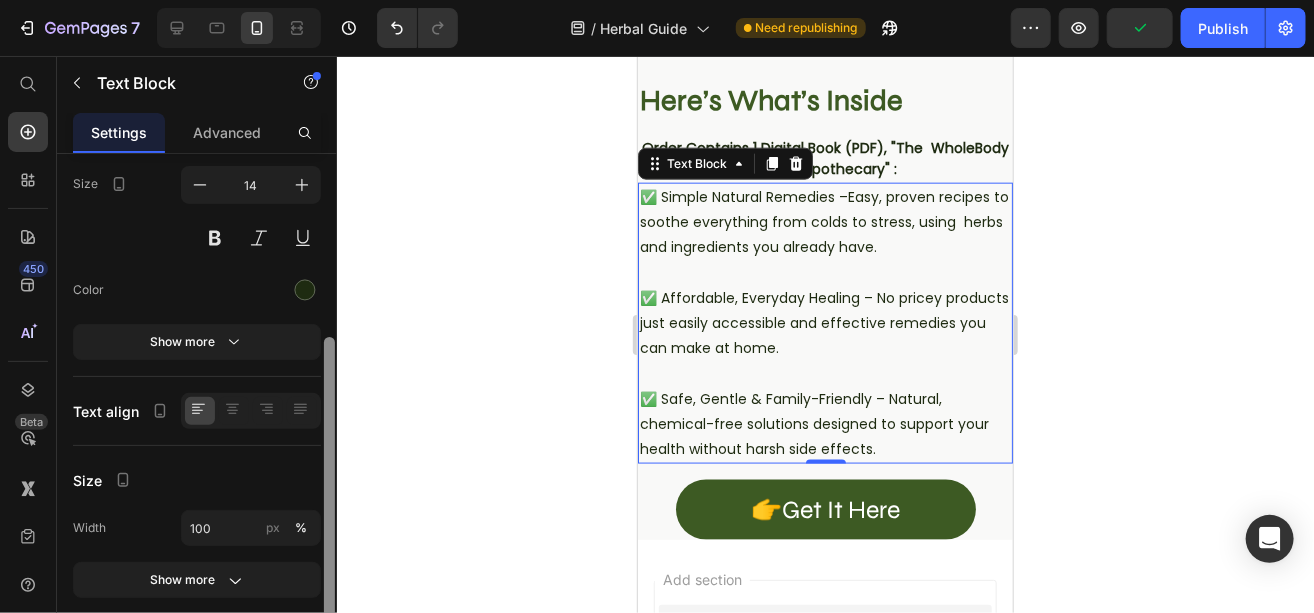scroll, scrollTop: 215, scrollLeft: 0, axis: vertical 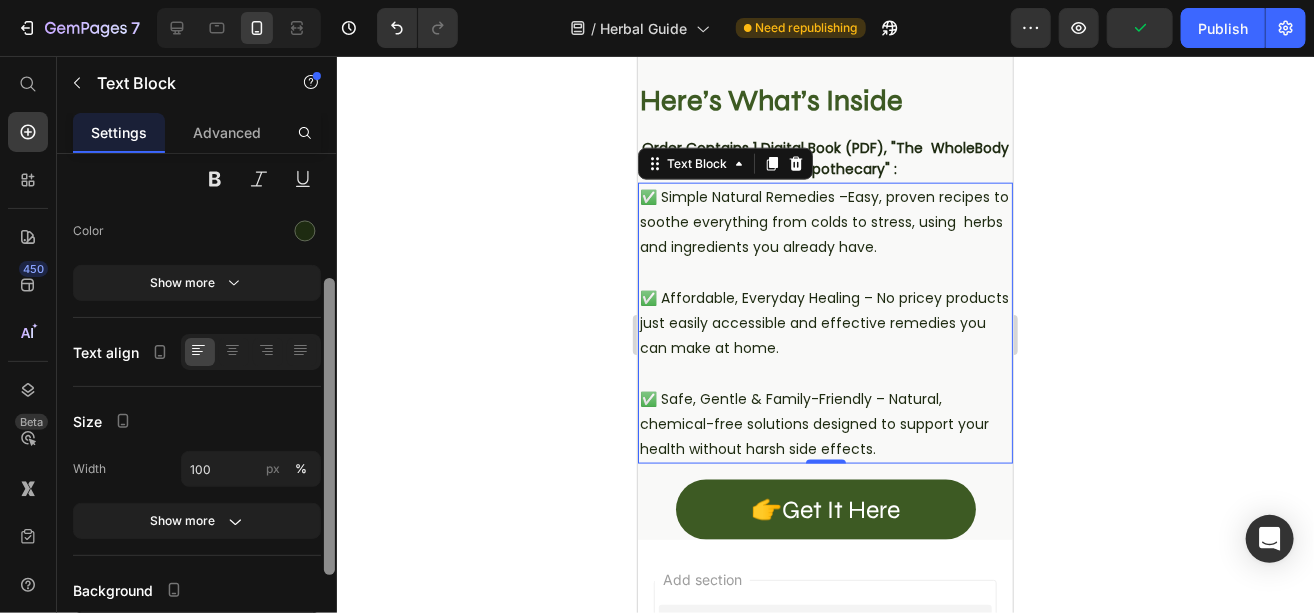 drag, startPoint x: 329, startPoint y: 430, endPoint x: 321, endPoint y: 555, distance: 125.25574 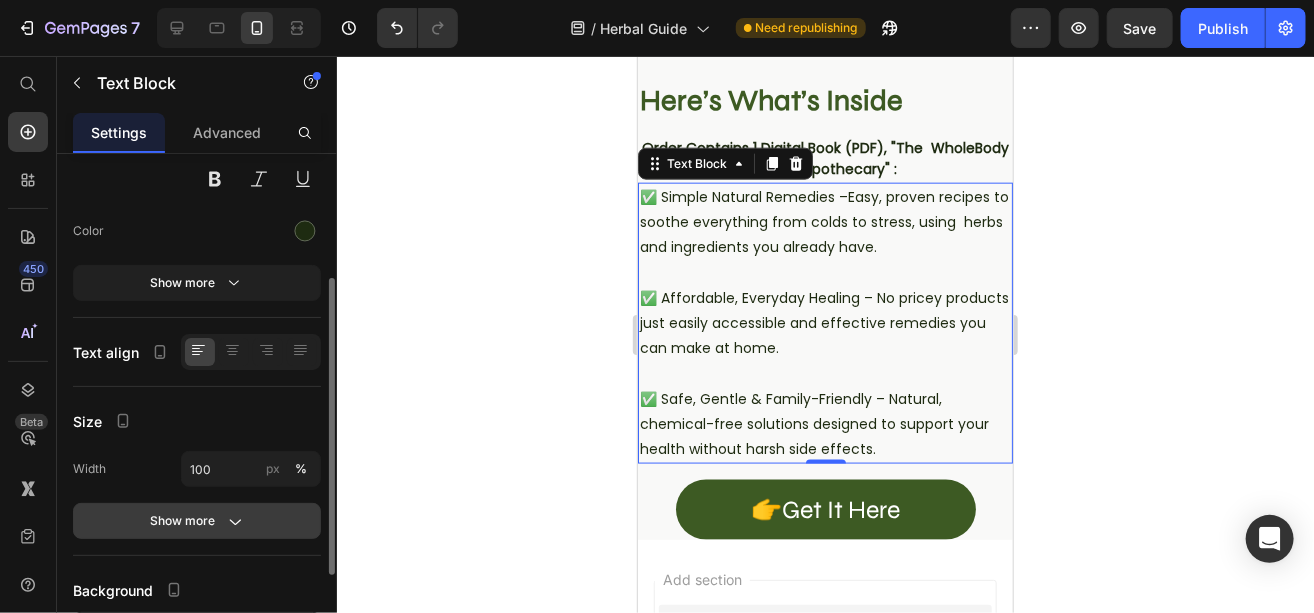 click 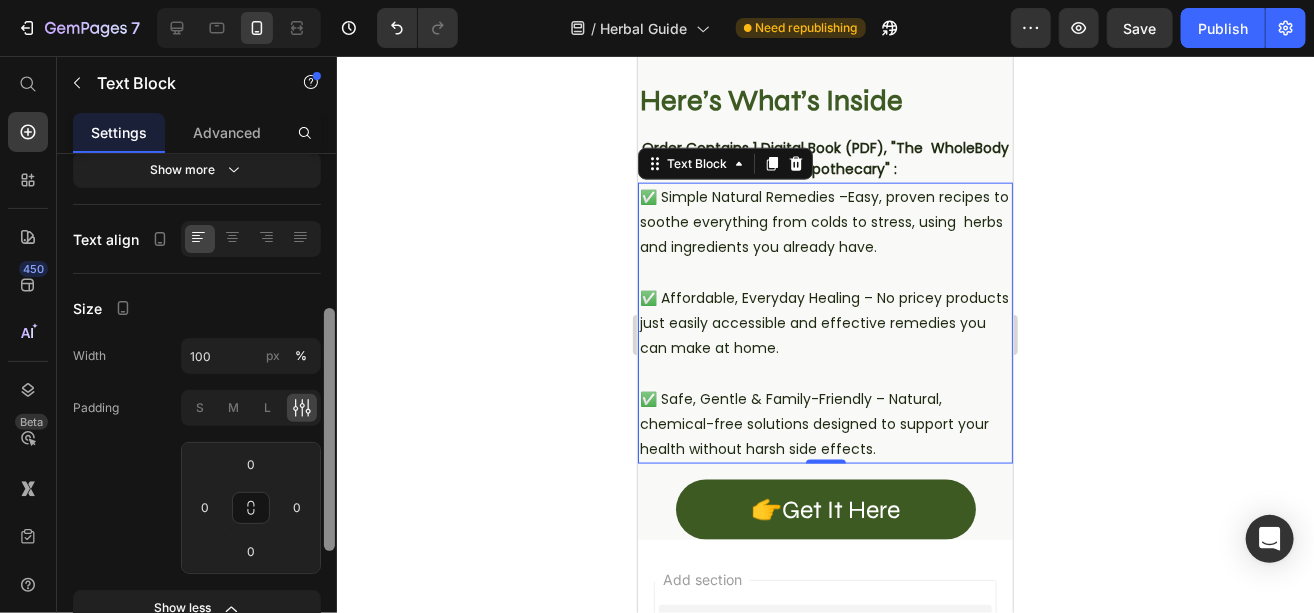 drag, startPoint x: 332, startPoint y: 503, endPoint x: 323, endPoint y: 576, distance: 73.552704 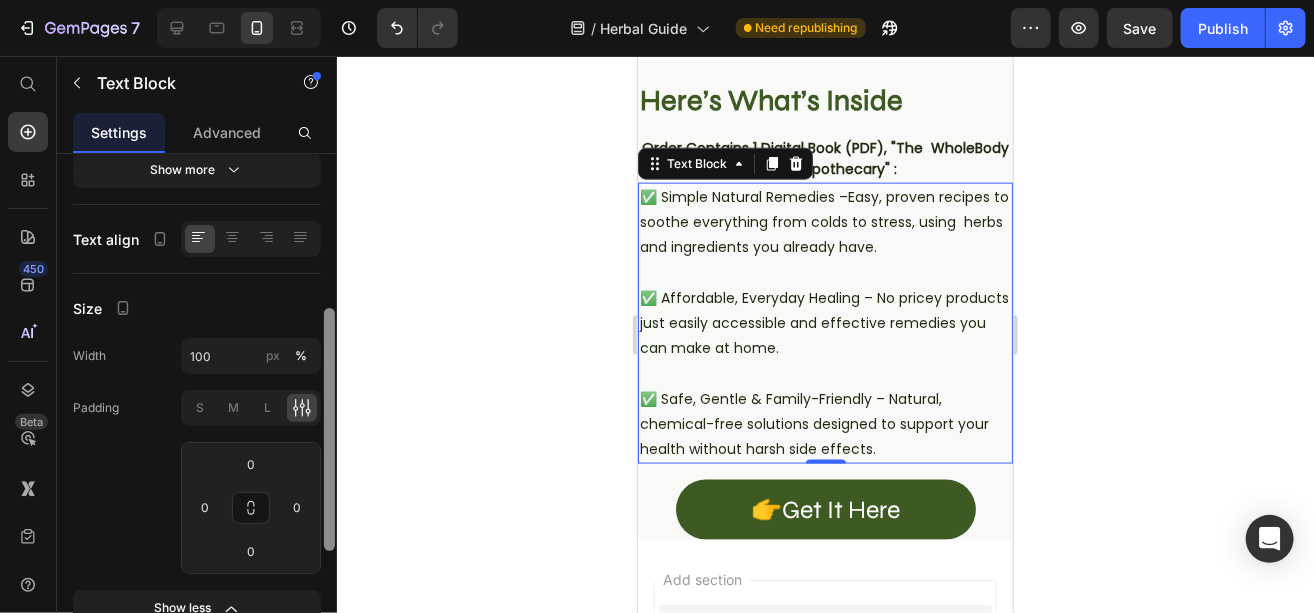 click at bounding box center (329, 412) 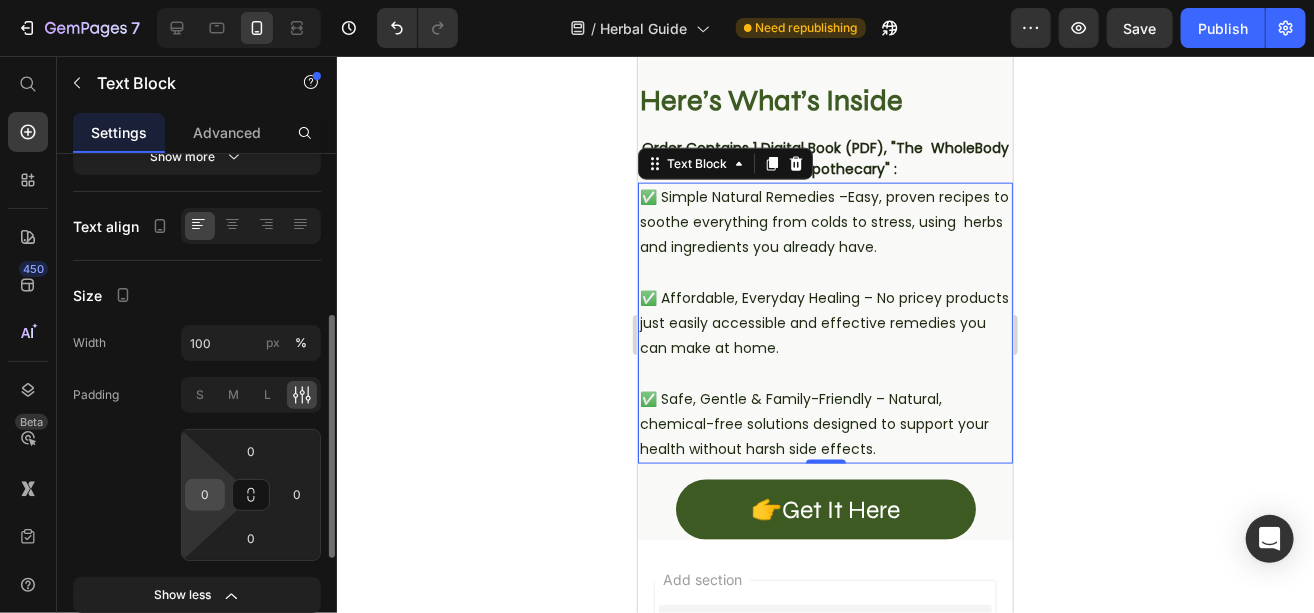 click on "0" at bounding box center (205, 495) 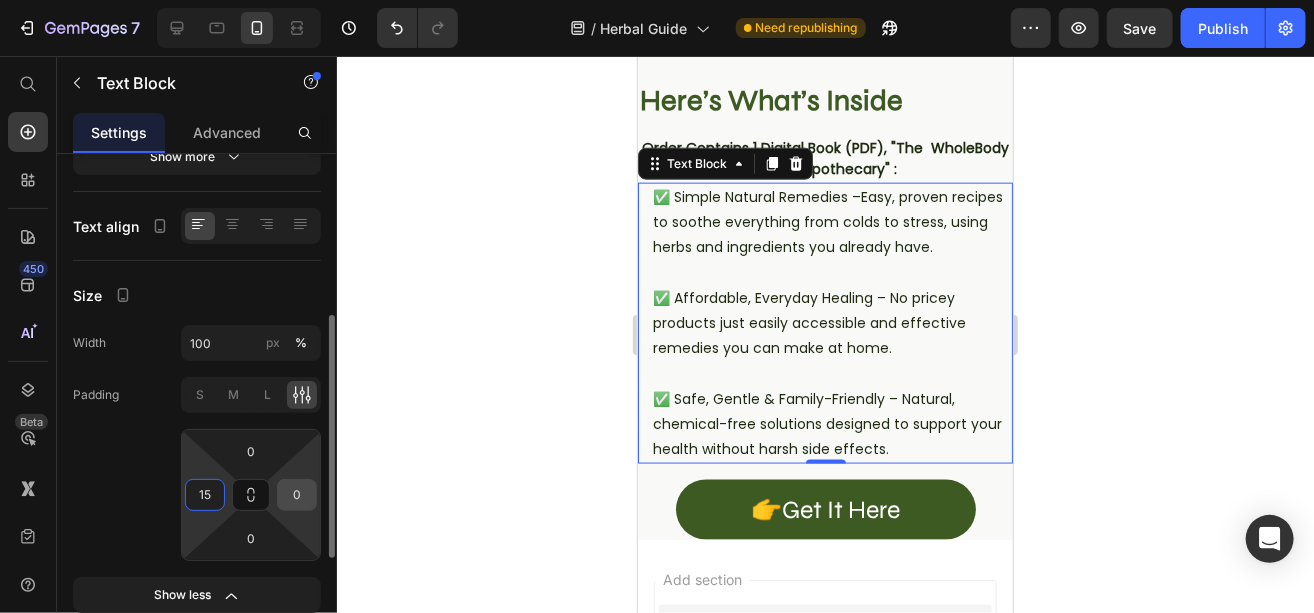 type on "15" 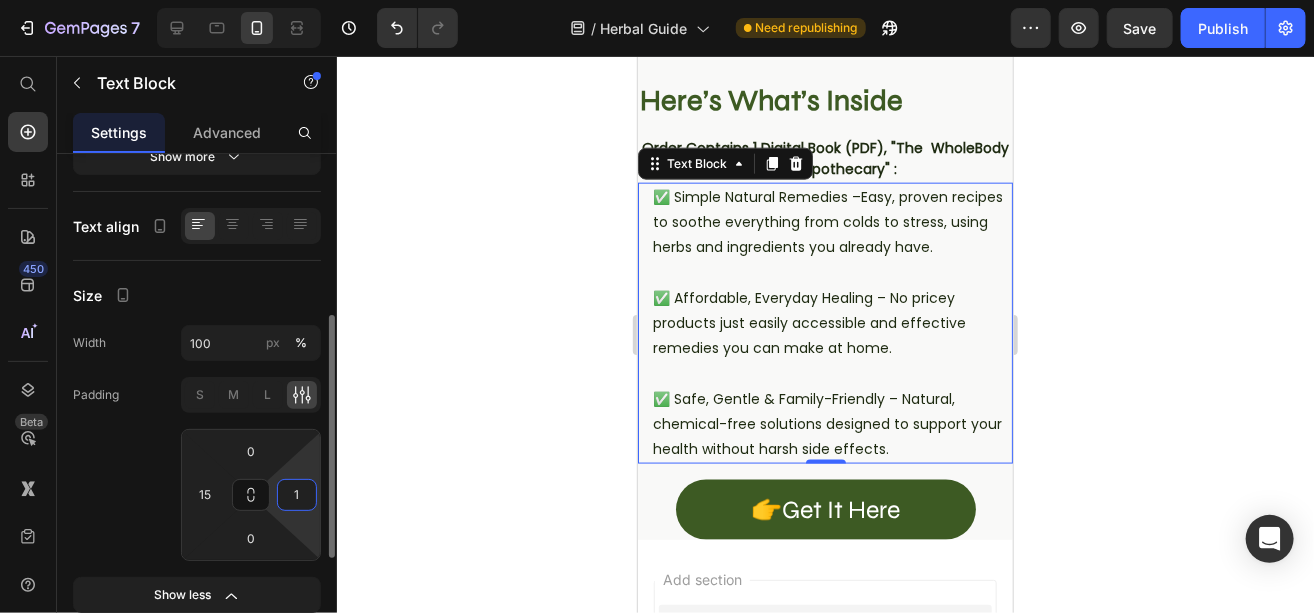 type on "15" 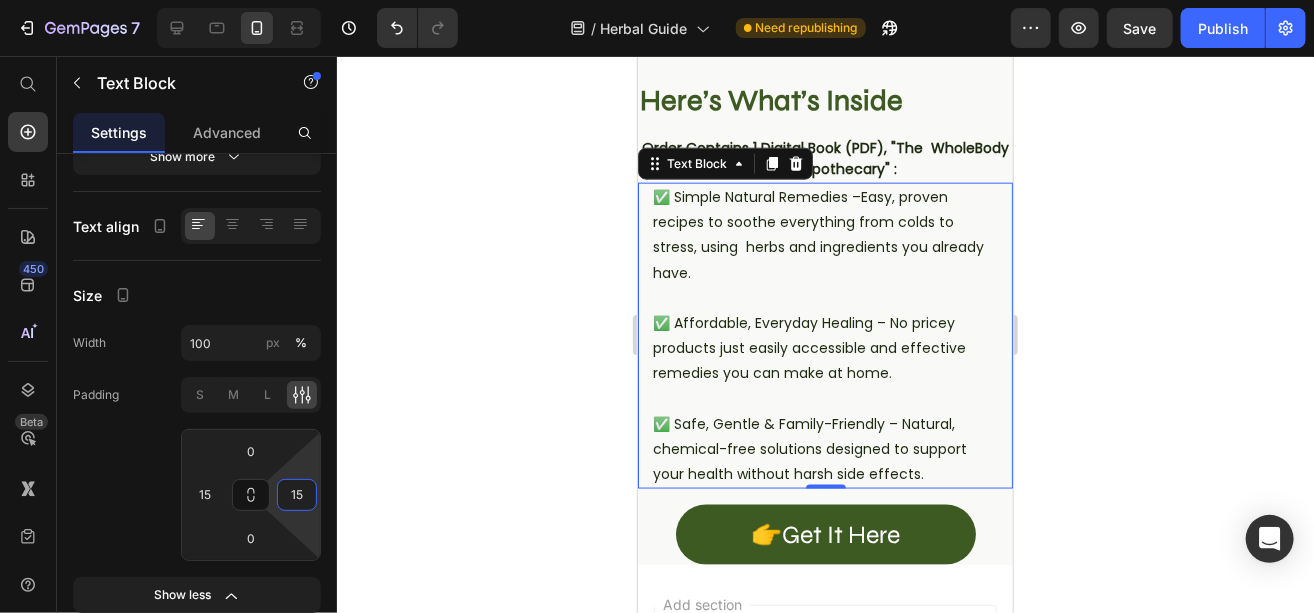 click 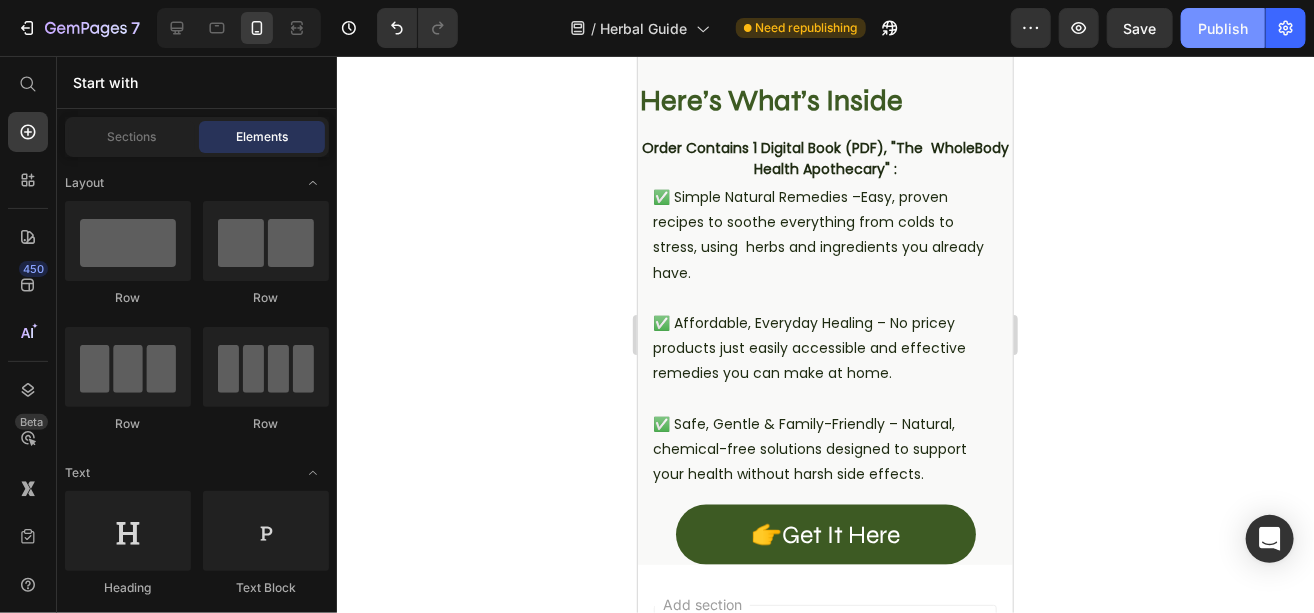 click on "Publish" 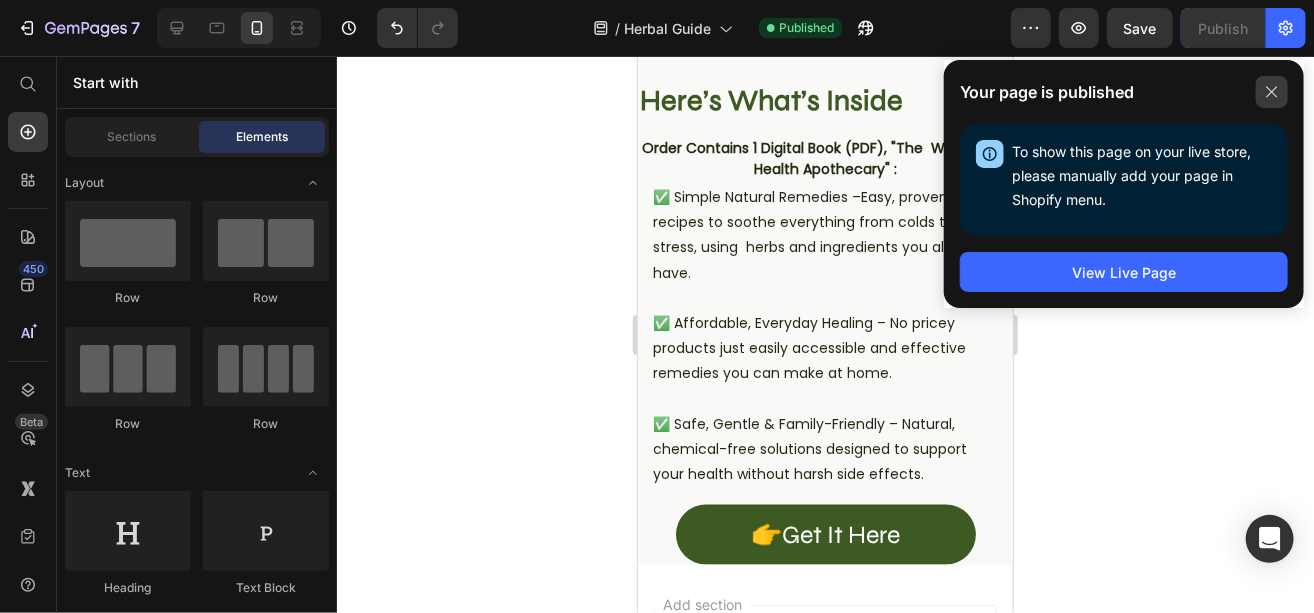 click 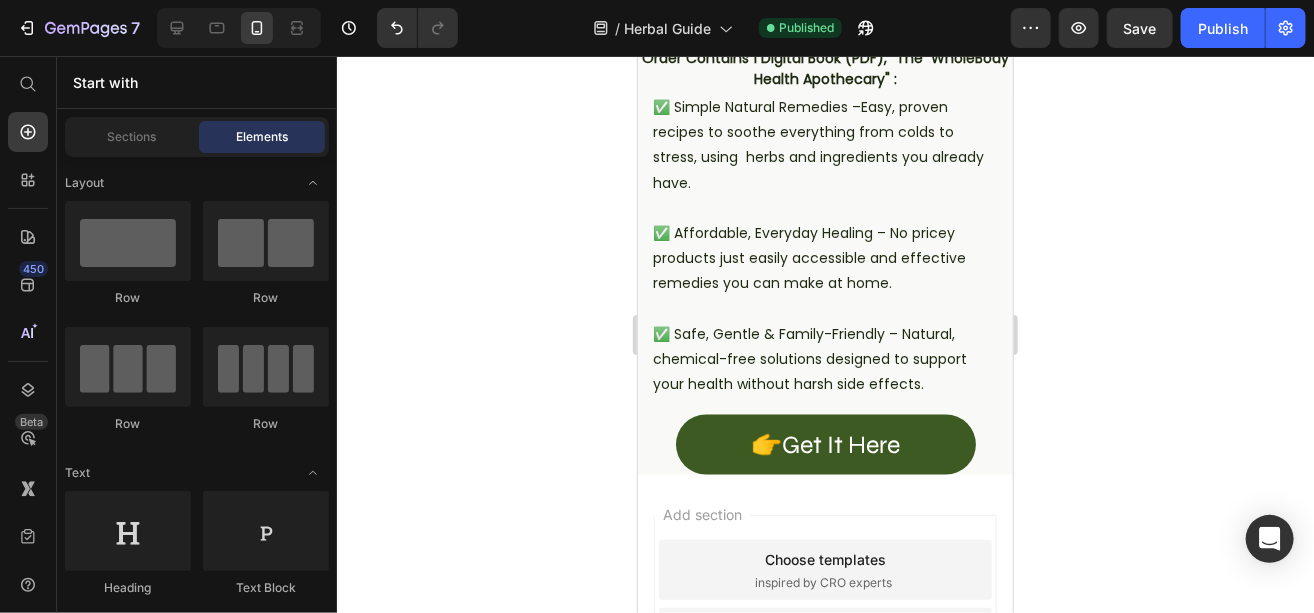 scroll, scrollTop: 1019, scrollLeft: 0, axis: vertical 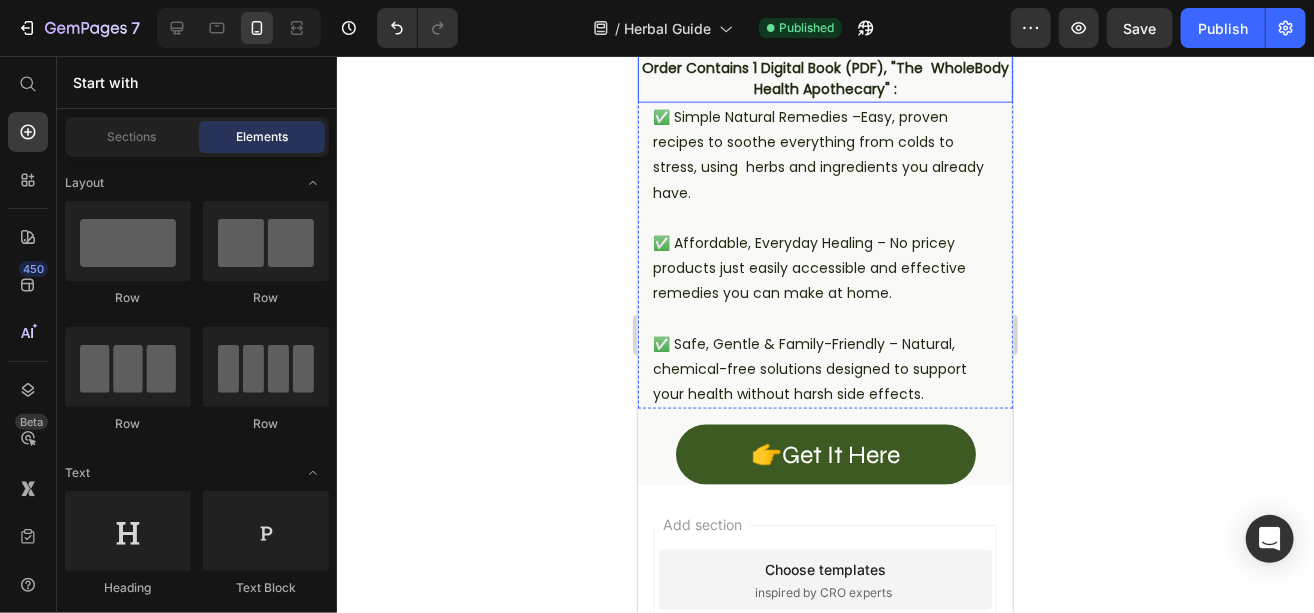 click on "Order Contains 1 Digital Book (PDF), "The  WholeBody Health Apothecary" :" at bounding box center (824, 78) 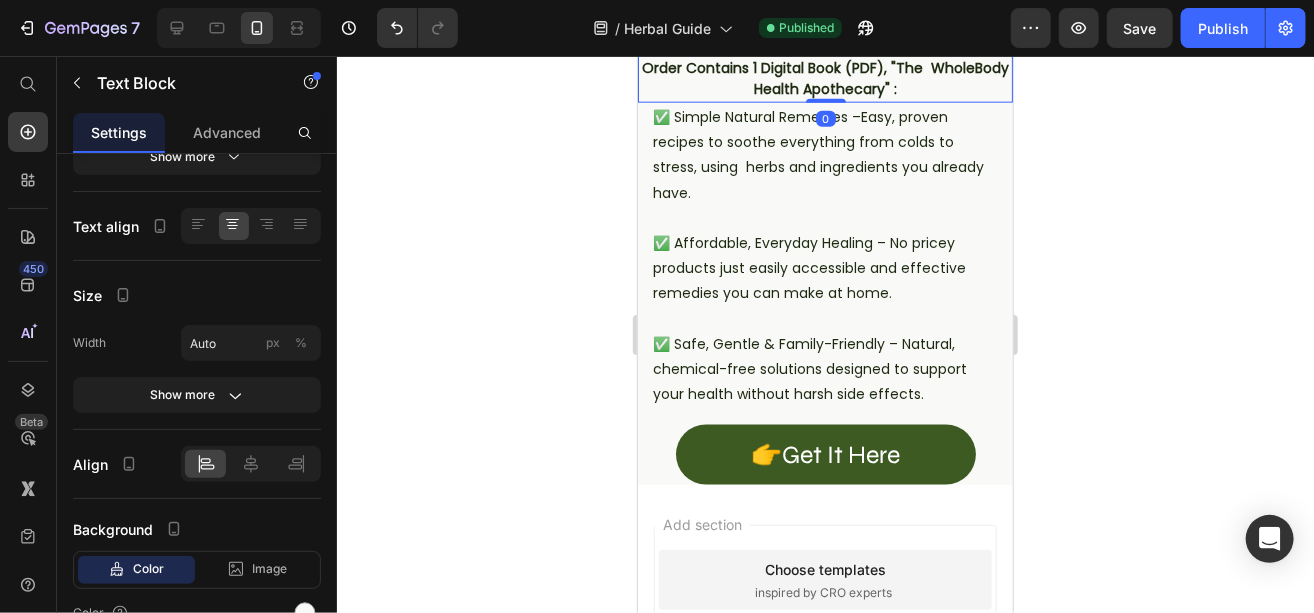 click 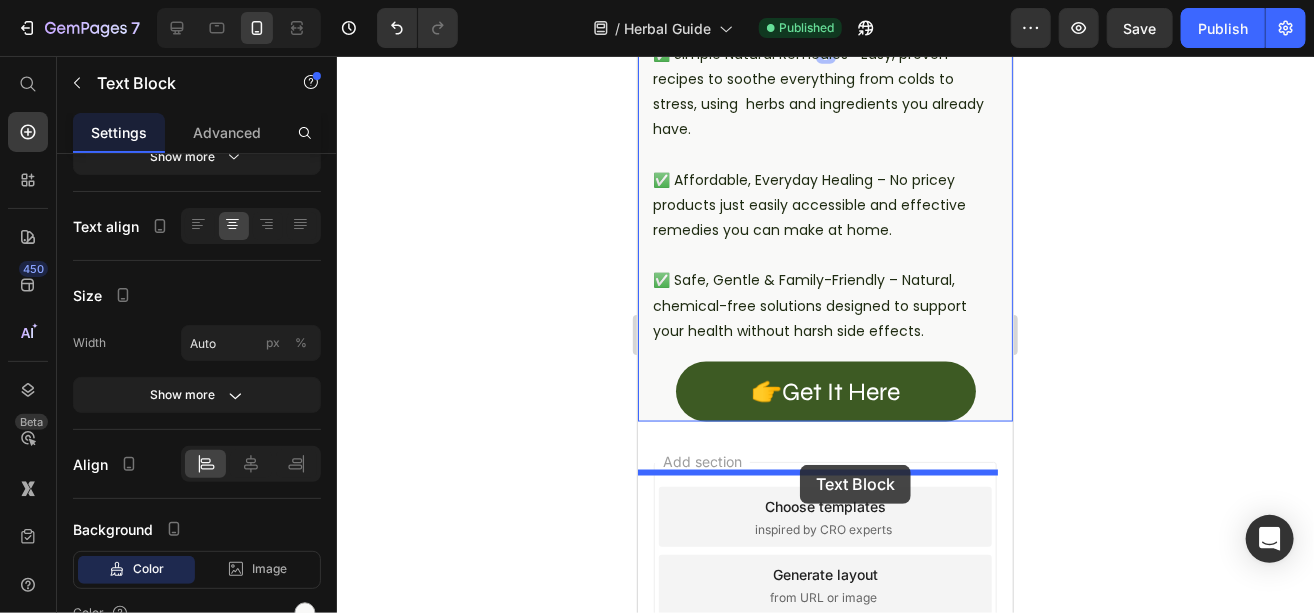 scroll, scrollTop: 1154, scrollLeft: 0, axis: vertical 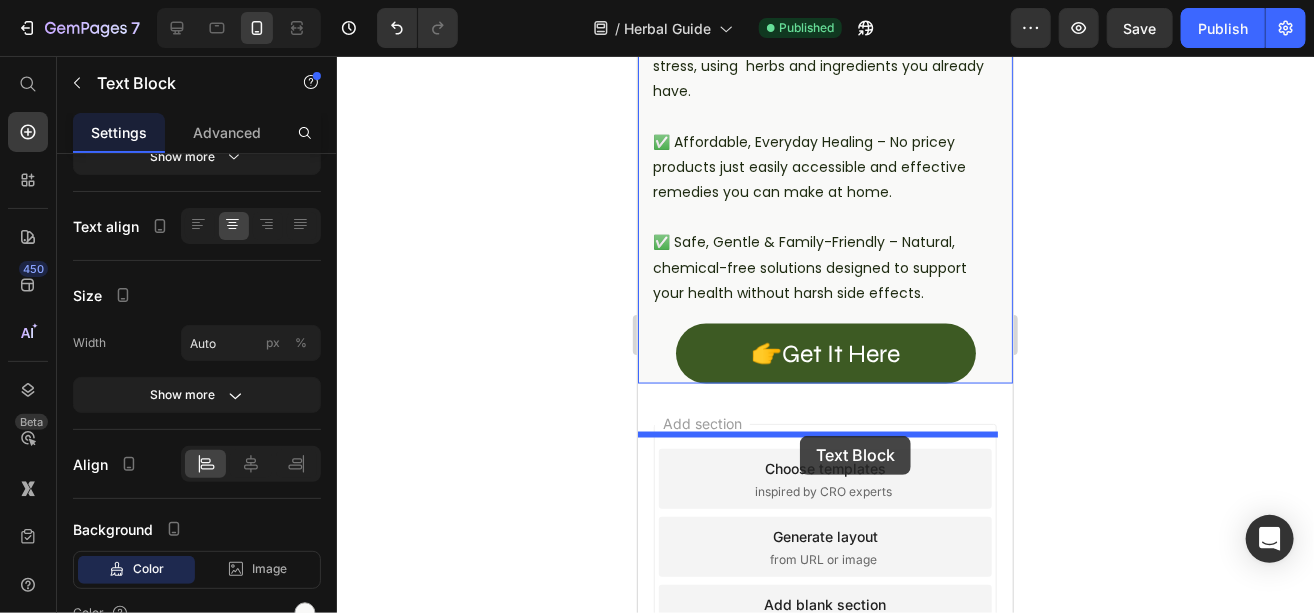 drag, startPoint x: 853, startPoint y: 222, endPoint x: 799, endPoint y: 435, distance: 219.73848 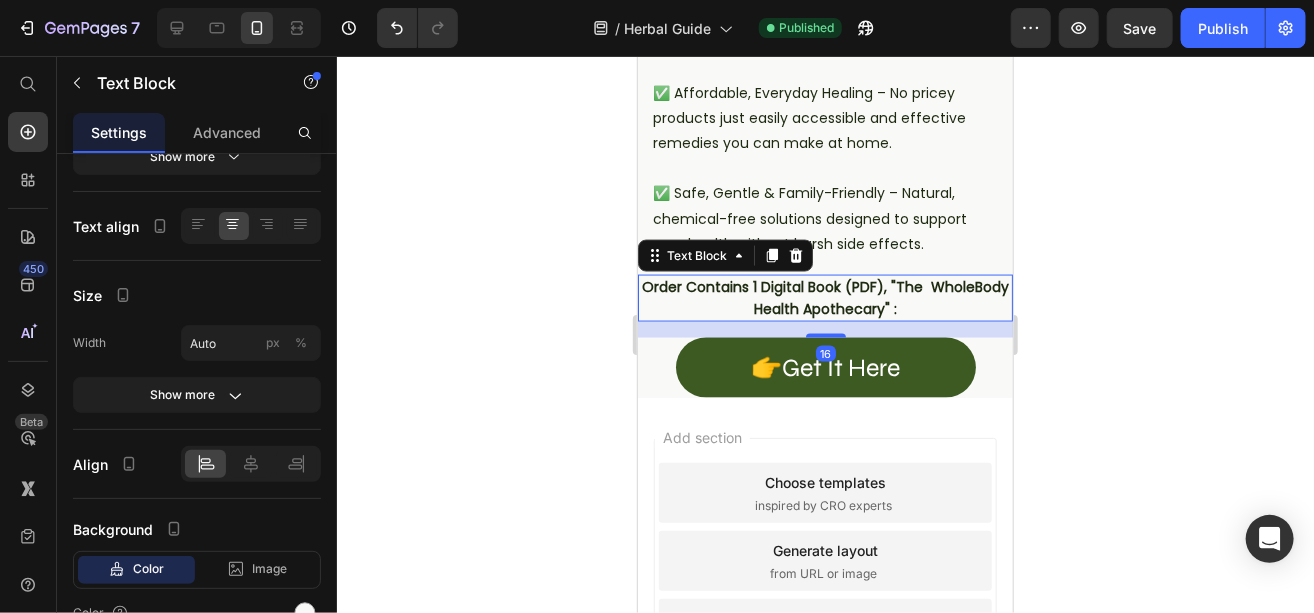 click on "Order Contains 1 Digital Book (PDF), "The  WholeBody Health Apothecary" :" at bounding box center (824, 297) 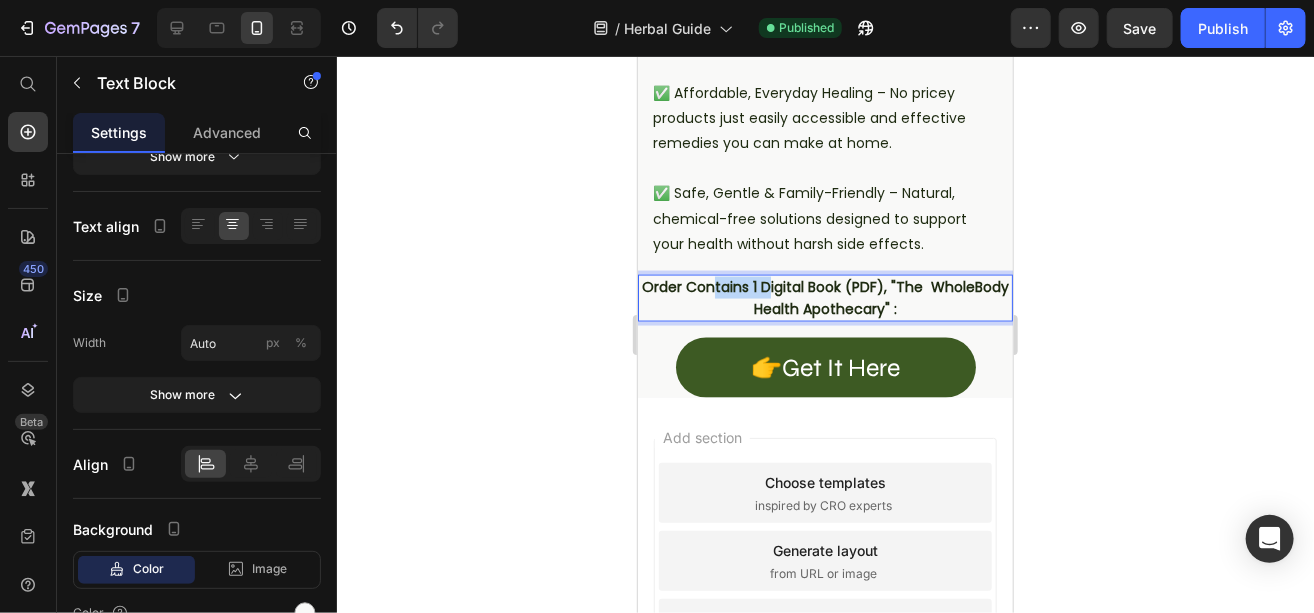 click on "Order Contains 1 Digital Book (PDF), "The  WholeBody Health Apothecary" :" at bounding box center [824, 297] 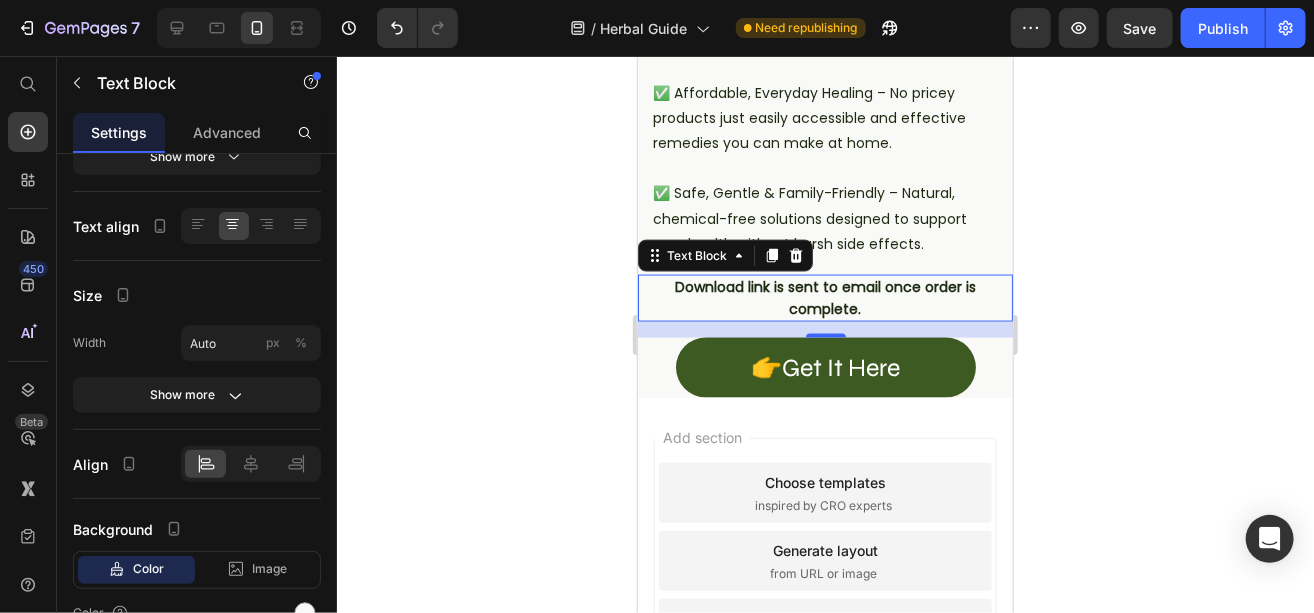 click 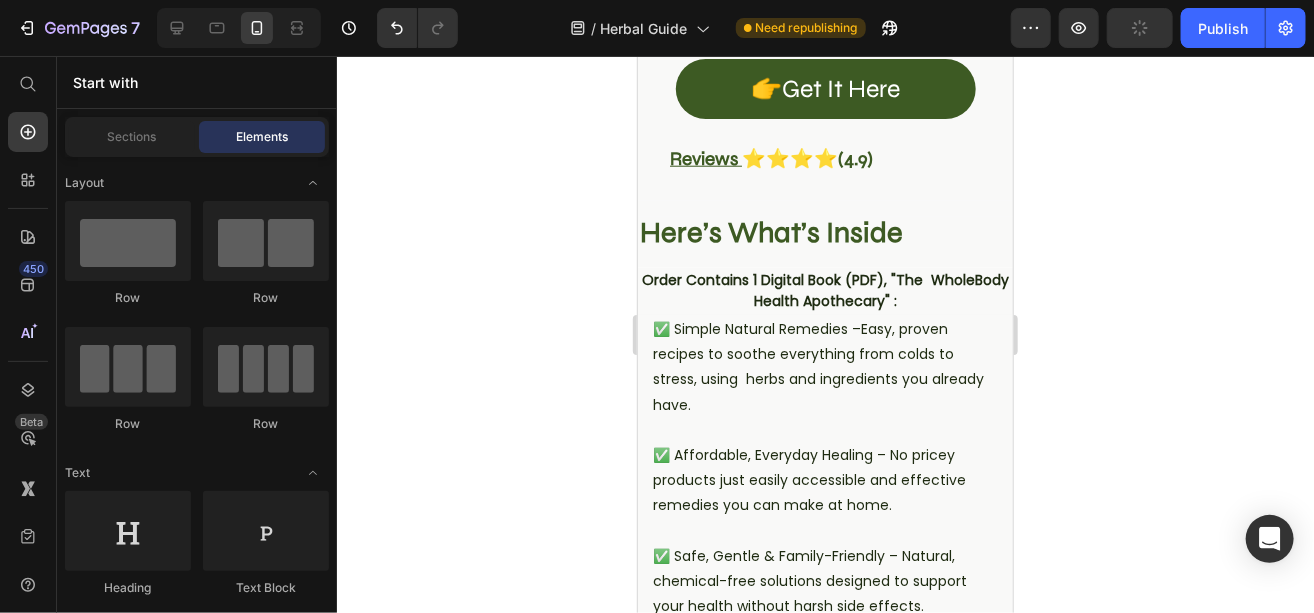 scroll, scrollTop: 921, scrollLeft: 0, axis: vertical 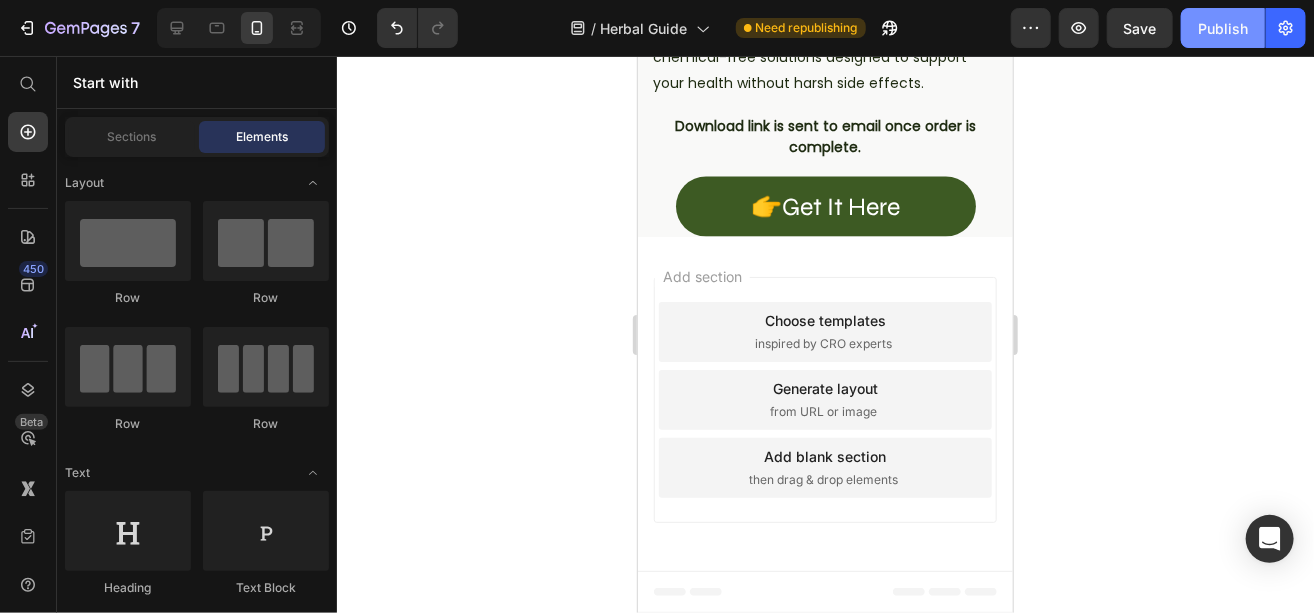click on "Publish" at bounding box center (1223, 28) 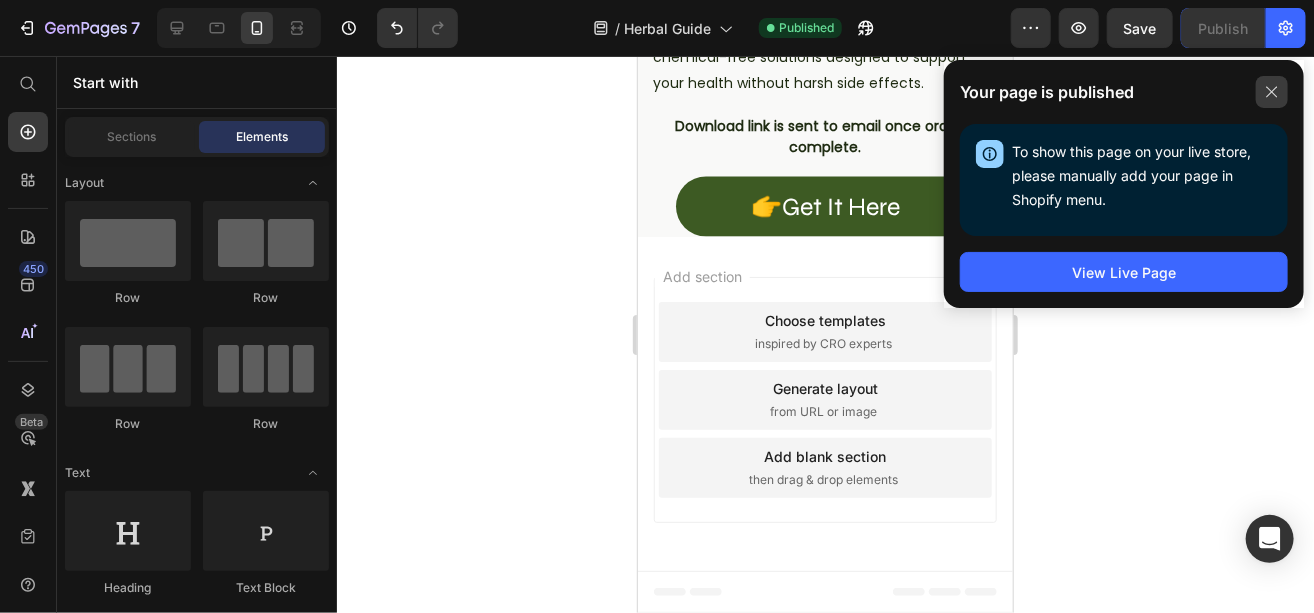 click 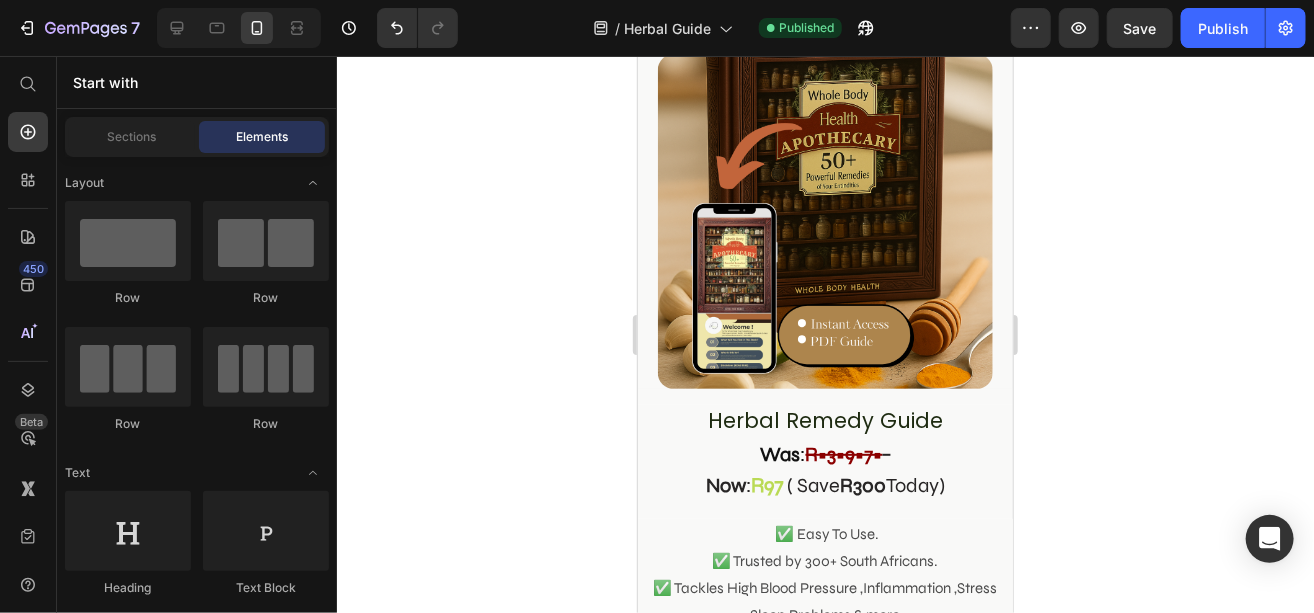 scroll, scrollTop: 178, scrollLeft: 0, axis: vertical 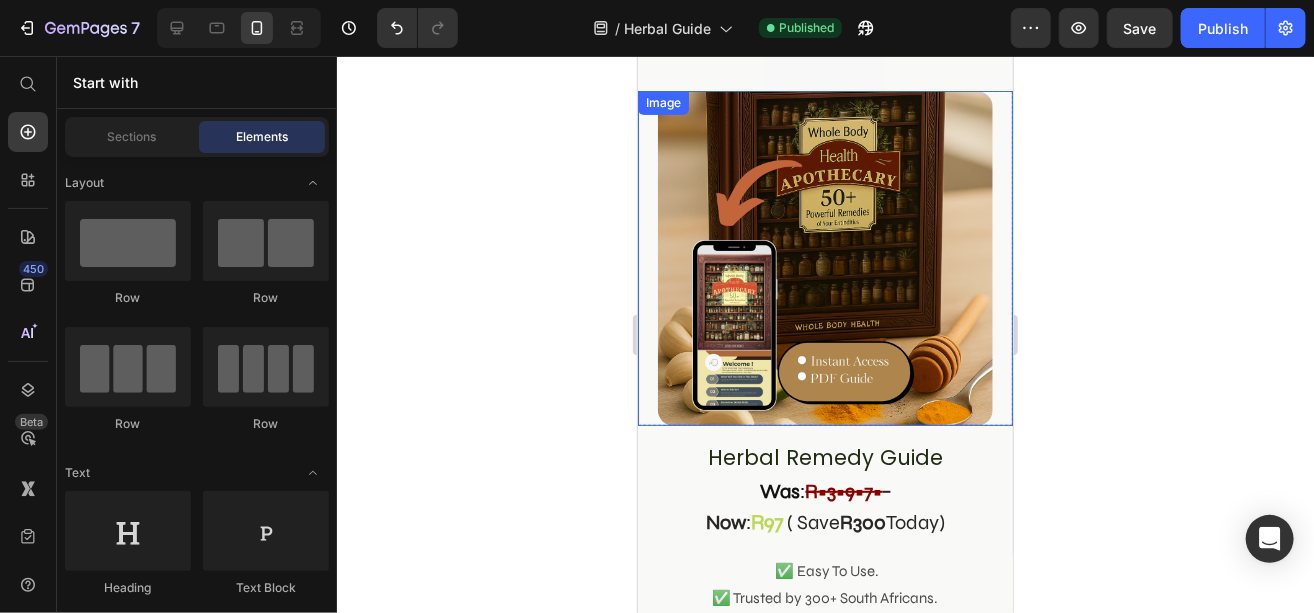 click at bounding box center (824, 257) 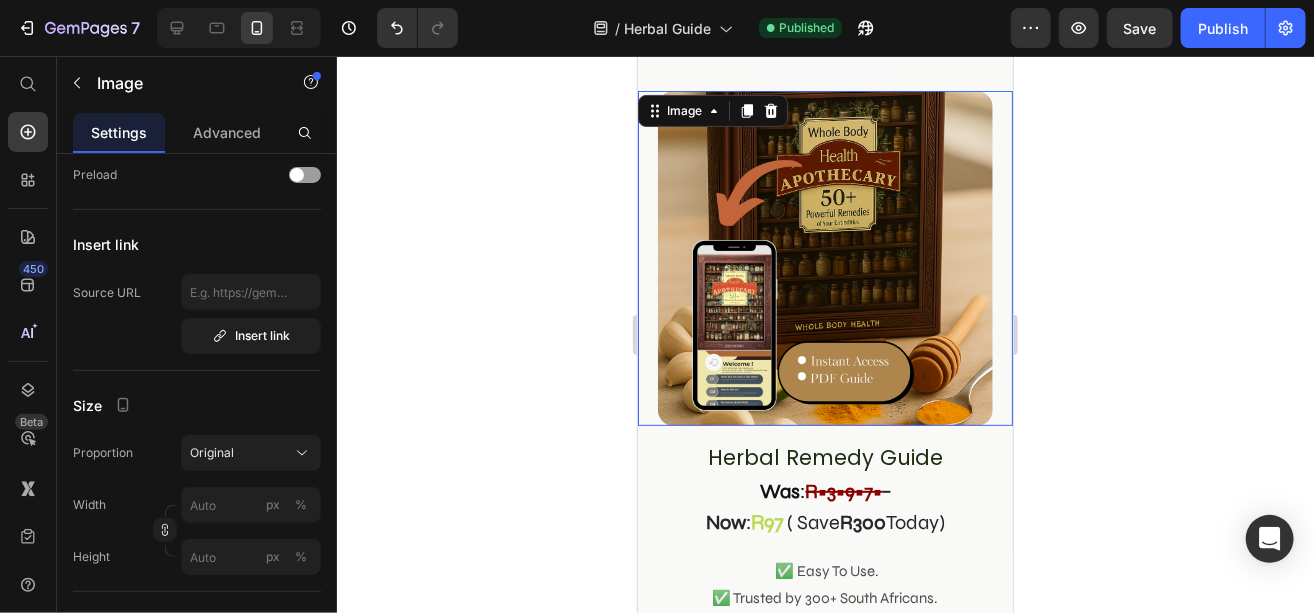 scroll, scrollTop: 0, scrollLeft: 0, axis: both 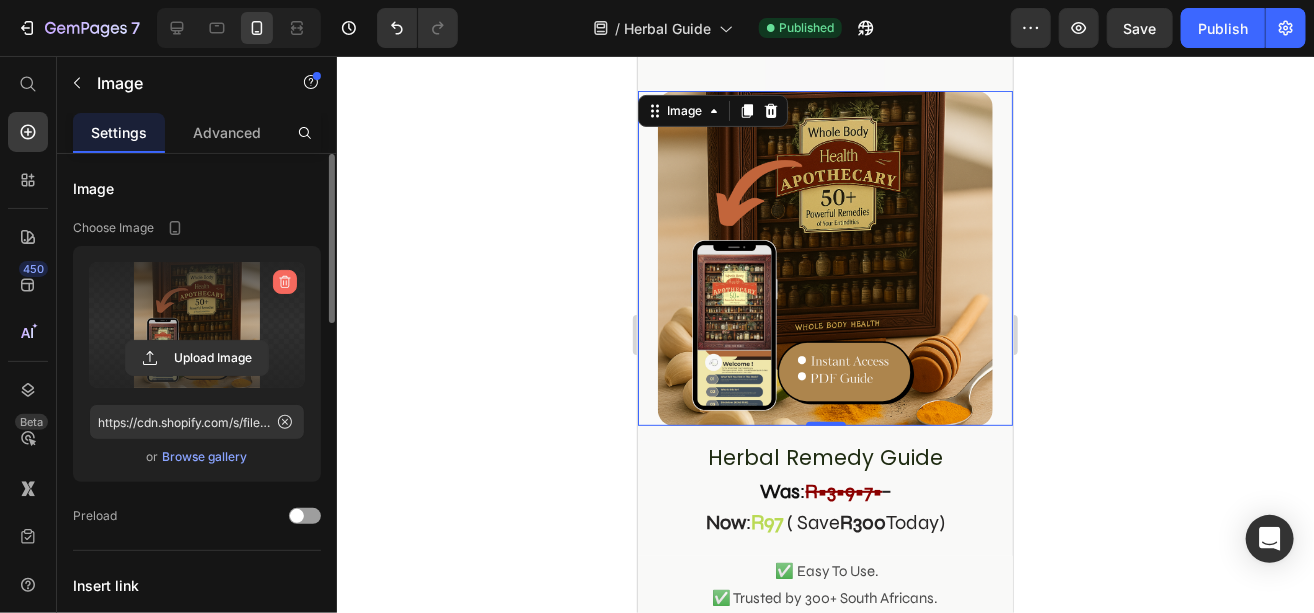 click 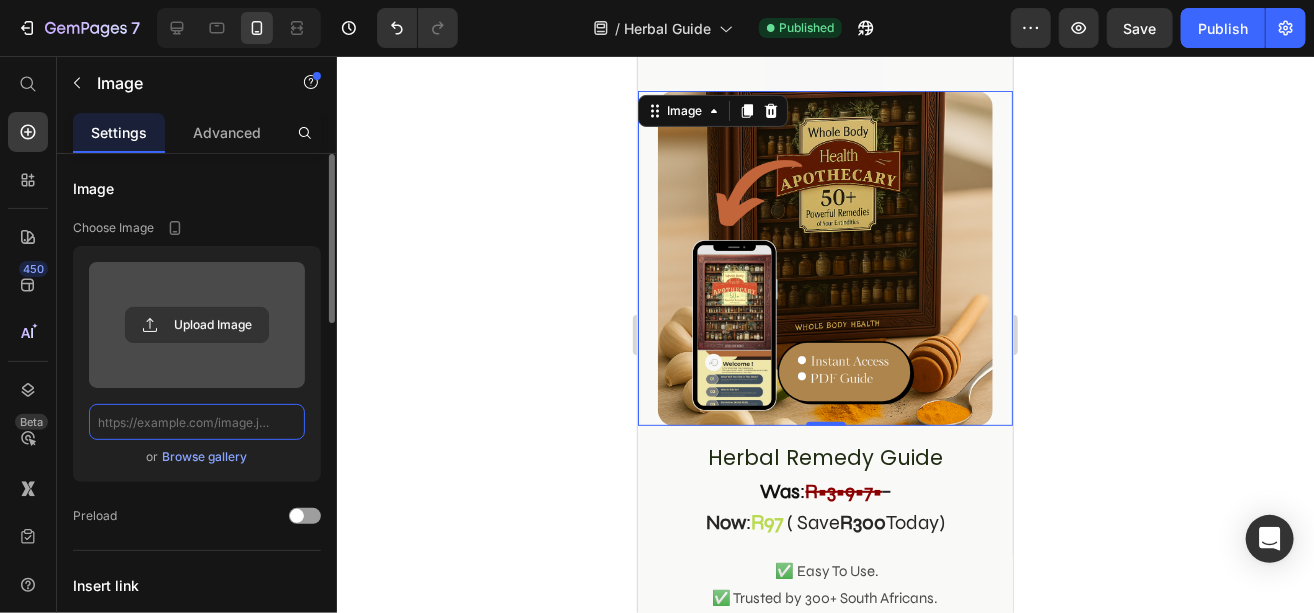 scroll, scrollTop: 0, scrollLeft: 0, axis: both 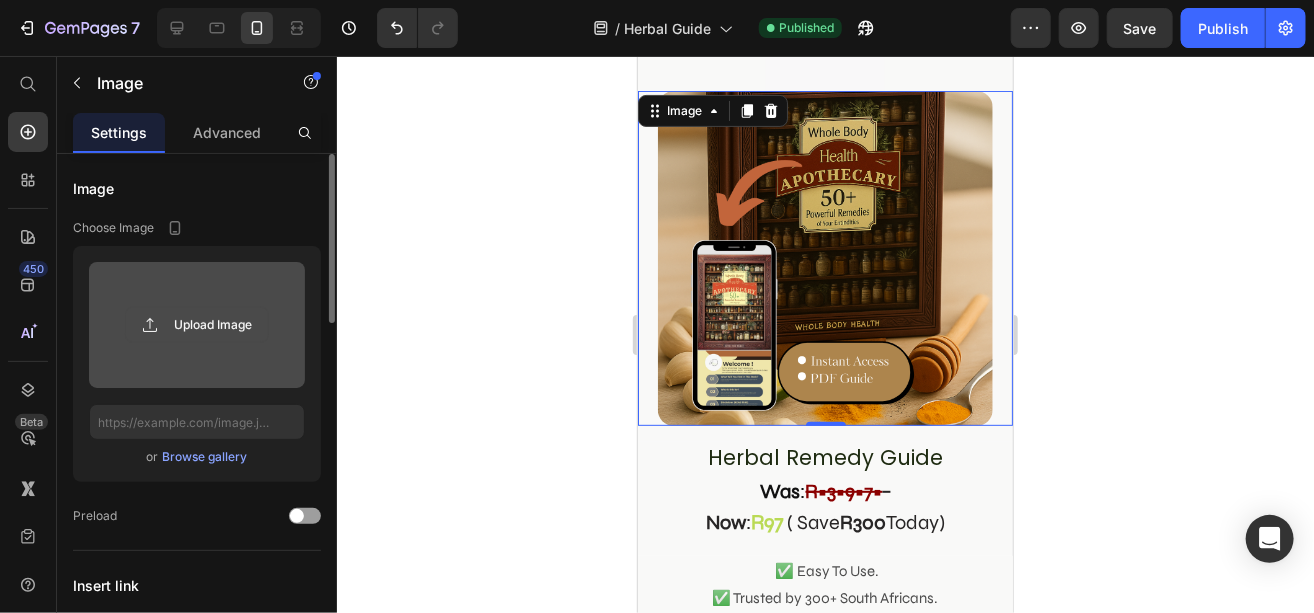 click 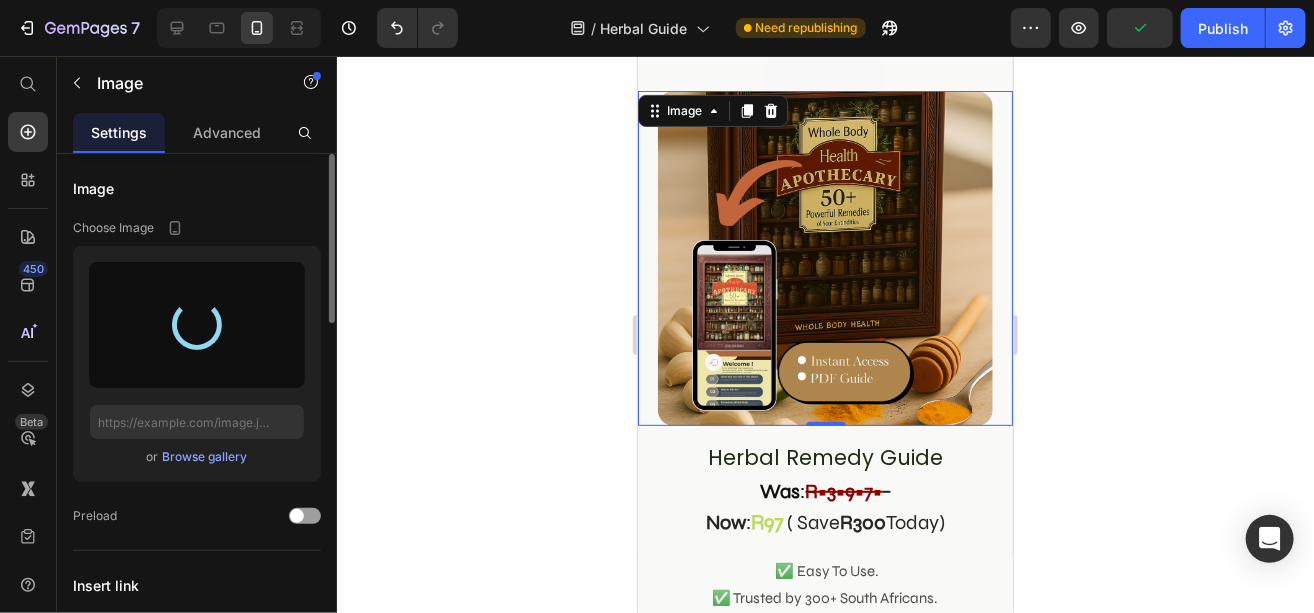 type on "https://cdn.shopify.com/s/files/1/0664/6788/9221/files/gempages_575061850920584421-6a687024-7eb6-4266-b81a-955bdb92f0a2.jpg" 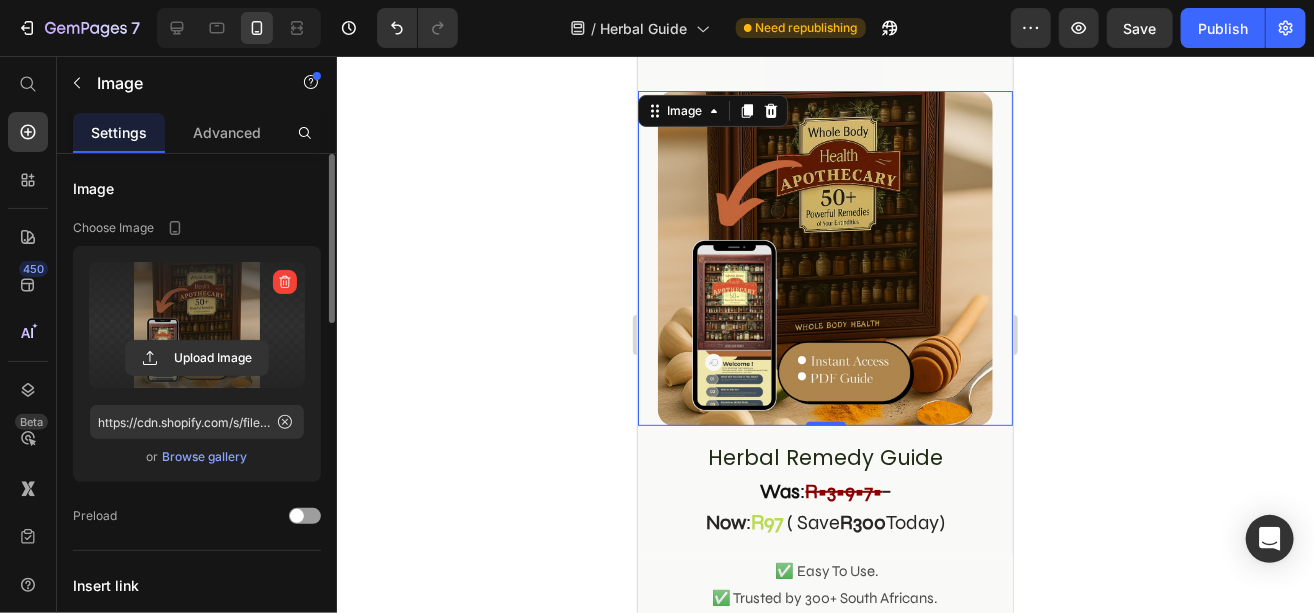 click at bounding box center [824, 257] 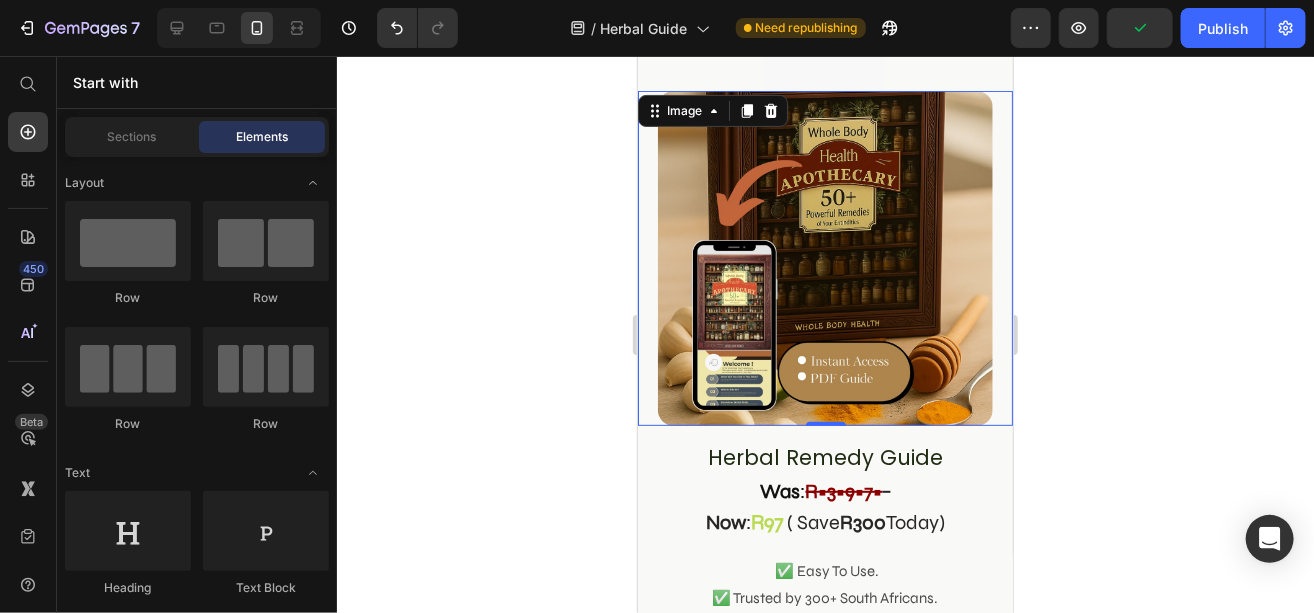 scroll, scrollTop: 0, scrollLeft: 0, axis: both 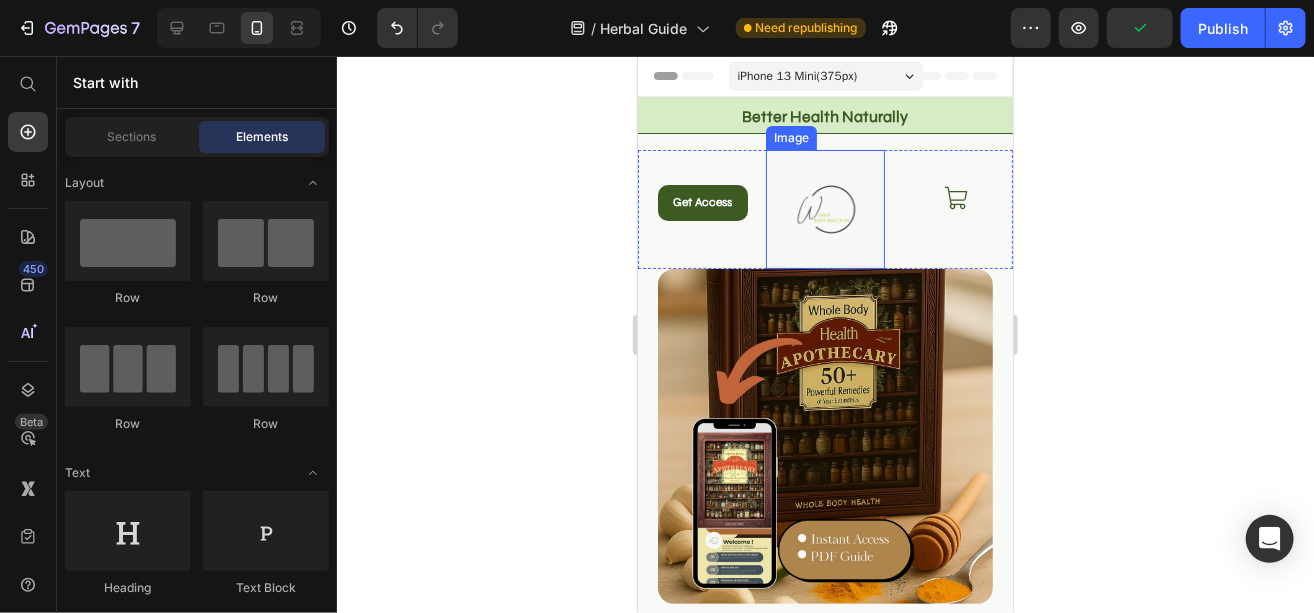 click at bounding box center (825, 209) 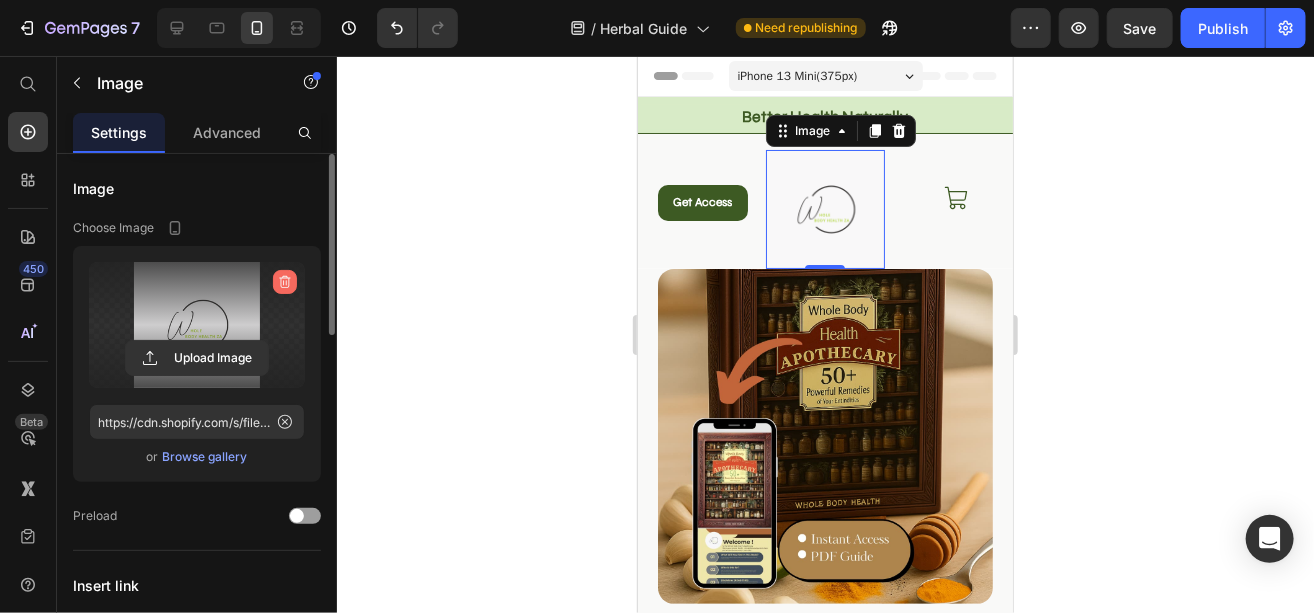 click 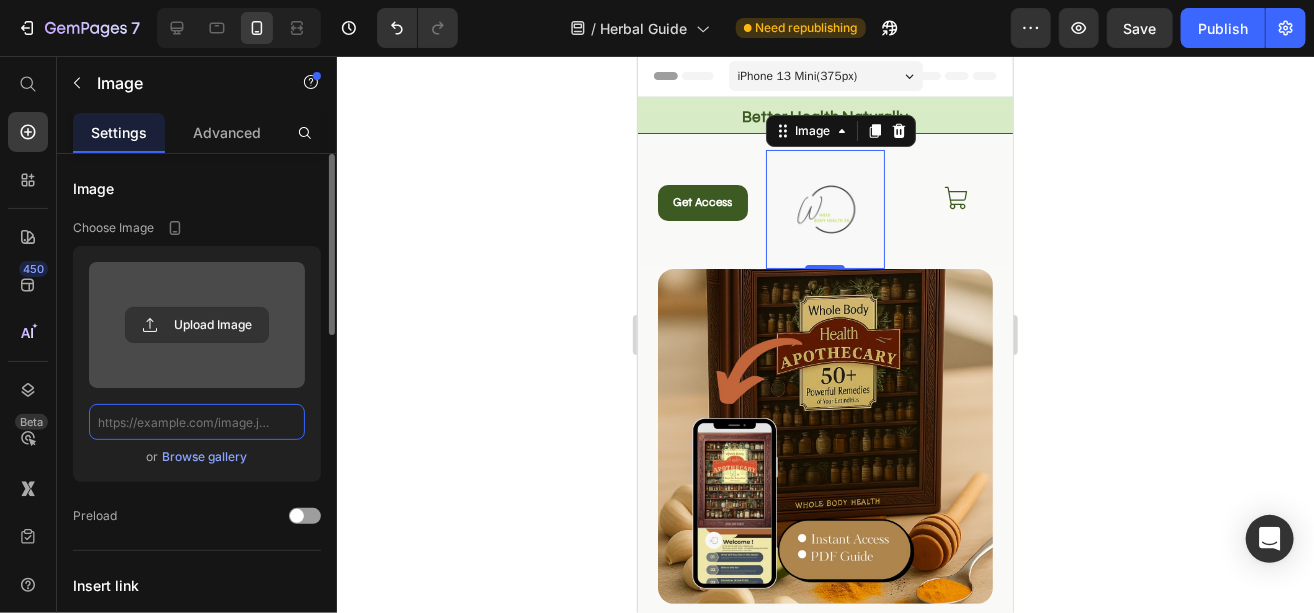 scroll, scrollTop: 0, scrollLeft: 0, axis: both 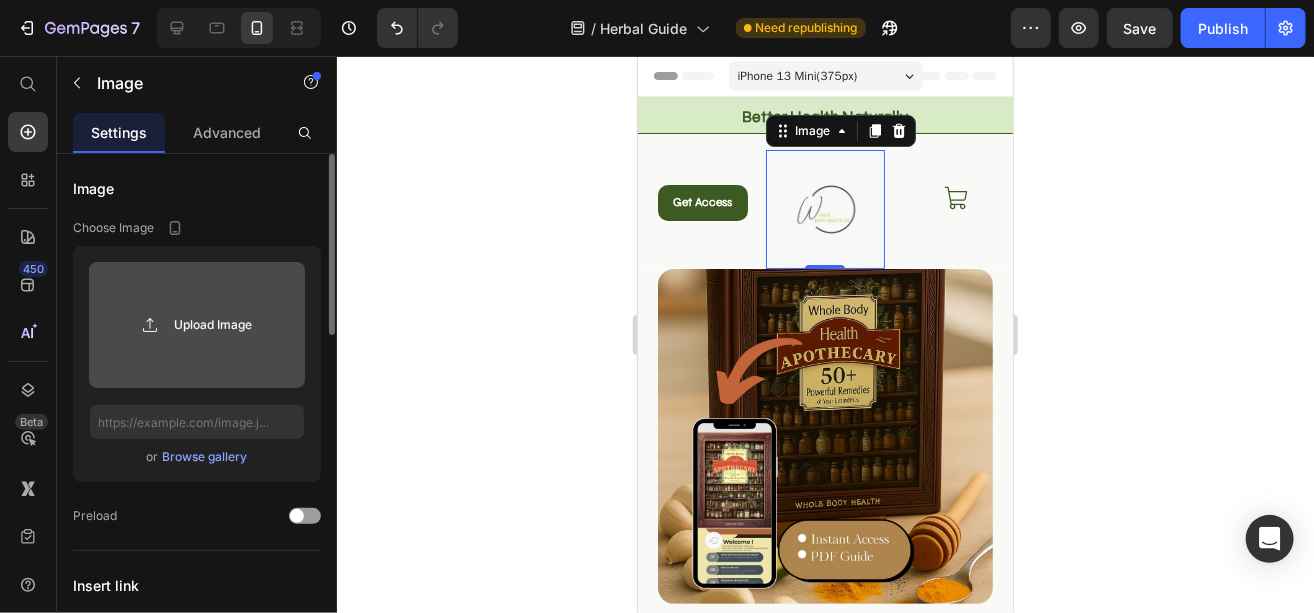click 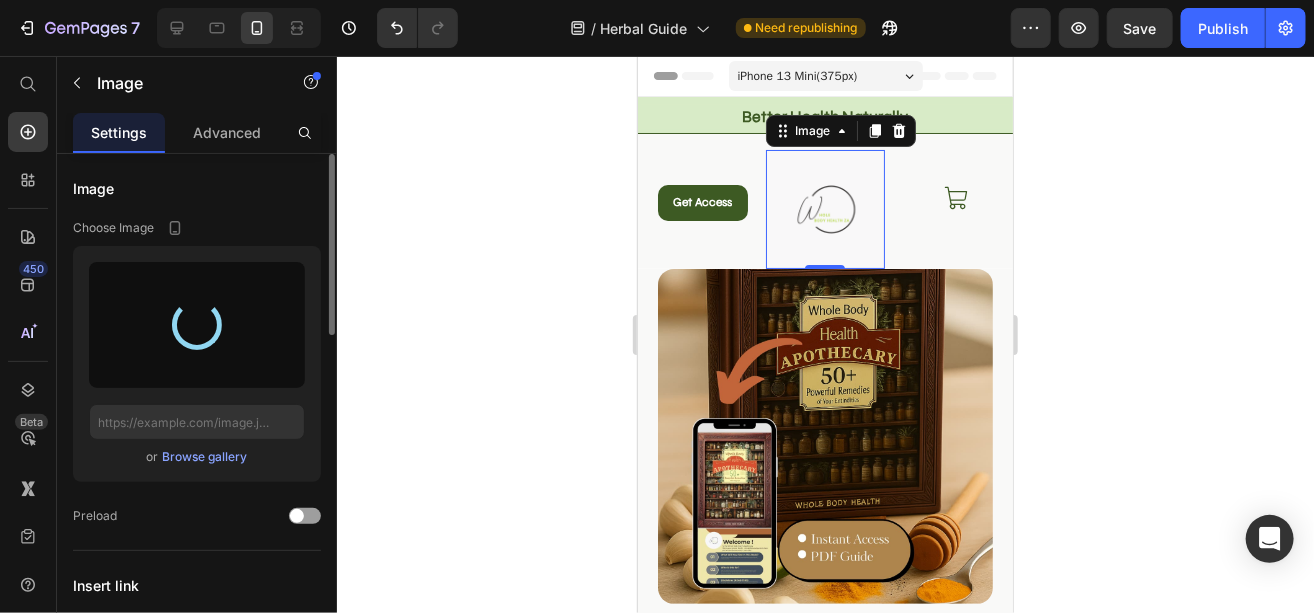 type on "https://cdn.shopify.com/s/files/1/0664/6788/9221/files/gempages_575061850920584421-3571cb78-2cb7-47e0-9913-7d4f33779378.jpg" 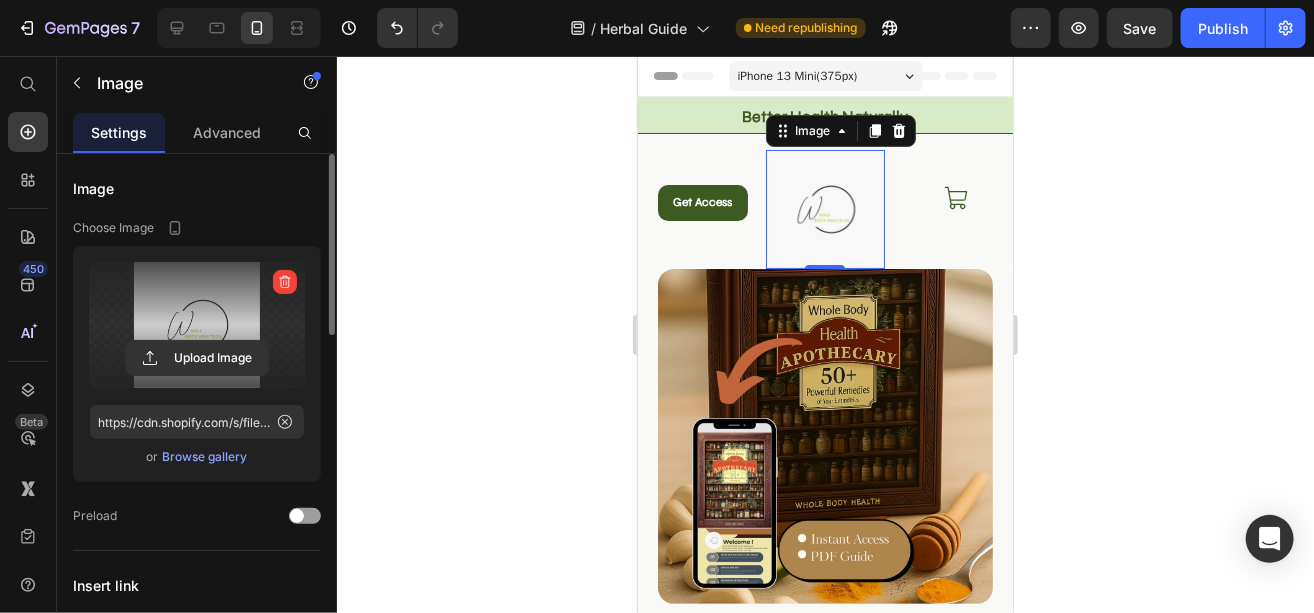 click 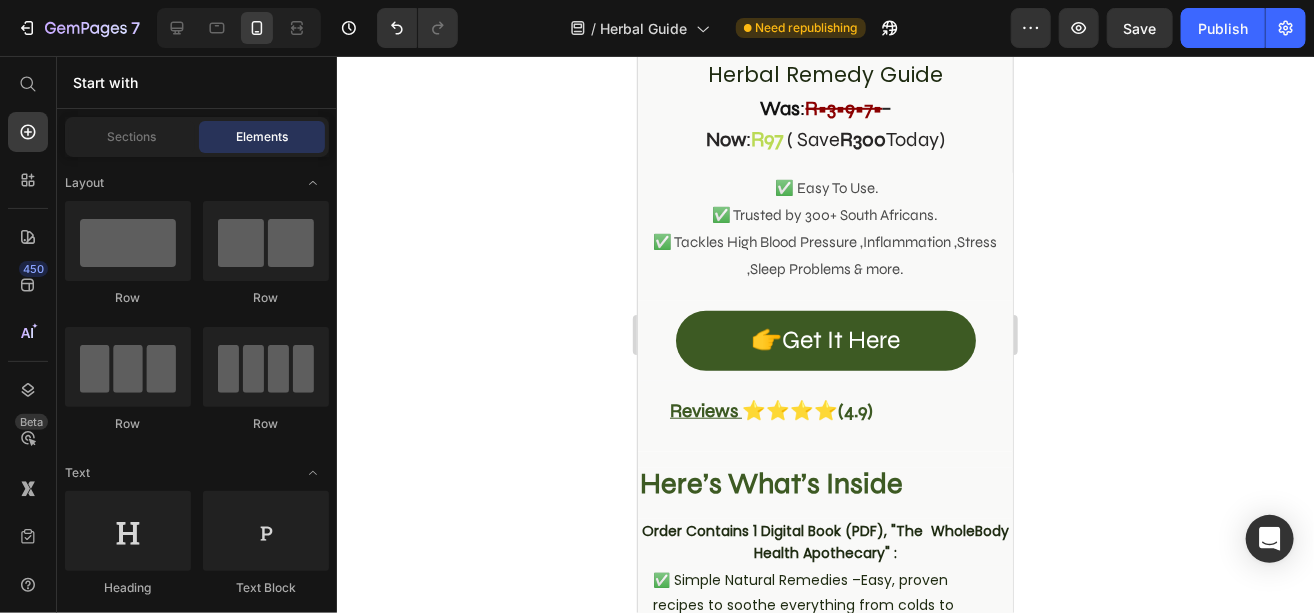 scroll, scrollTop: 558, scrollLeft: 0, axis: vertical 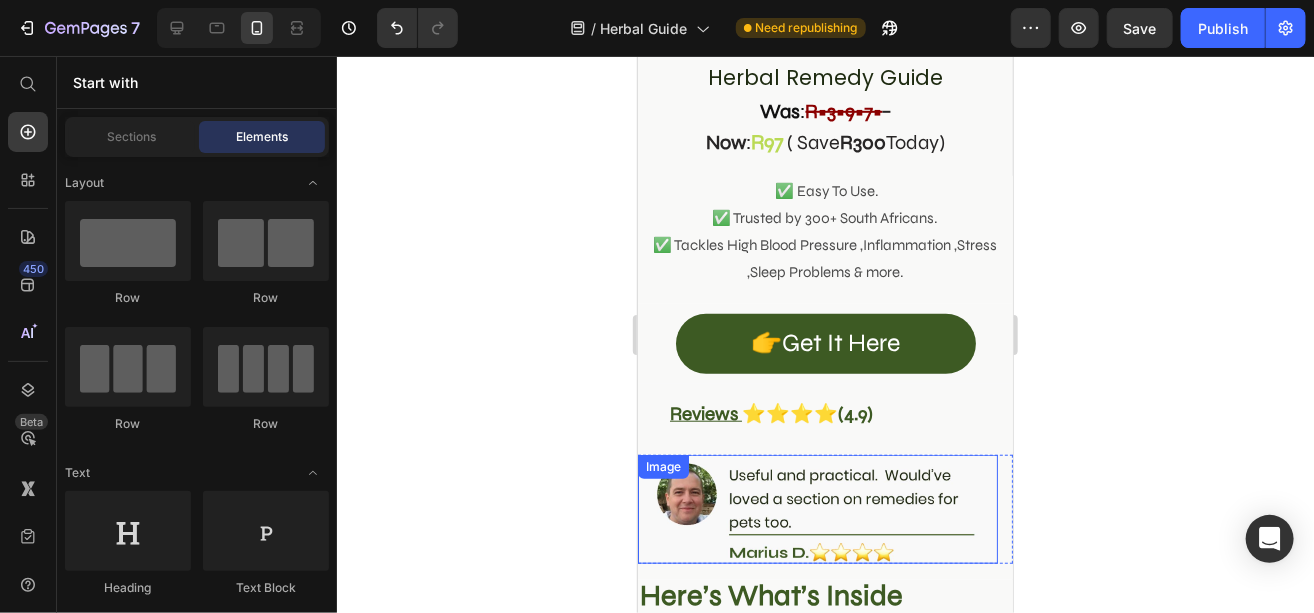 click at bounding box center (817, 508) 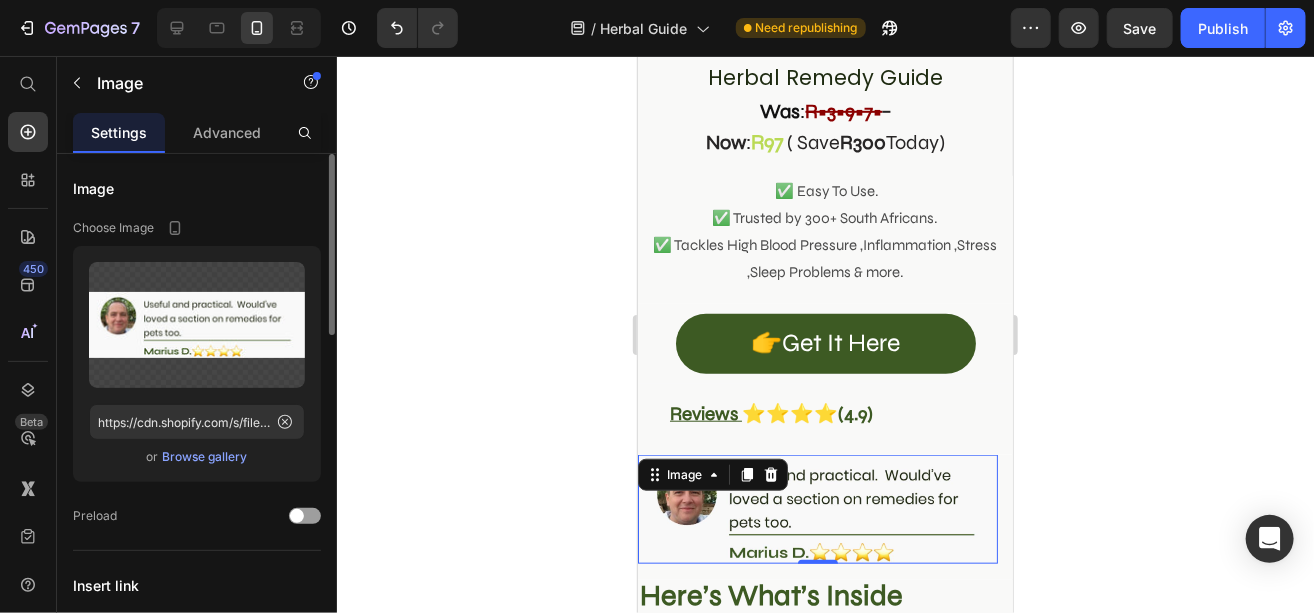 click 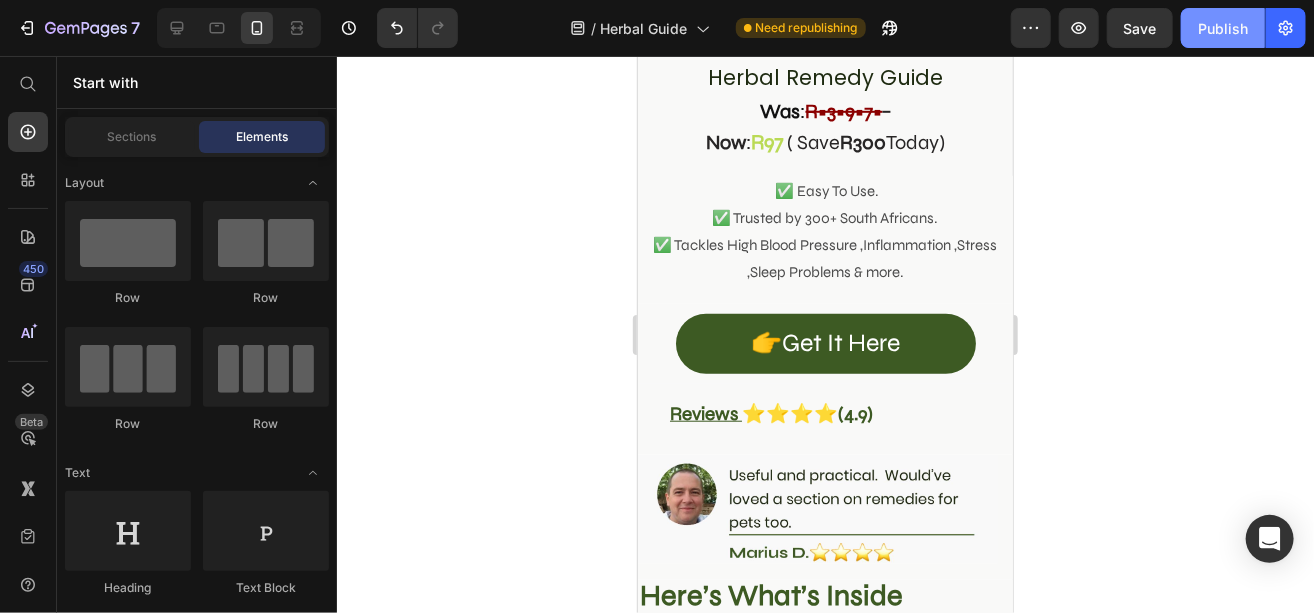 click on "Publish" 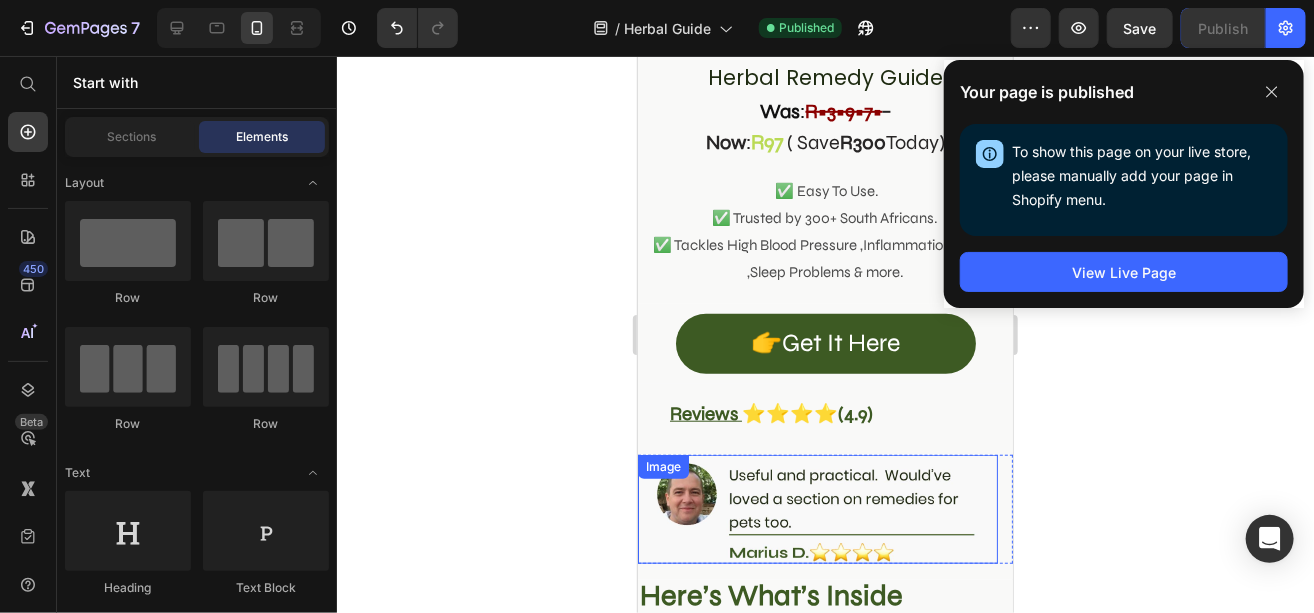 click at bounding box center [817, 508] 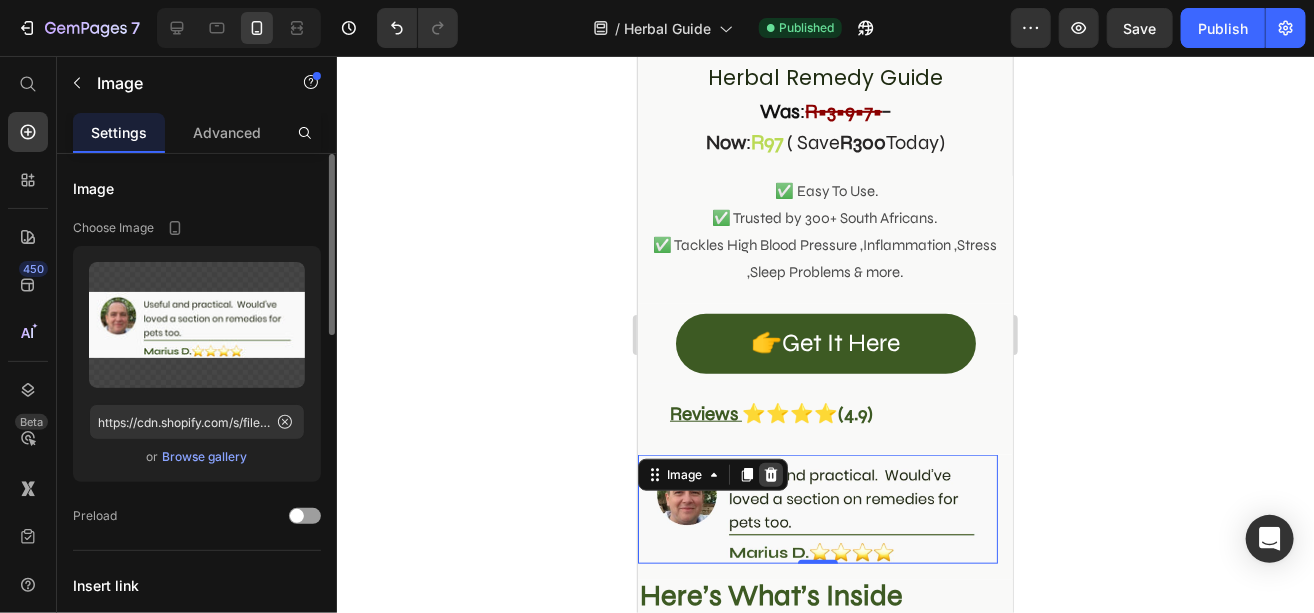 click 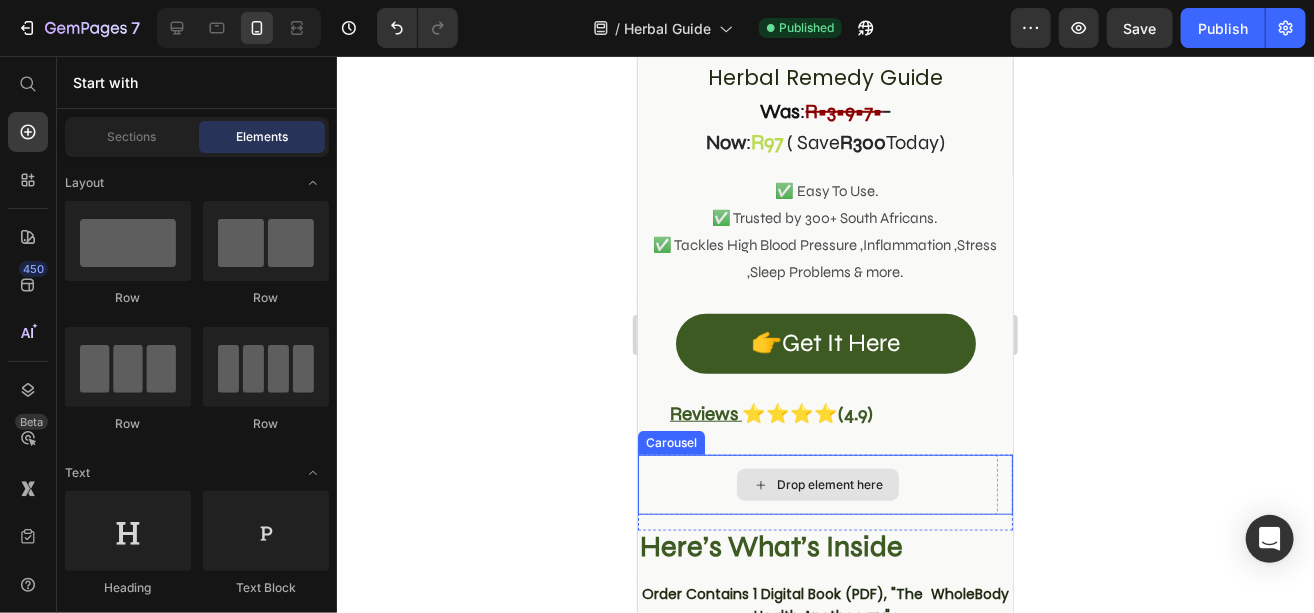 click on "Drop element here" at bounding box center [817, 484] 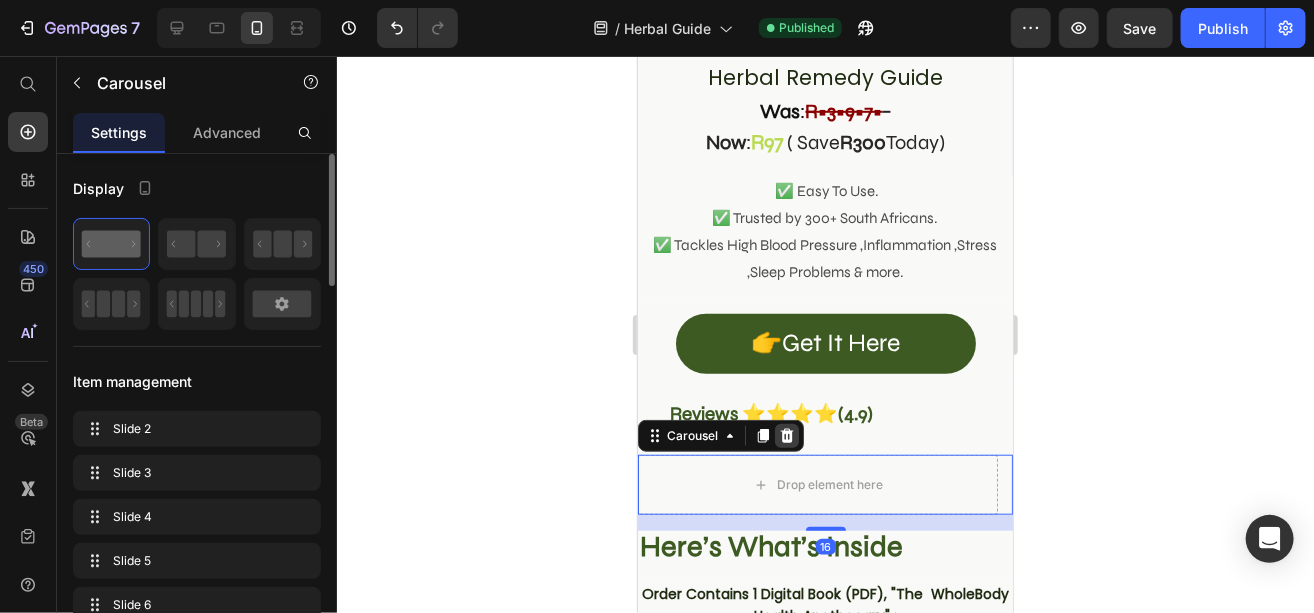 click 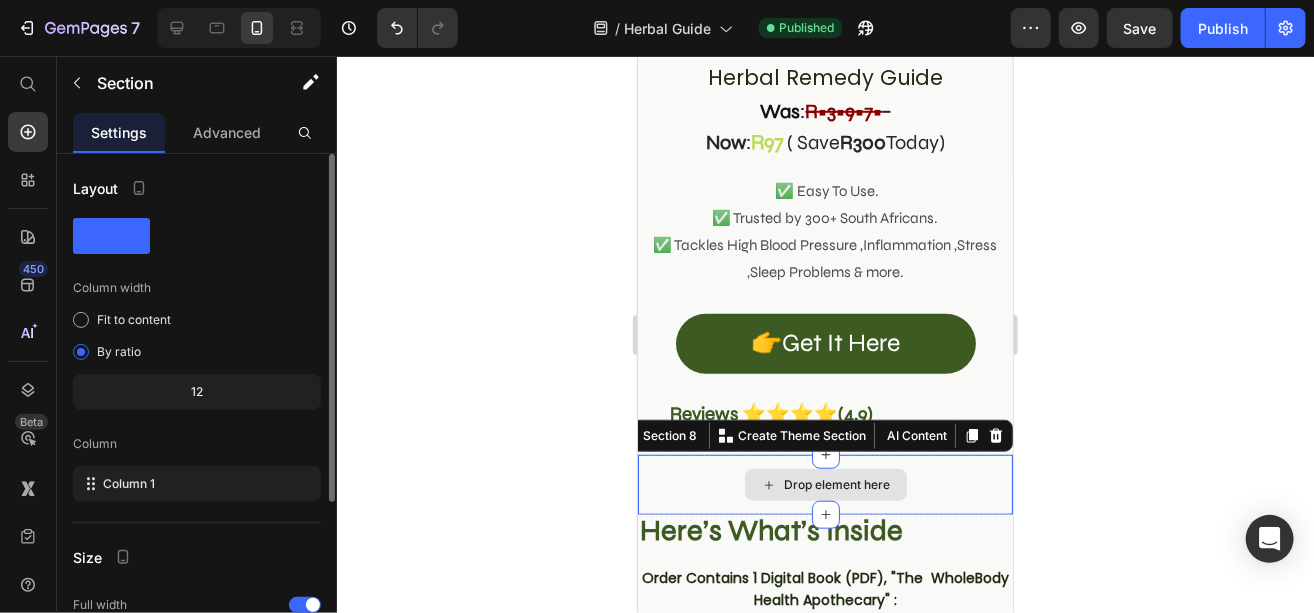 click on "Drop element here" at bounding box center (824, 484) 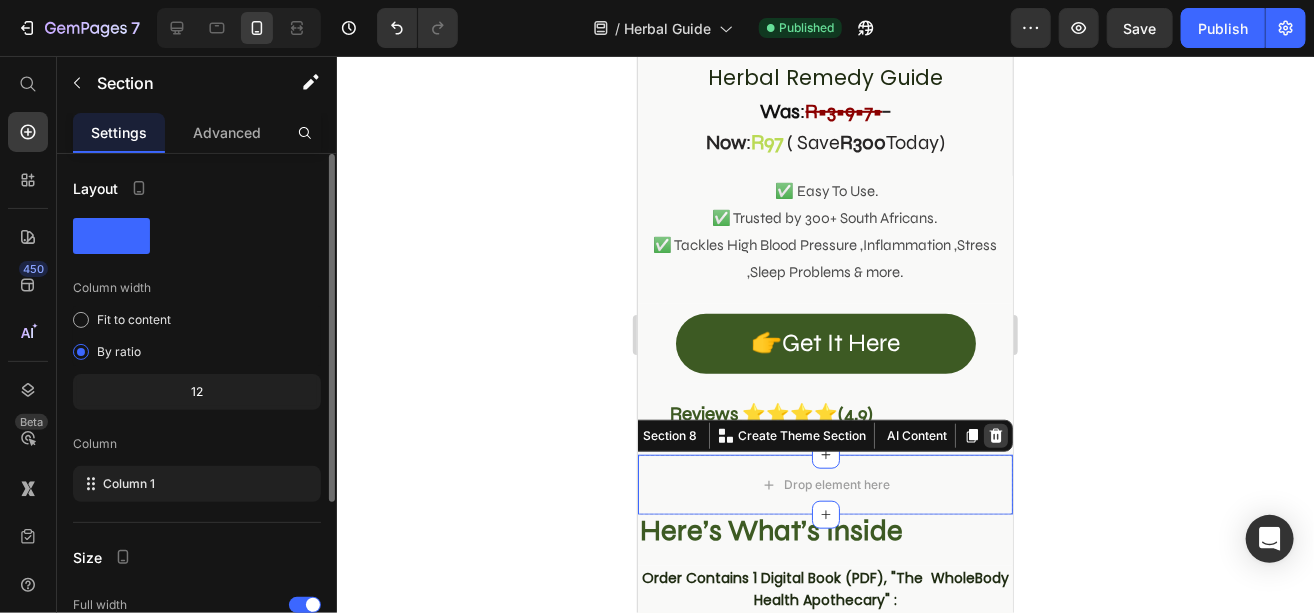 click 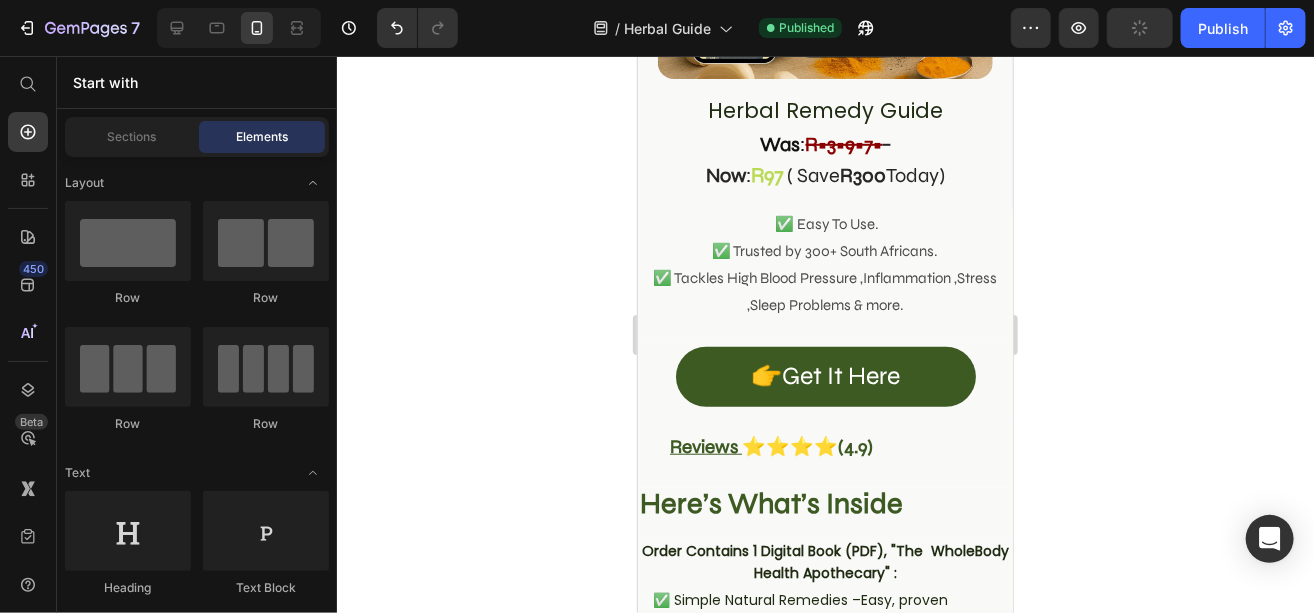 scroll, scrollTop: 1302, scrollLeft: 0, axis: vertical 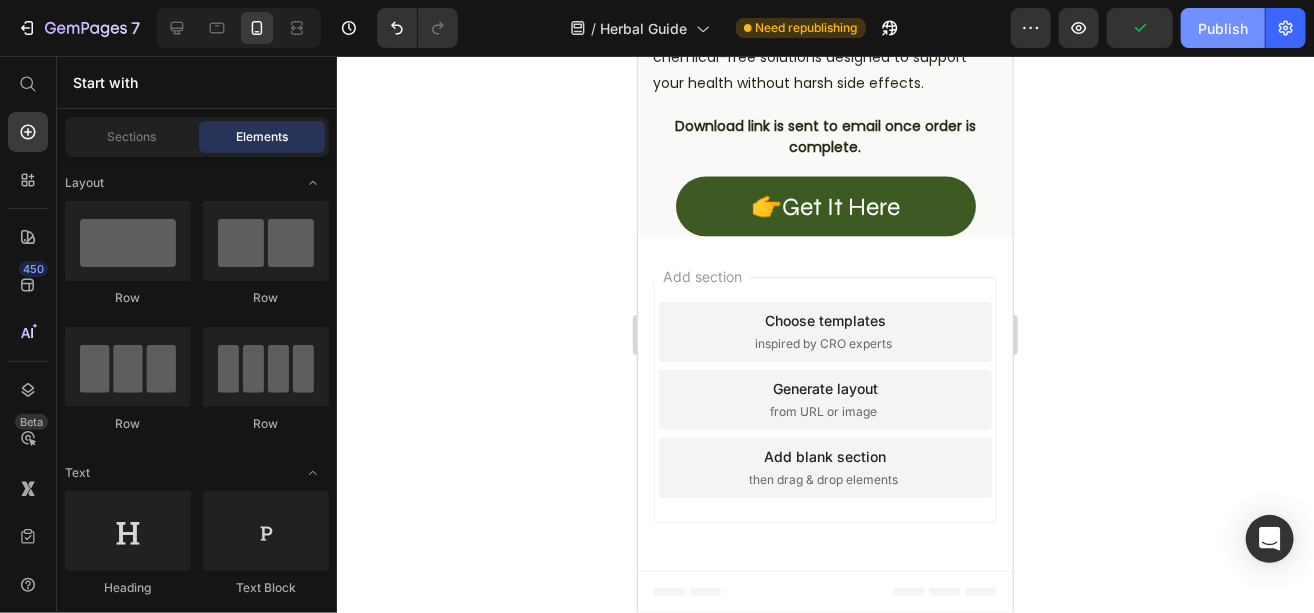 click on "Publish" at bounding box center [1223, 28] 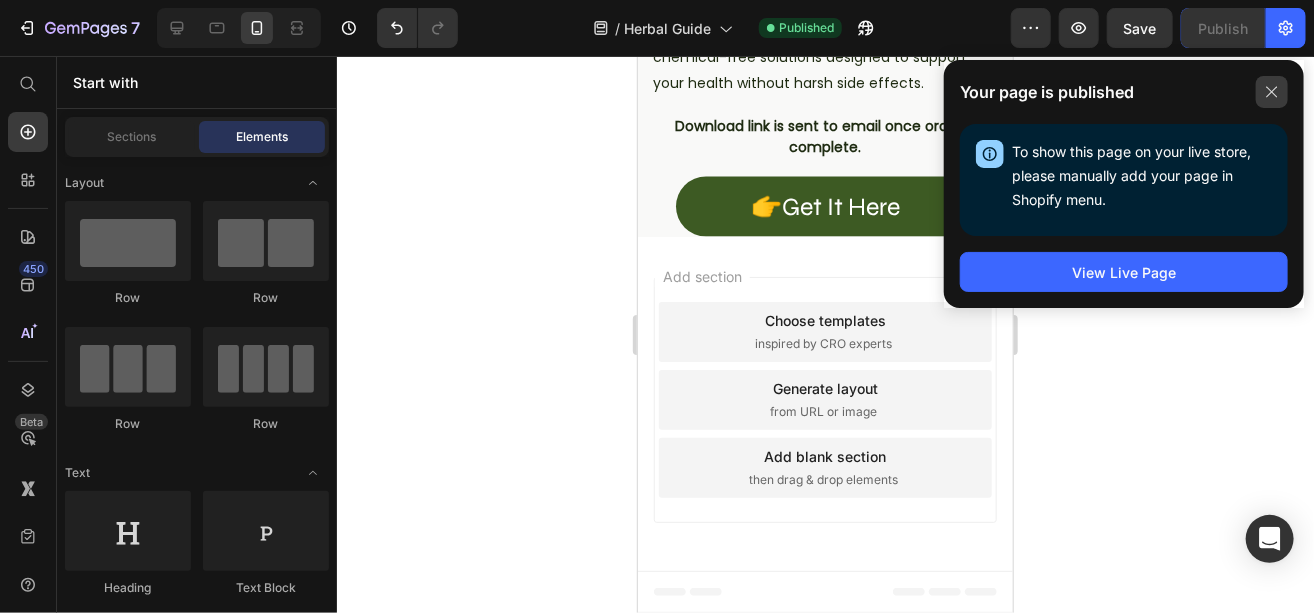 click 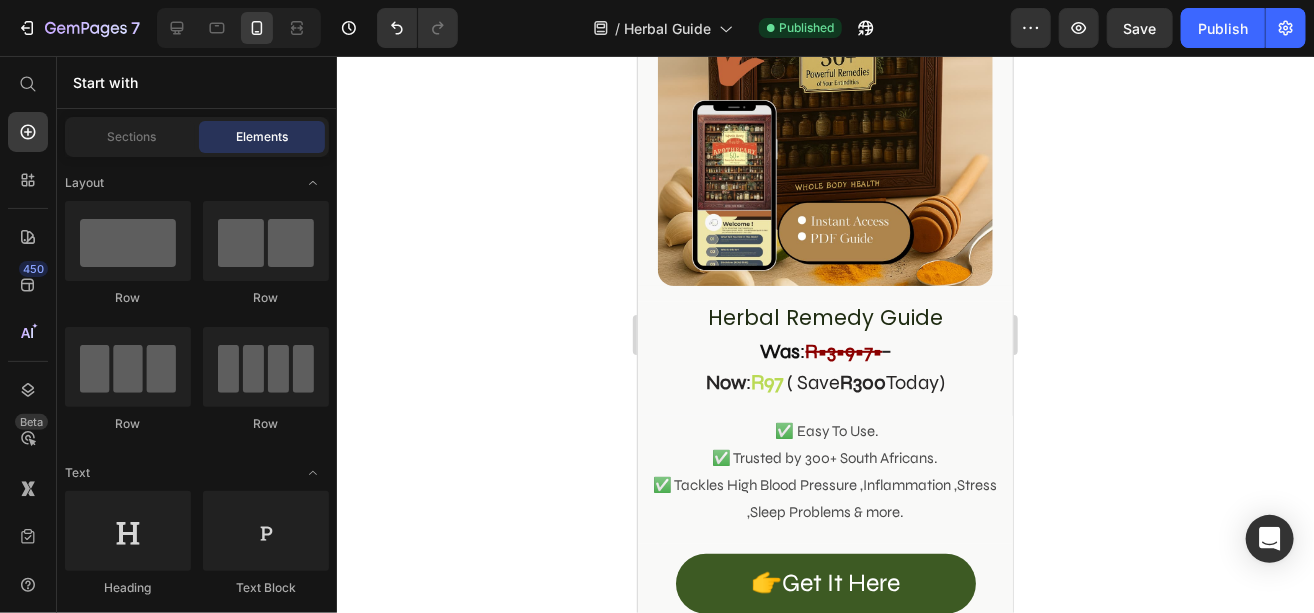scroll, scrollTop: 554, scrollLeft: 0, axis: vertical 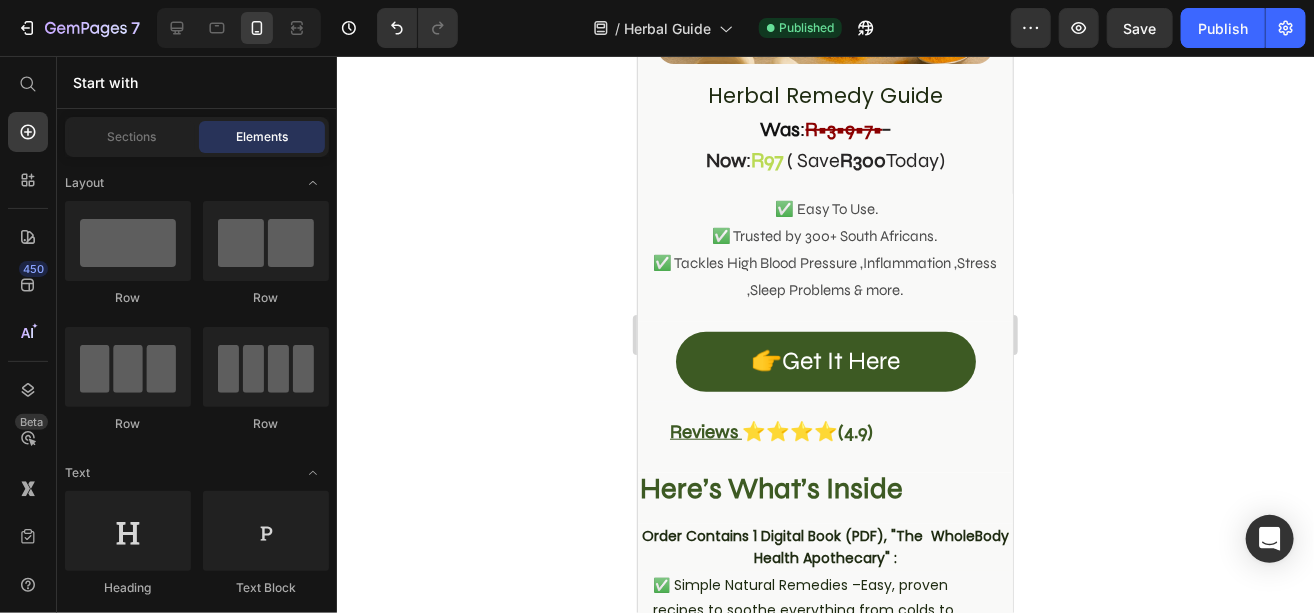 drag, startPoint x: 1007, startPoint y: 469, endPoint x: 1662, endPoint y: 294, distance: 677.9749 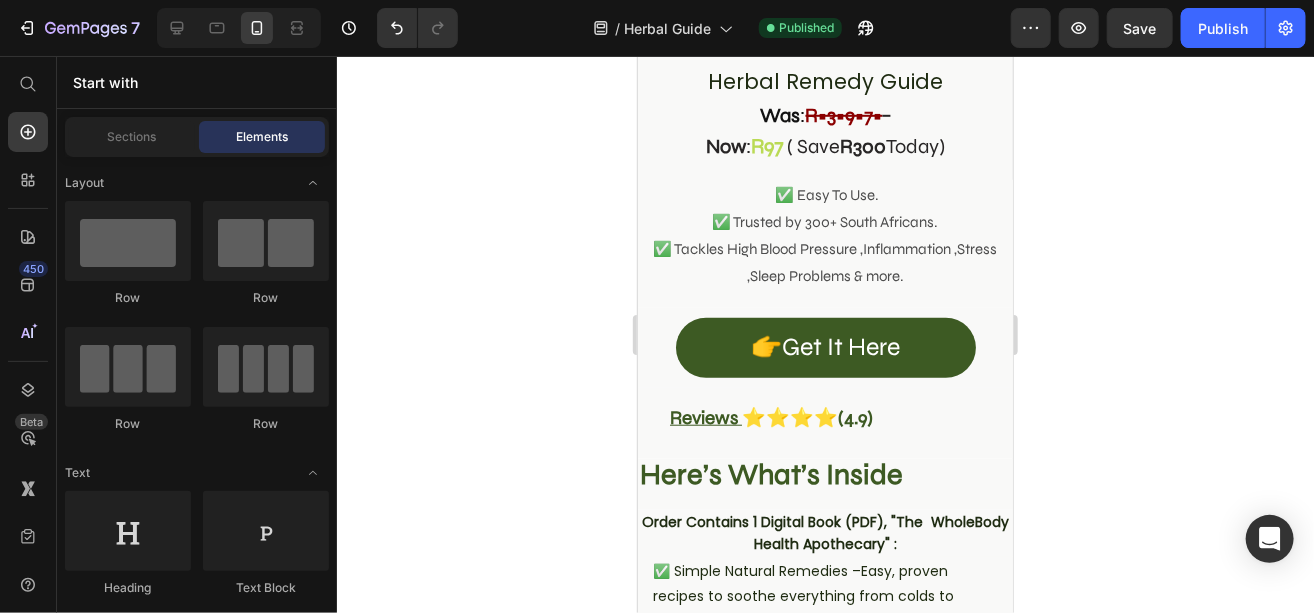 scroll, scrollTop: 622, scrollLeft: 0, axis: vertical 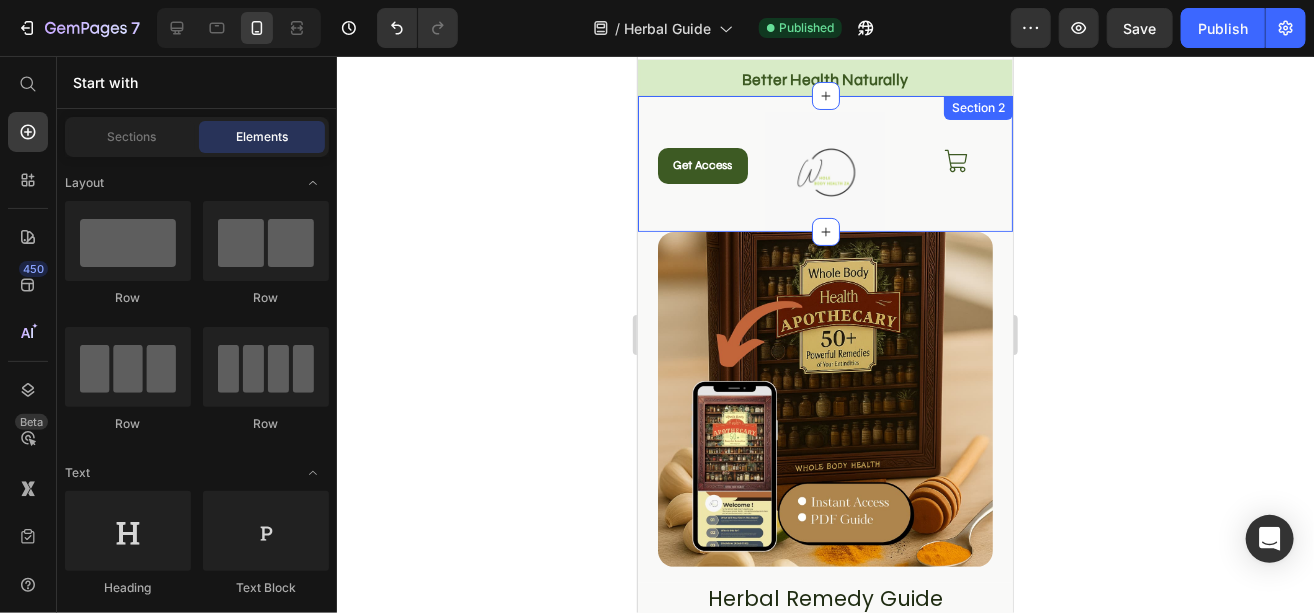 click on "Title Line Get Access Button Image
Icon Row Section 2" at bounding box center (824, 163) 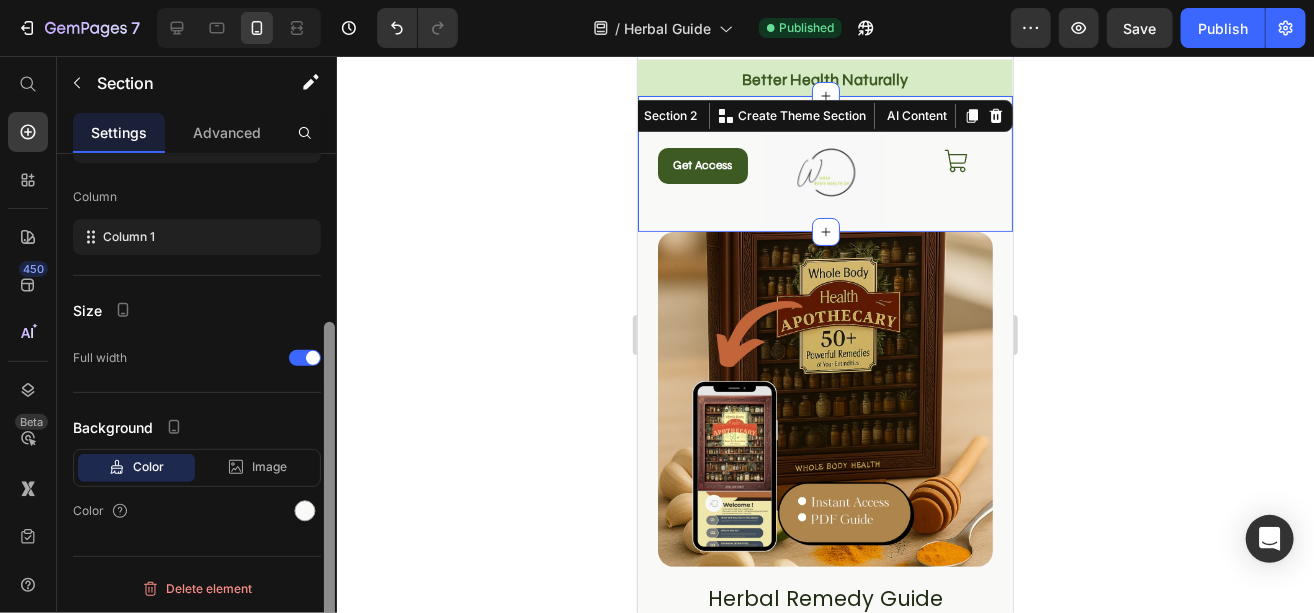 scroll, scrollTop: 0, scrollLeft: 0, axis: both 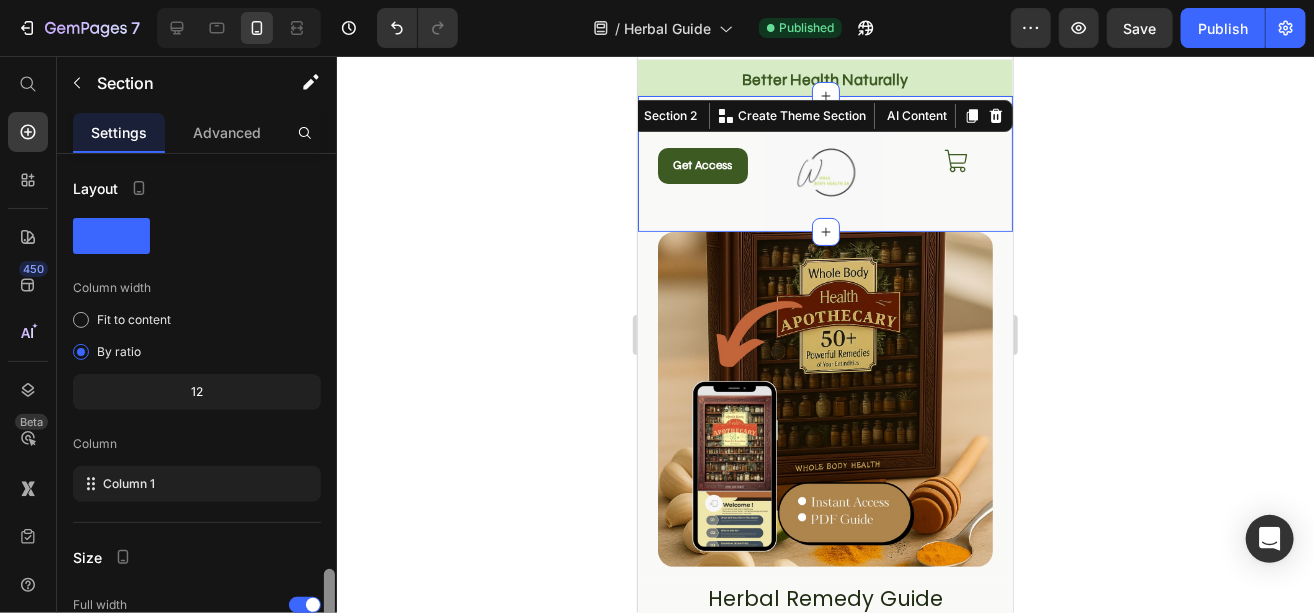 drag, startPoint x: 324, startPoint y: 251, endPoint x: 299, endPoint y: 208, distance: 49.73932 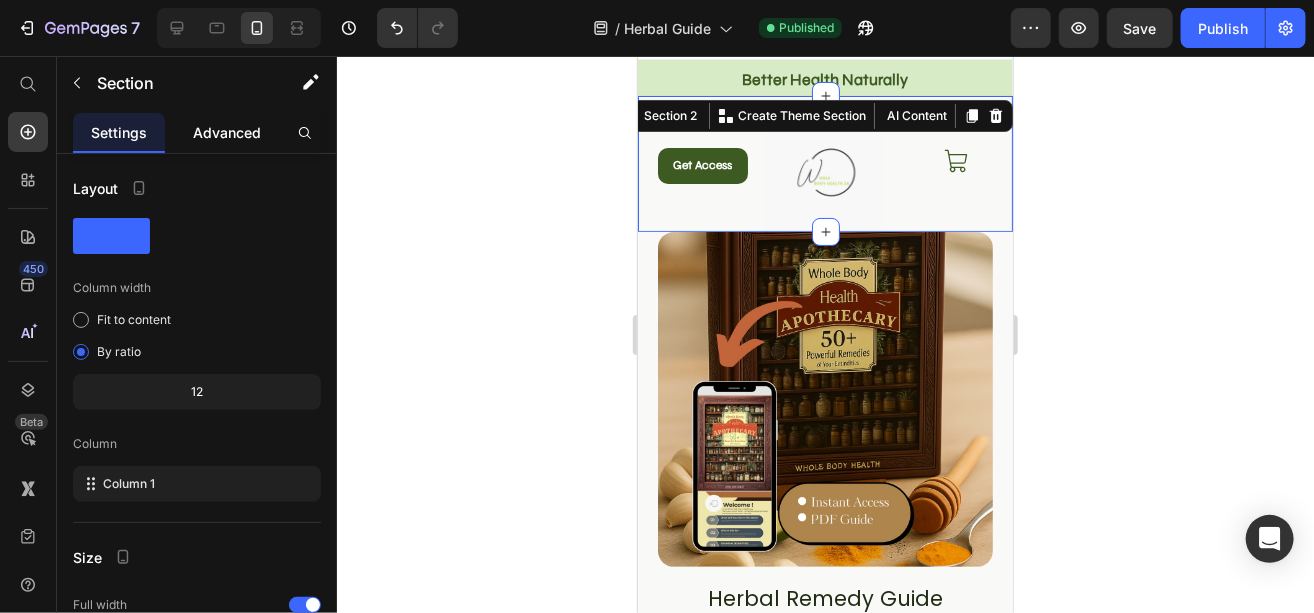 click on "Advanced" at bounding box center [227, 132] 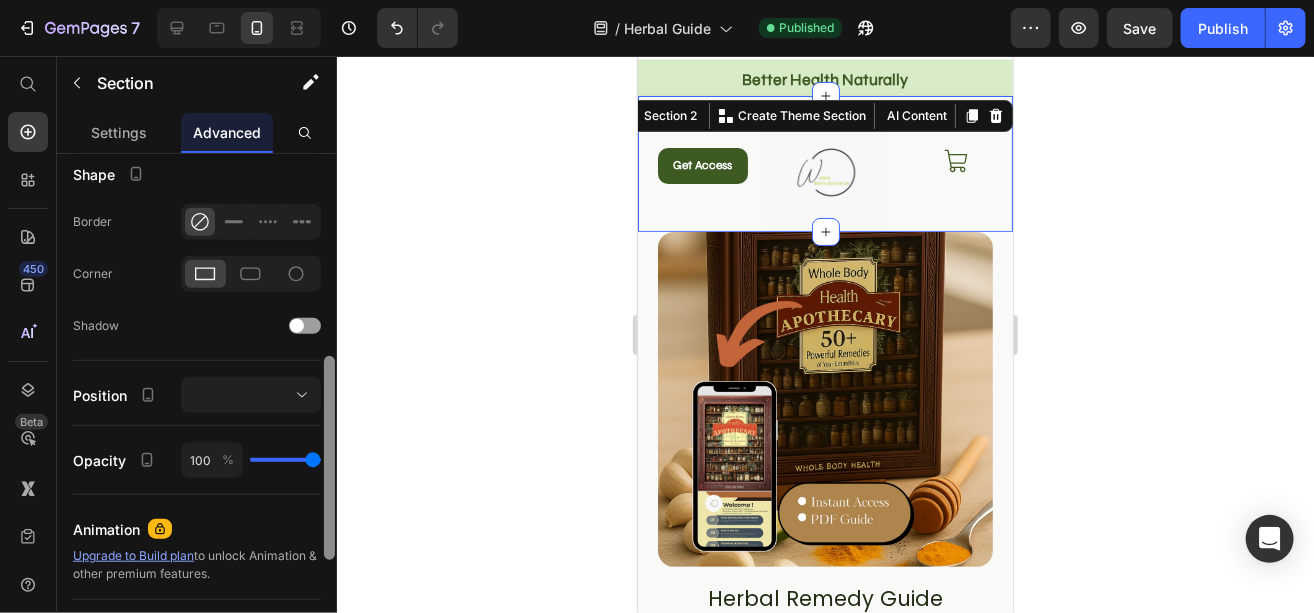 drag, startPoint x: 329, startPoint y: 211, endPoint x: 342, endPoint y: 458, distance: 247.34187 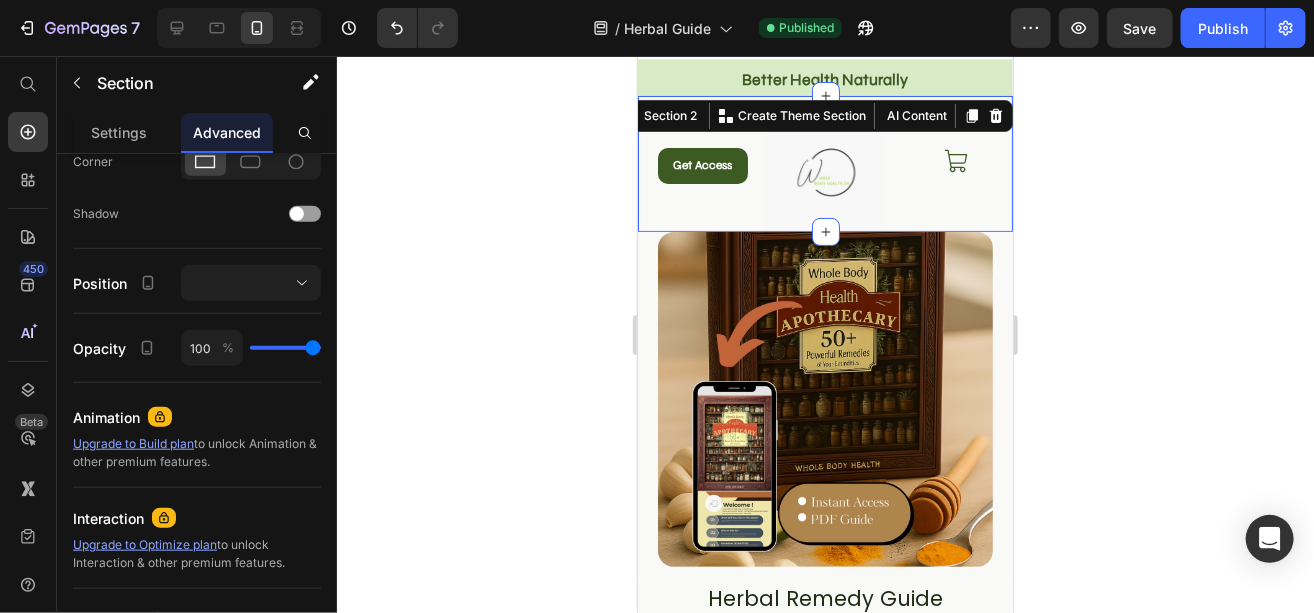 click 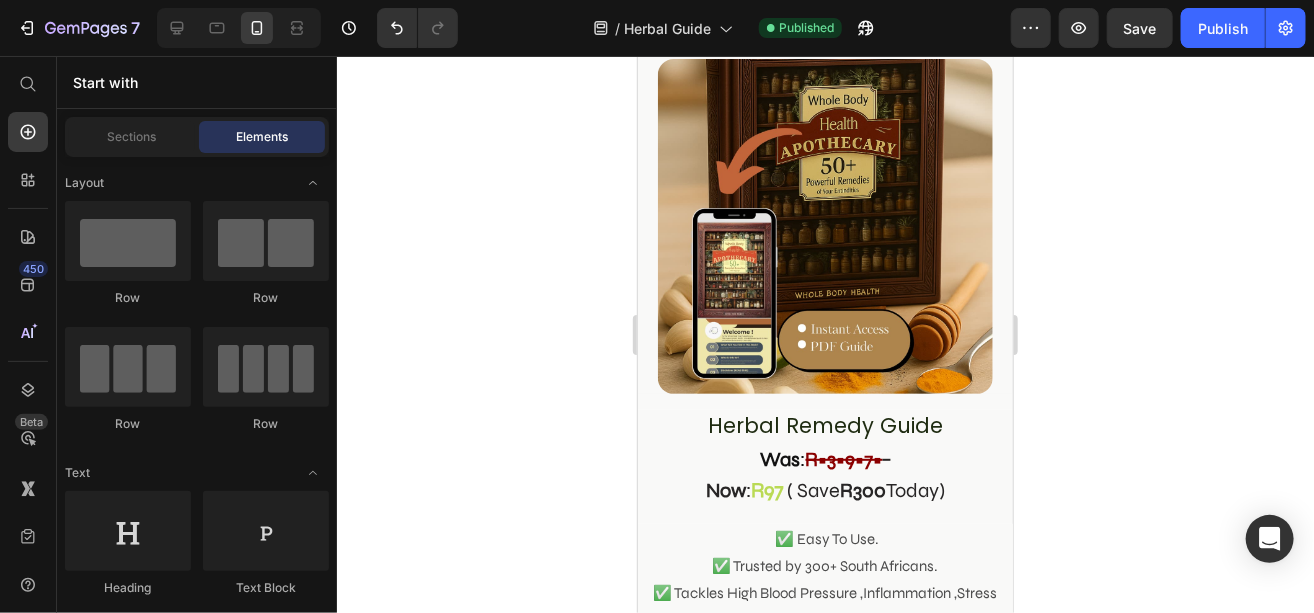scroll, scrollTop: 261, scrollLeft: 0, axis: vertical 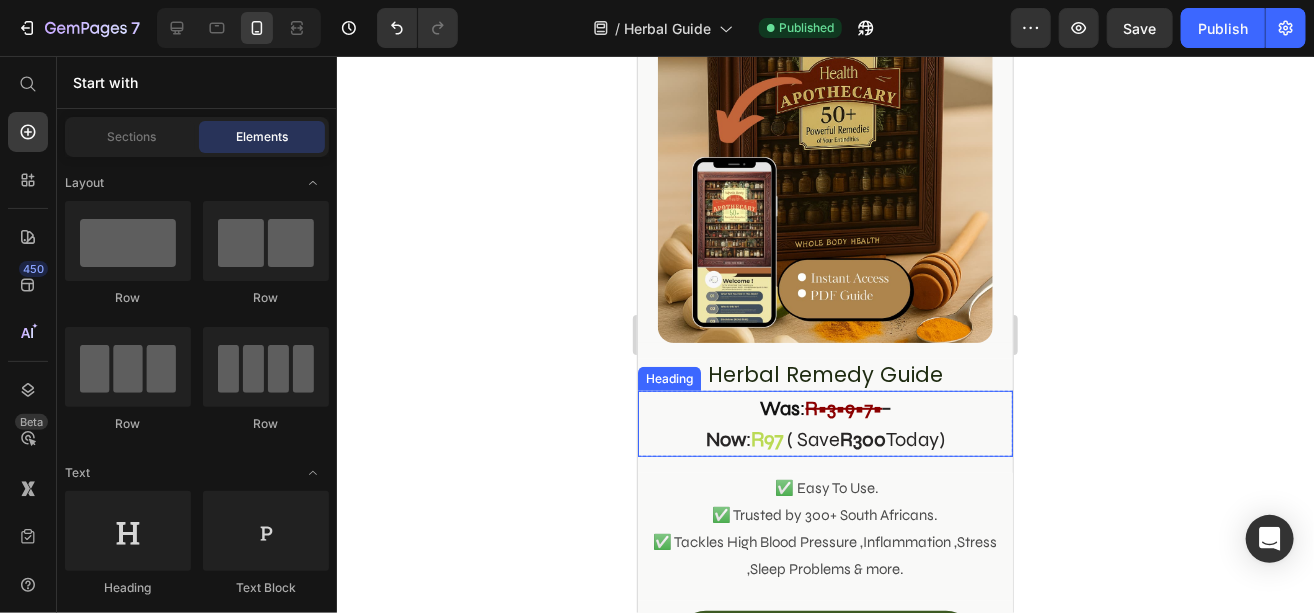 click on "Was  :" at bounding box center [782, 407] 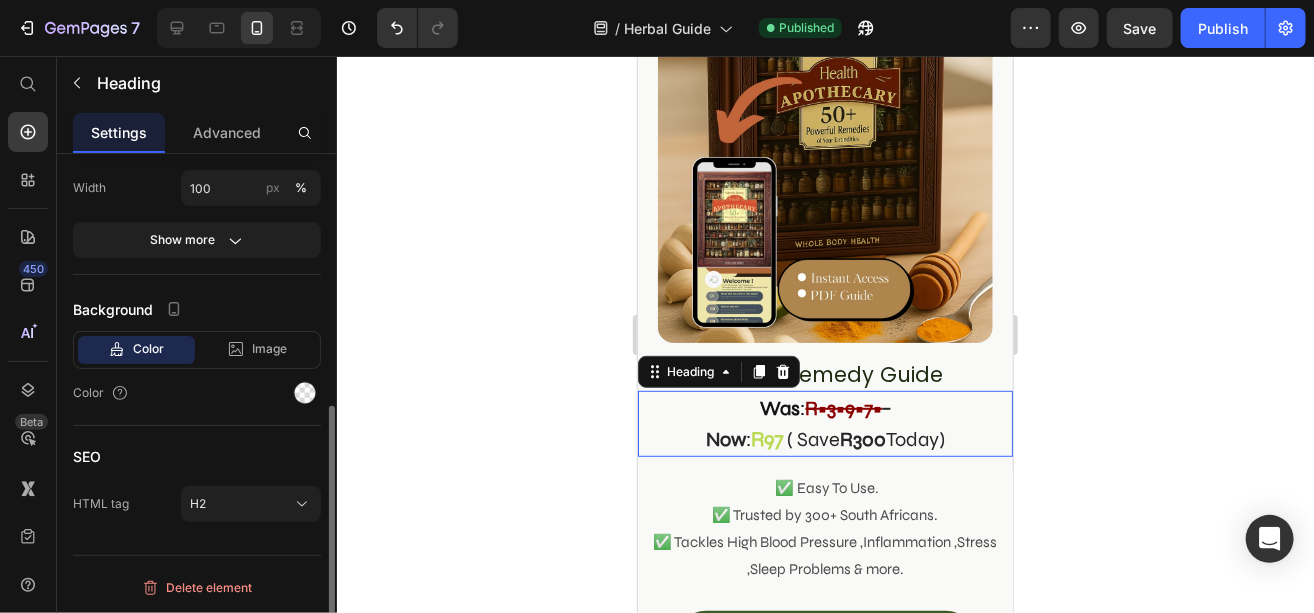scroll, scrollTop: 0, scrollLeft: 0, axis: both 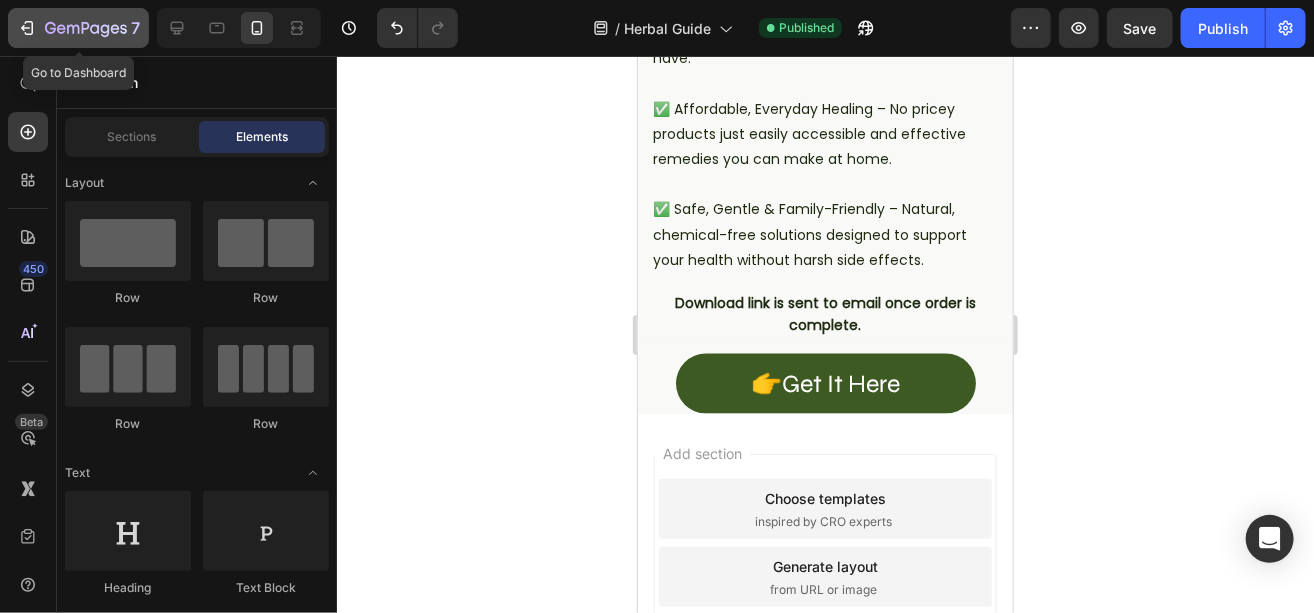 click 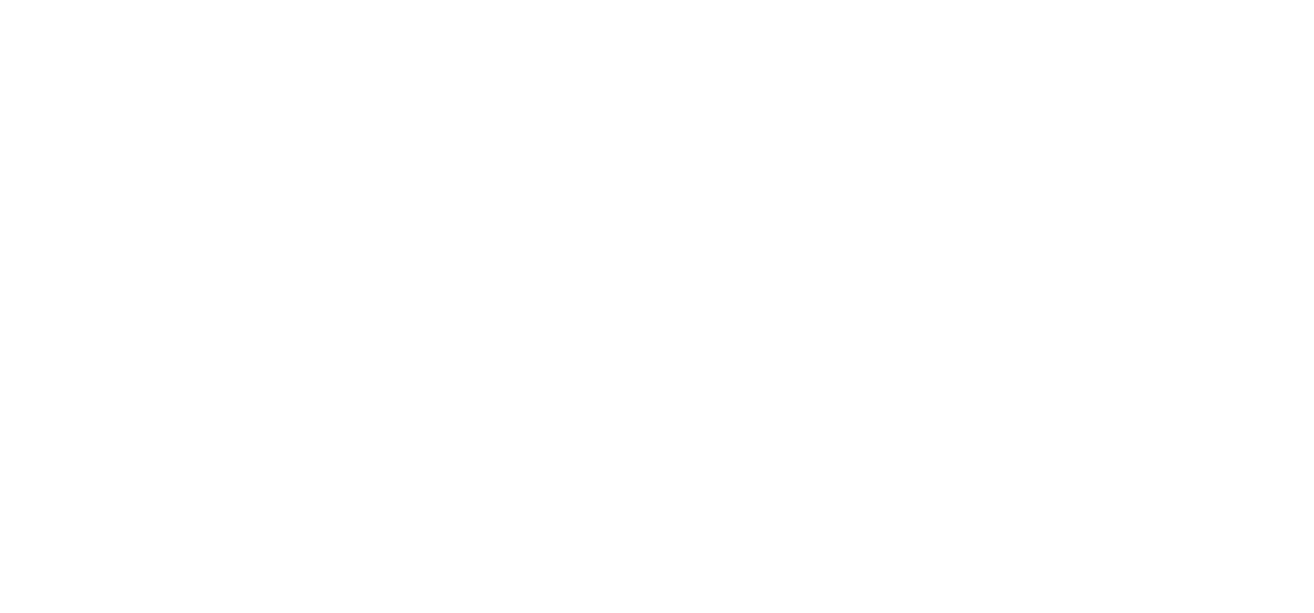 scroll, scrollTop: 0, scrollLeft: 0, axis: both 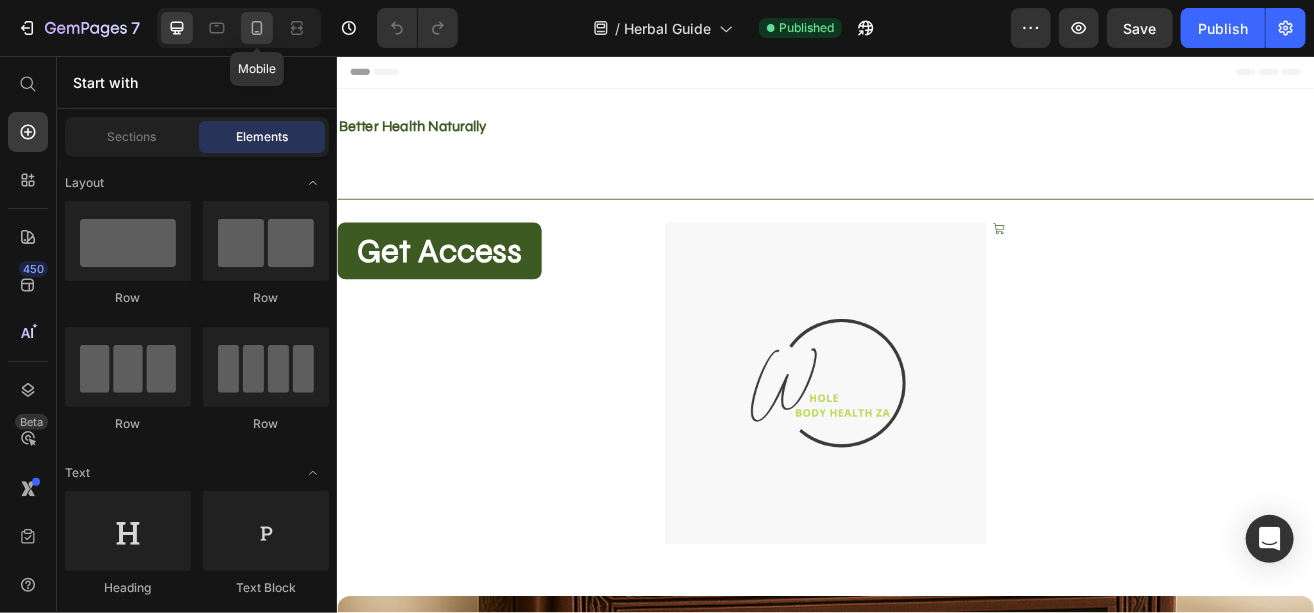 click 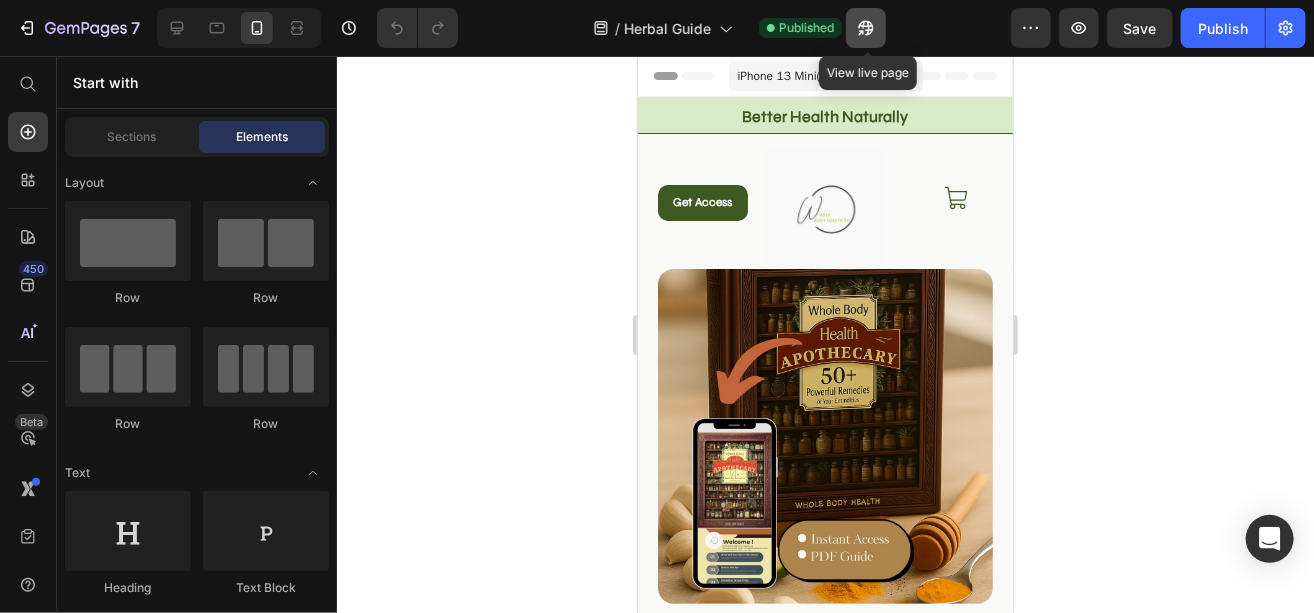 click 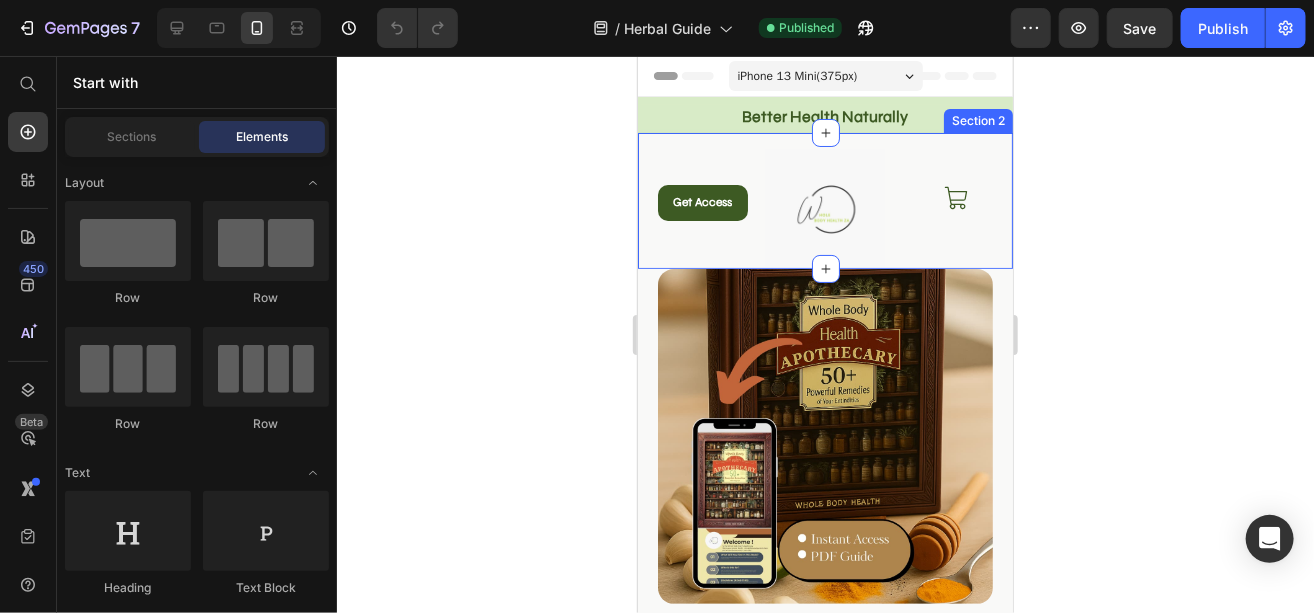 click on "Title Line Get Access Button Image
Icon Row" at bounding box center [824, 200] 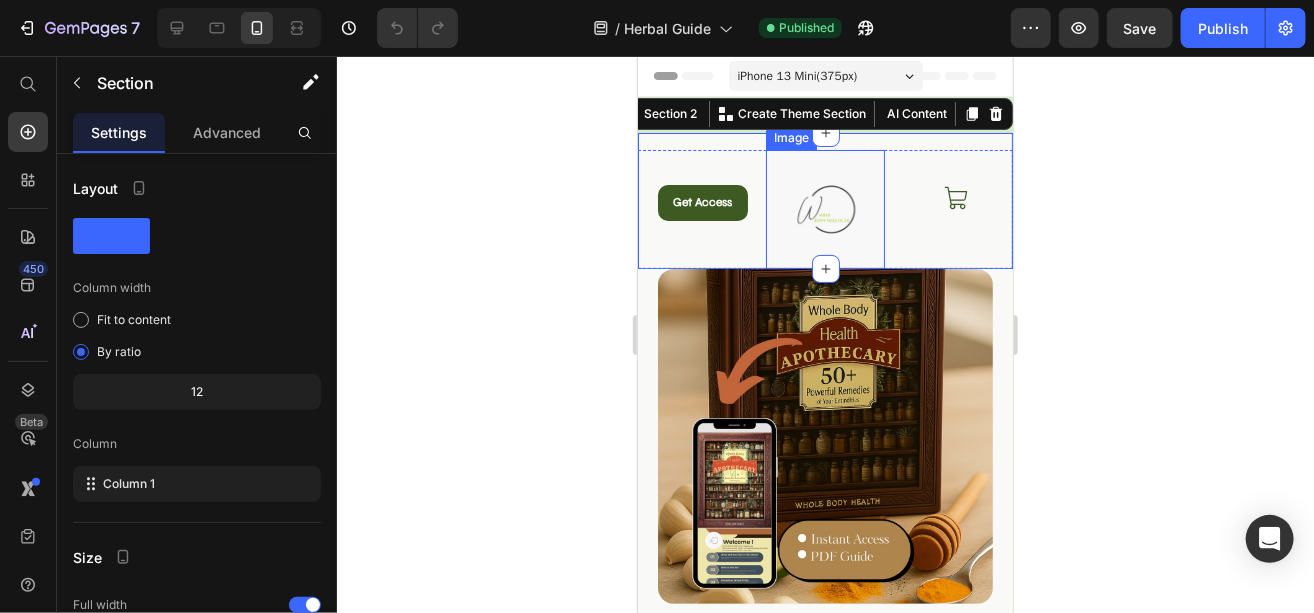 click at bounding box center (825, 209) 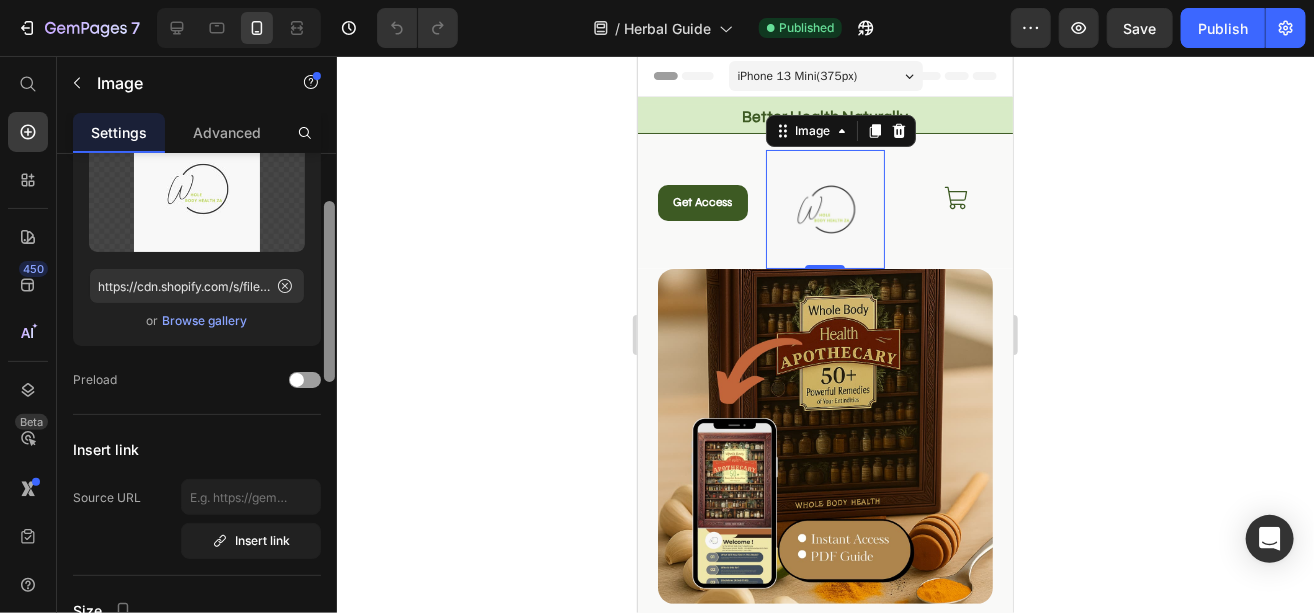 scroll, scrollTop: 303, scrollLeft: 0, axis: vertical 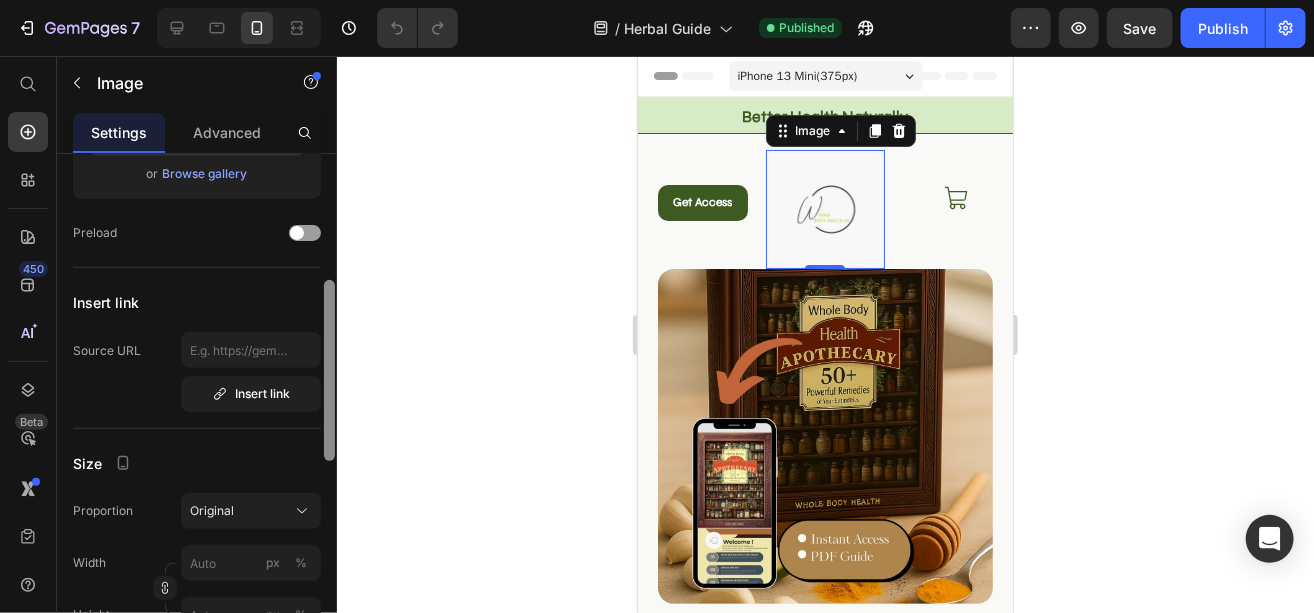 drag, startPoint x: 334, startPoint y: 280, endPoint x: 311, endPoint y: 377, distance: 99.68952 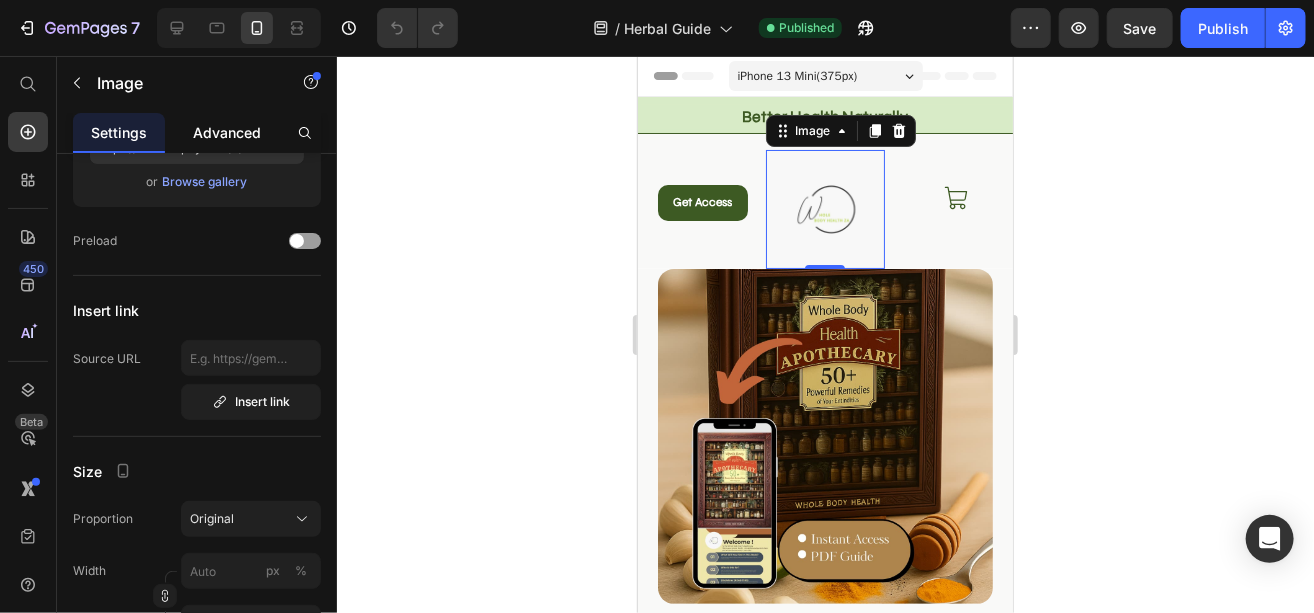 click on "Advanced" at bounding box center [227, 132] 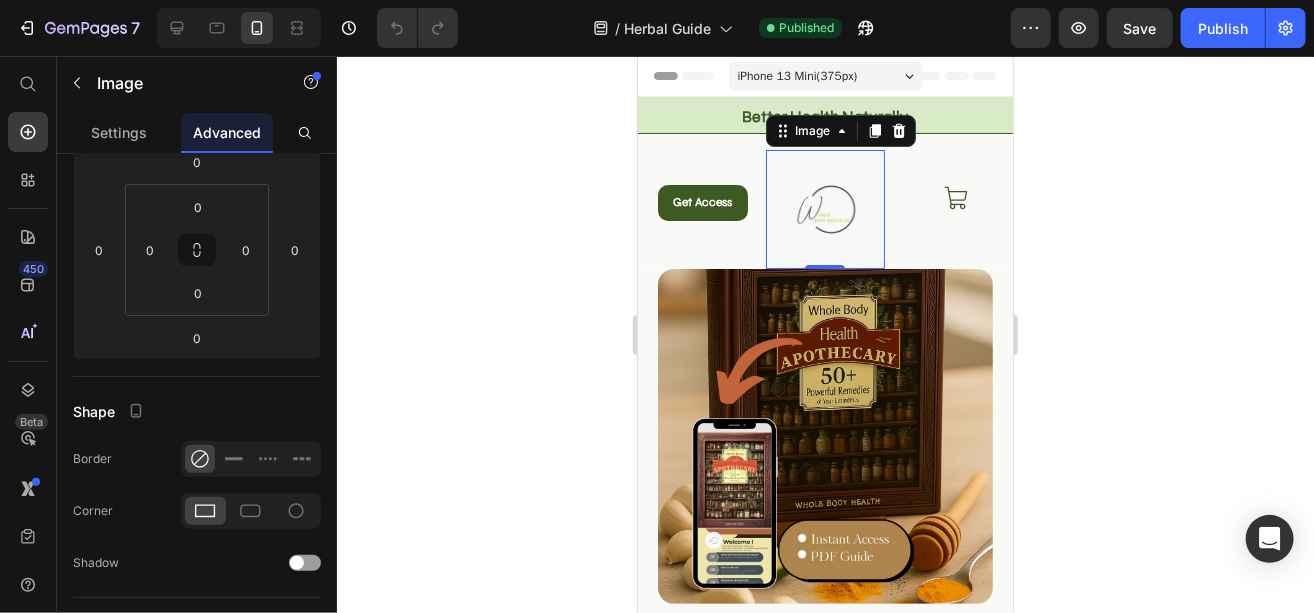 scroll, scrollTop: 0, scrollLeft: 0, axis: both 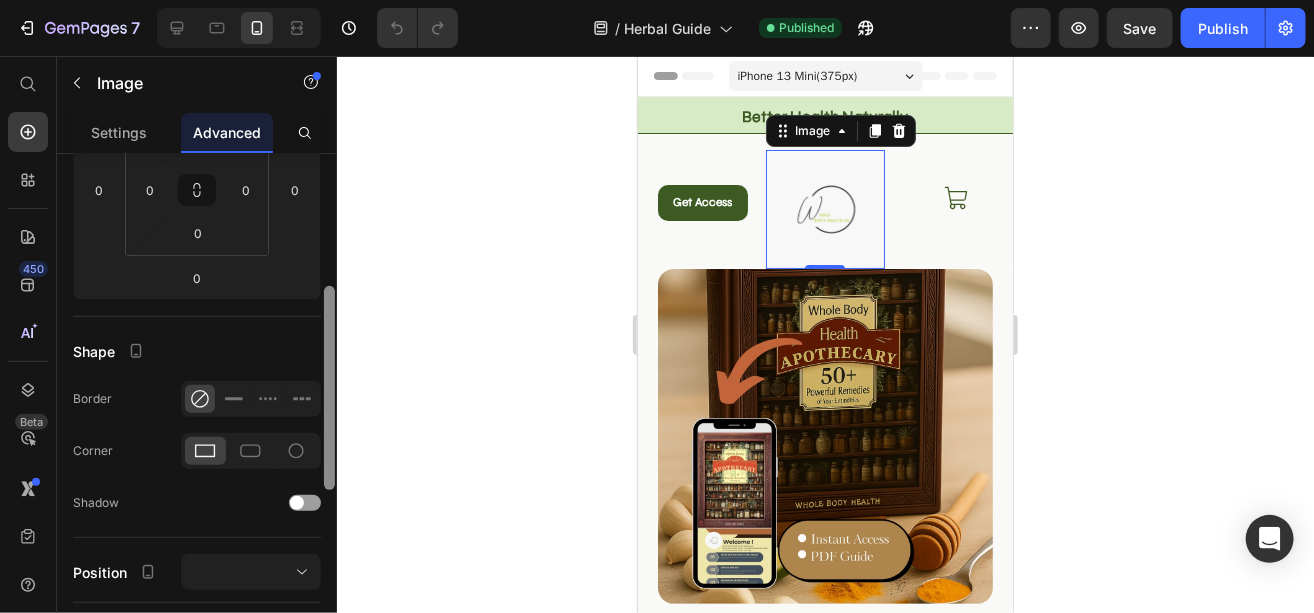 drag, startPoint x: 331, startPoint y: 212, endPoint x: 324, endPoint y: 385, distance: 173.14156 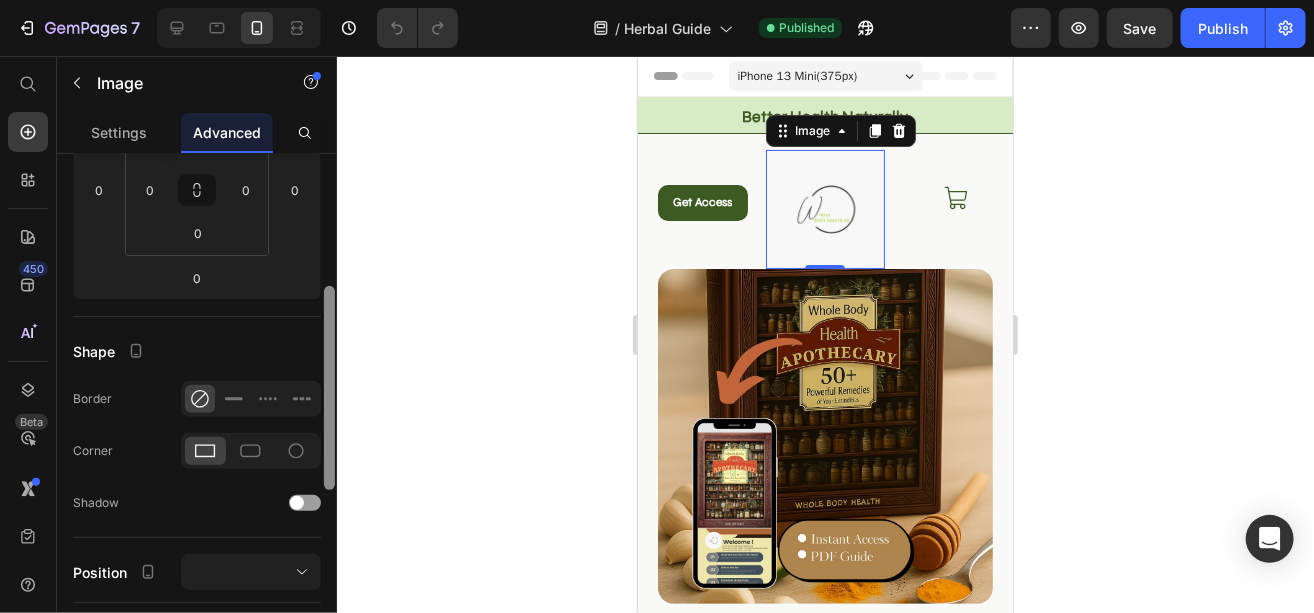click at bounding box center (329, 388) 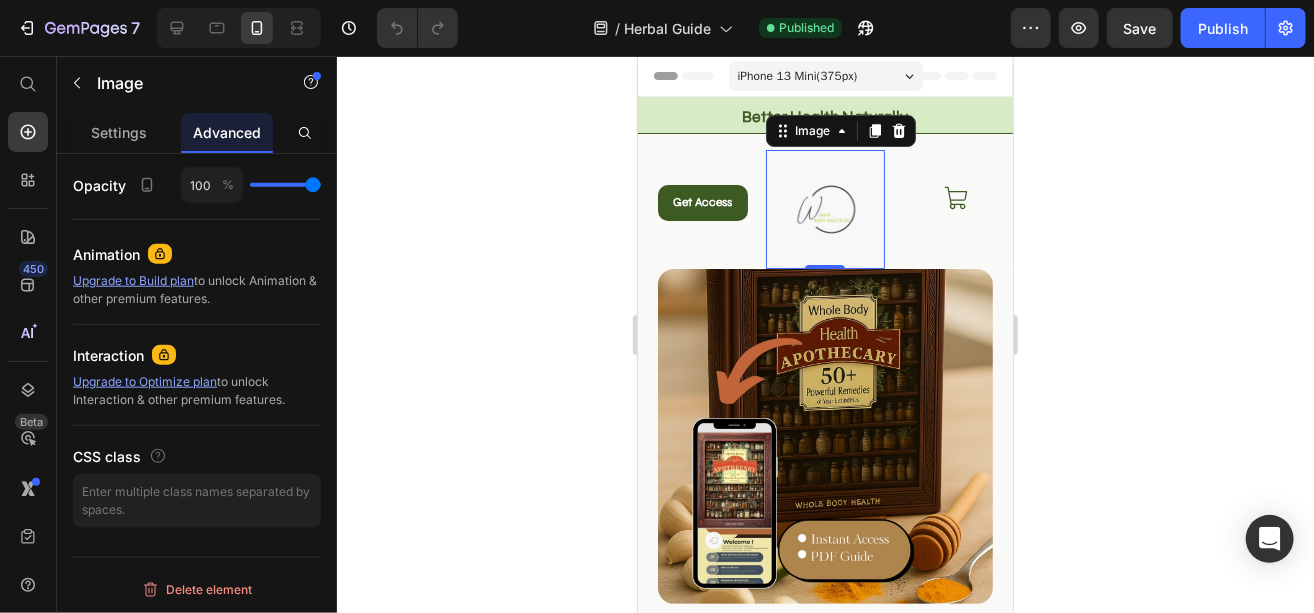scroll, scrollTop: 0, scrollLeft: 0, axis: both 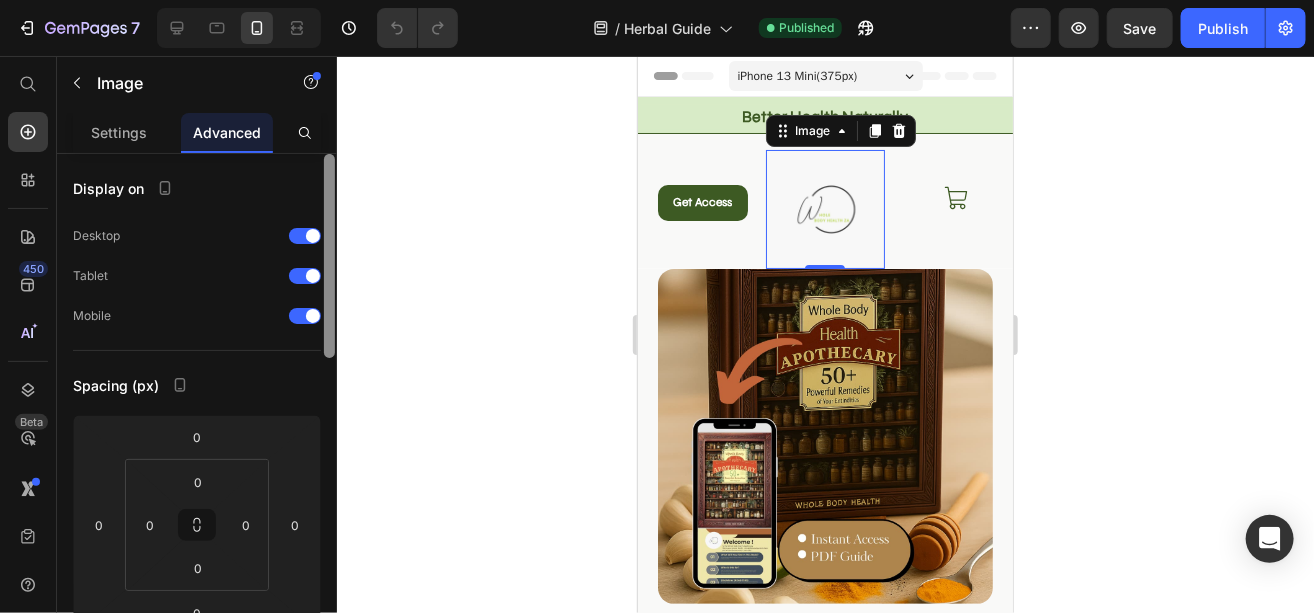 drag, startPoint x: 331, startPoint y: 418, endPoint x: 312, endPoint y: 163, distance: 255.70686 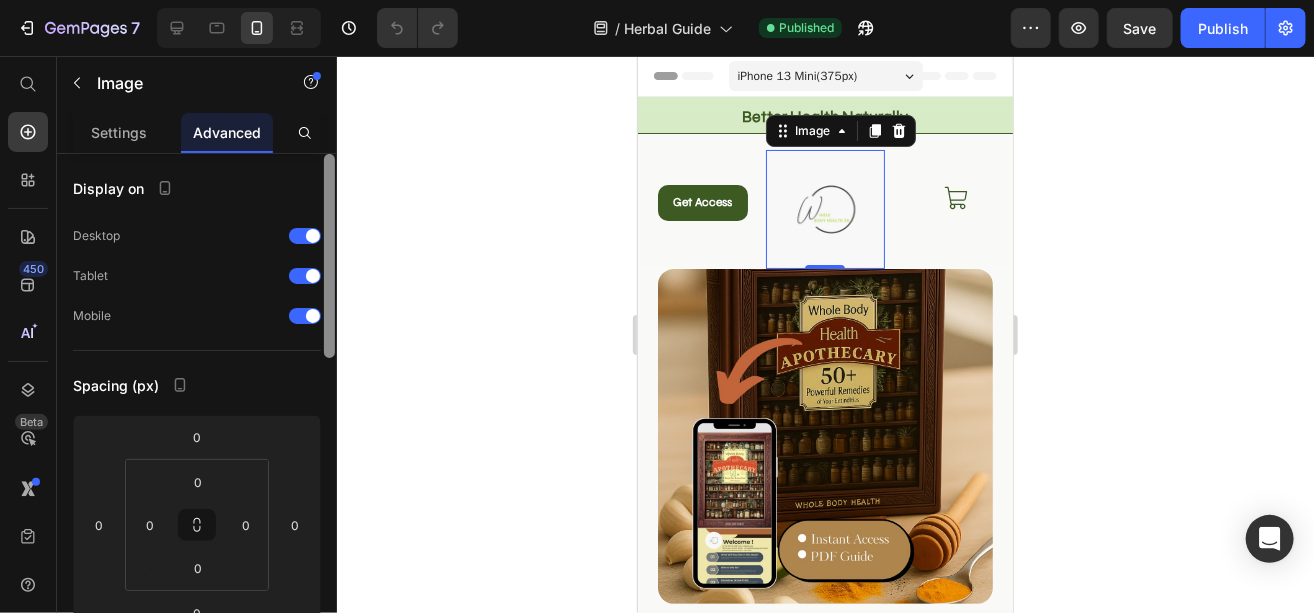 click on "Display on Desktop Tablet Mobile Spacing (px) 0 0 0 0 0 0 0 0 Shape Border Corner Shadow Position Opacity 100 % Animation Upgrade to Build plan  to unlock Animation & other premium features. Interaction Upgrade to Optimize plan  to unlock Interaction & other premium features. CSS class  Delete element" at bounding box center [197, 412] 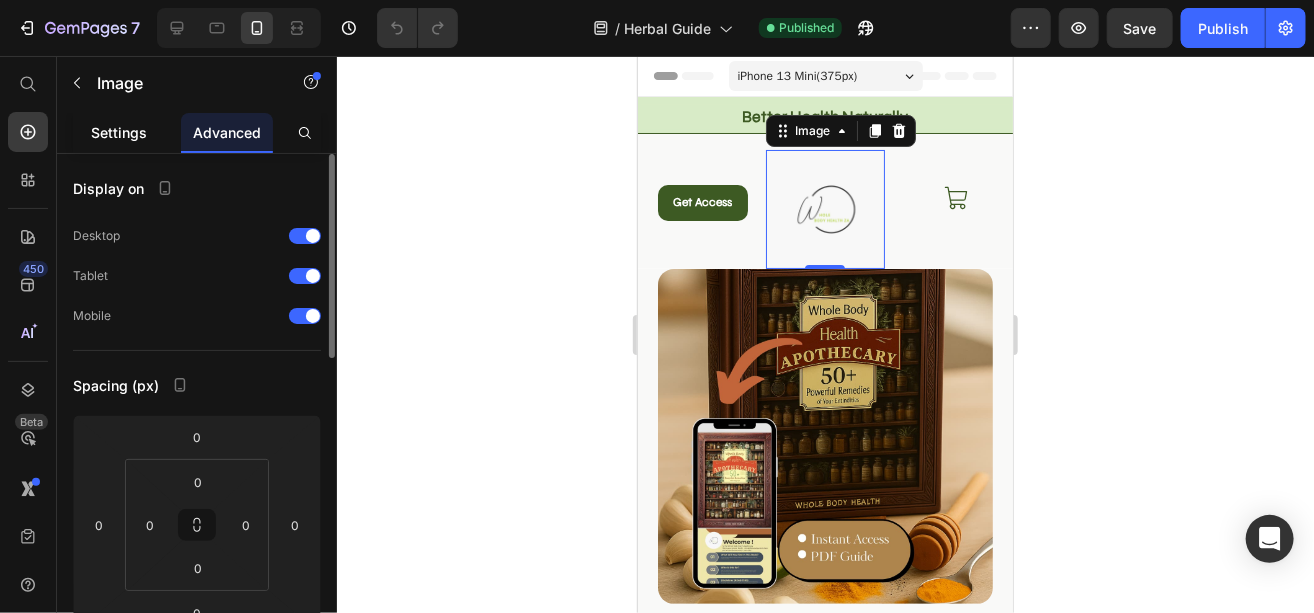 click on "Settings" at bounding box center (119, 132) 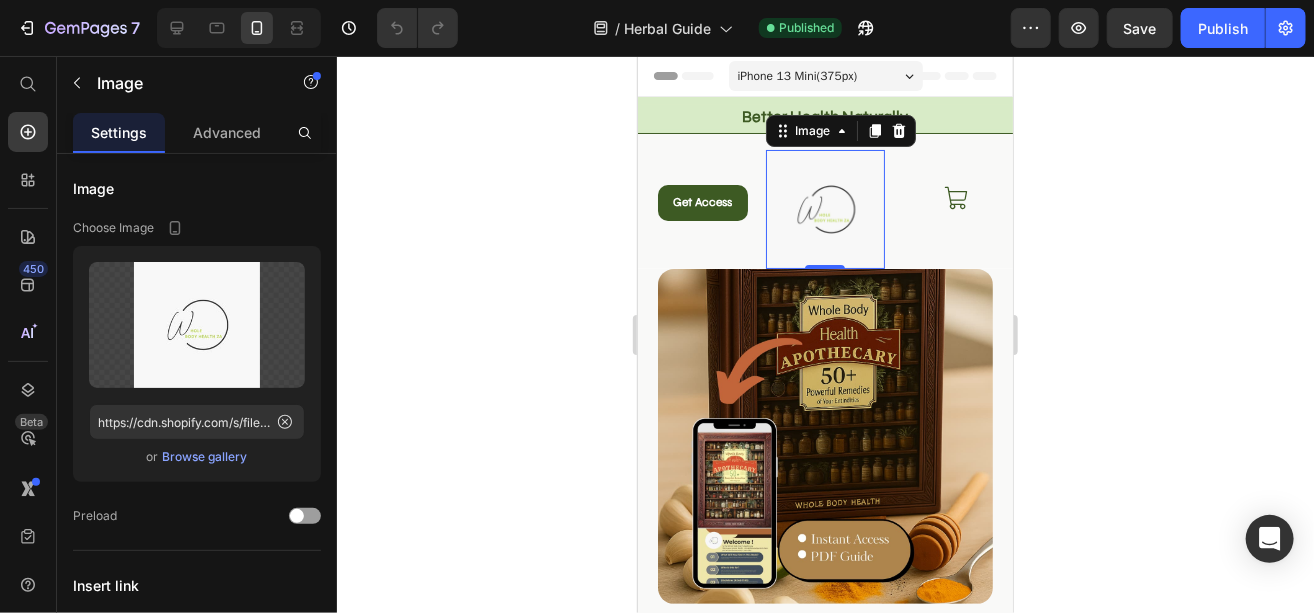 scroll, scrollTop: 516, scrollLeft: 0, axis: vertical 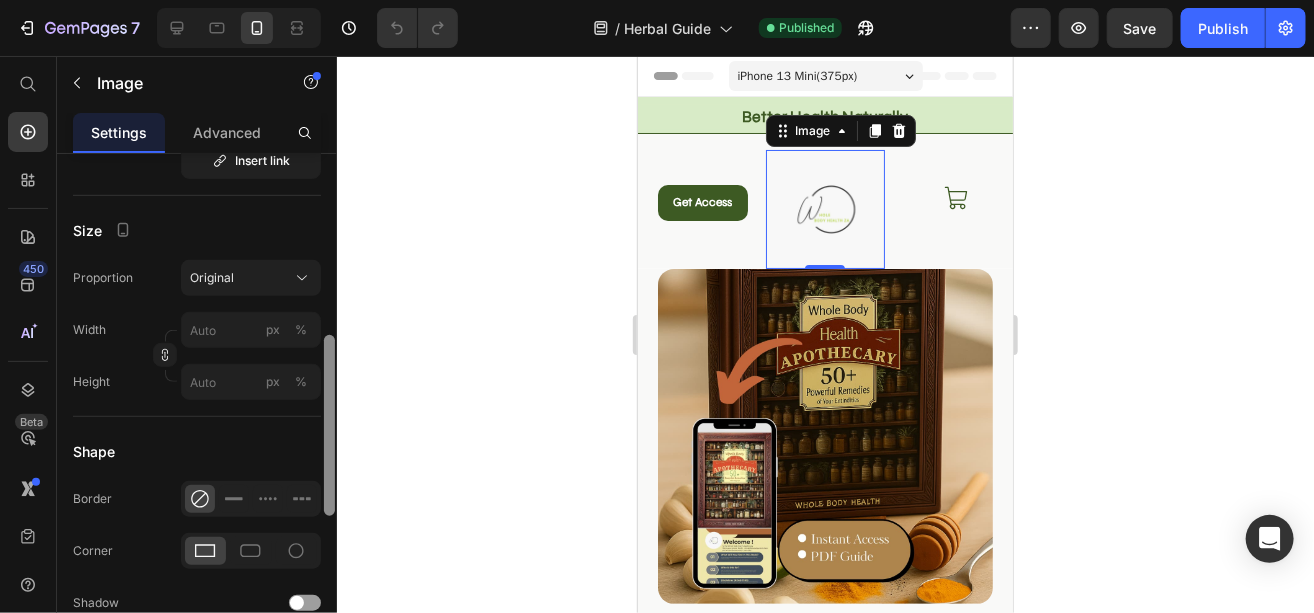 drag, startPoint x: 335, startPoint y: 223, endPoint x: 336, endPoint y: 268, distance: 45.01111 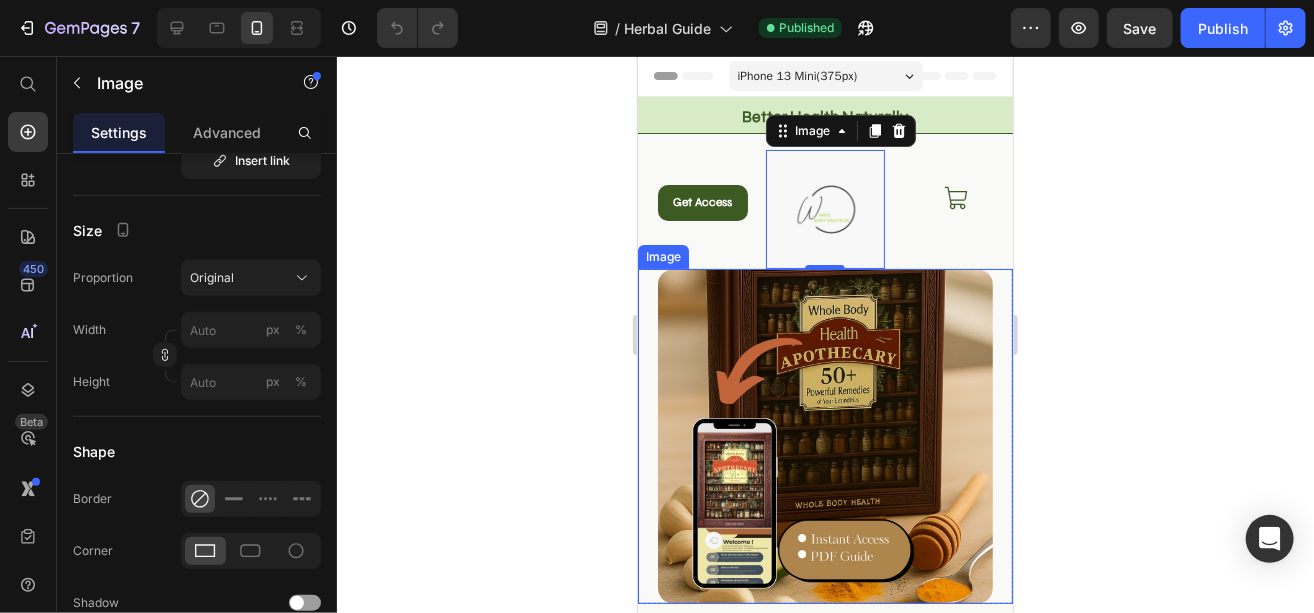 click at bounding box center (824, 435) 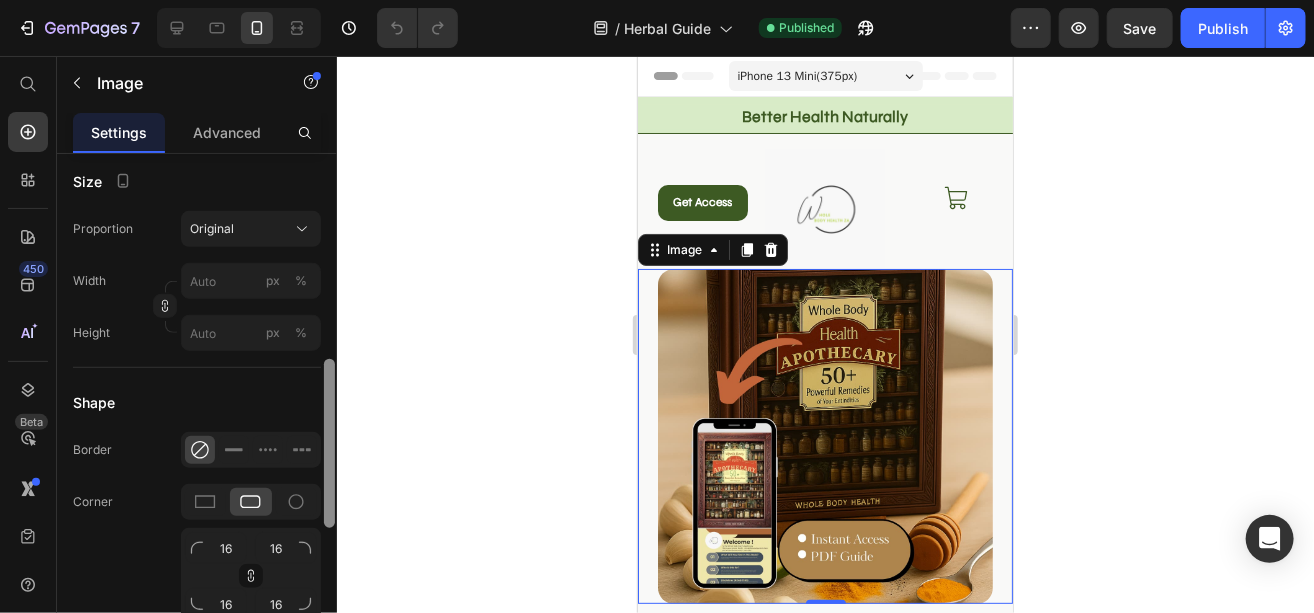 click on "7   /  Herbal Guide Published Preview  Save   Publish  450 Beta Start with Sections Elements Hero Section Product Detail Brands Trusted Badges Guarantee Product Breakdown How to use Testimonials Compare Bundle FAQs Social Proof Brand Story Product List Collection Blog List Contact Sticky Add to Cart Custom Footer Browse Library 450 Layout
Row
Row
Row
Row Text
Heading
Text Block Button
Button
Button
Sticky Back to top Media
Image" 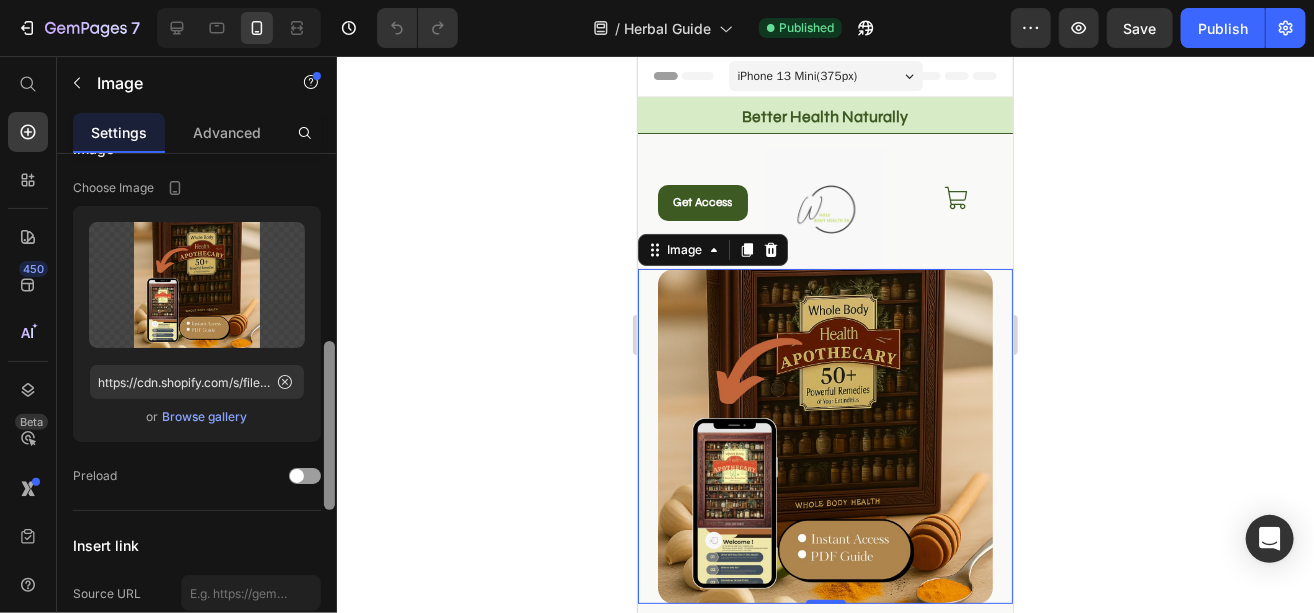 scroll, scrollTop: 0, scrollLeft: 0, axis: both 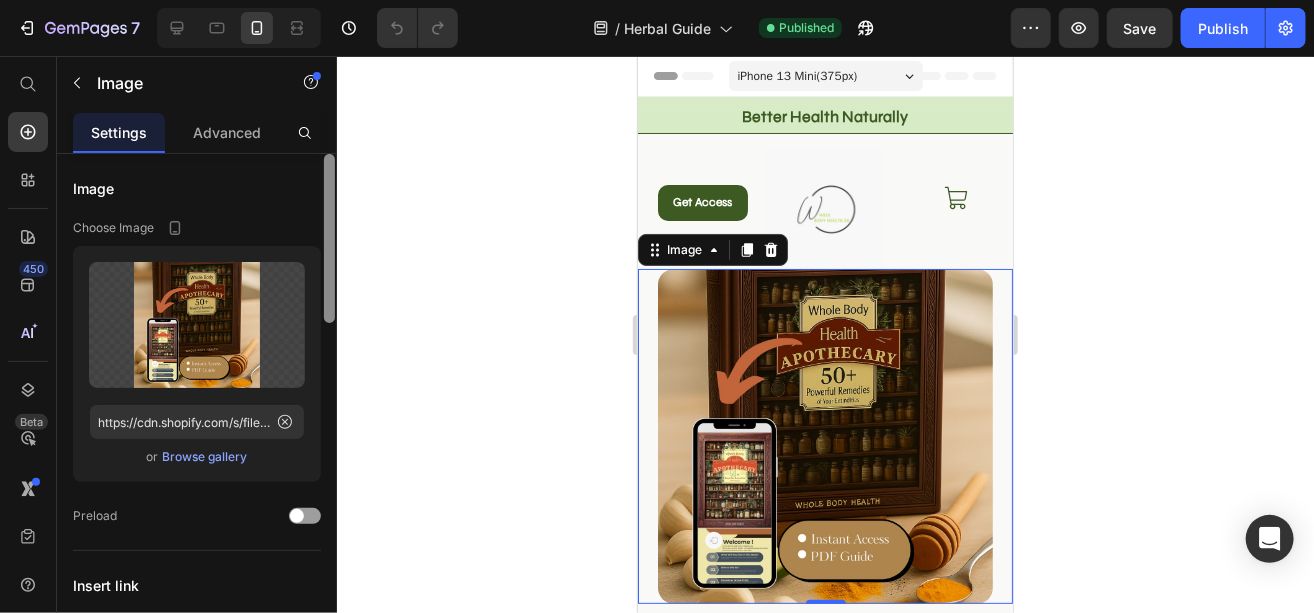 drag, startPoint x: 330, startPoint y: 365, endPoint x: 334, endPoint y: 198, distance: 167.0479 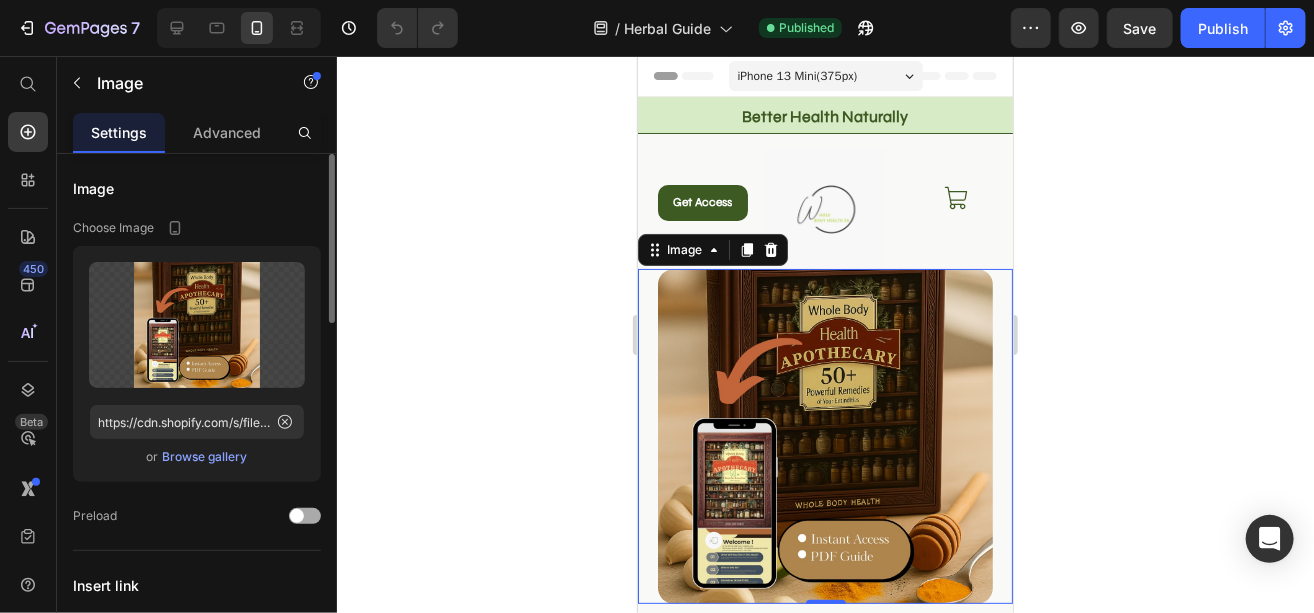 click at bounding box center (305, 516) 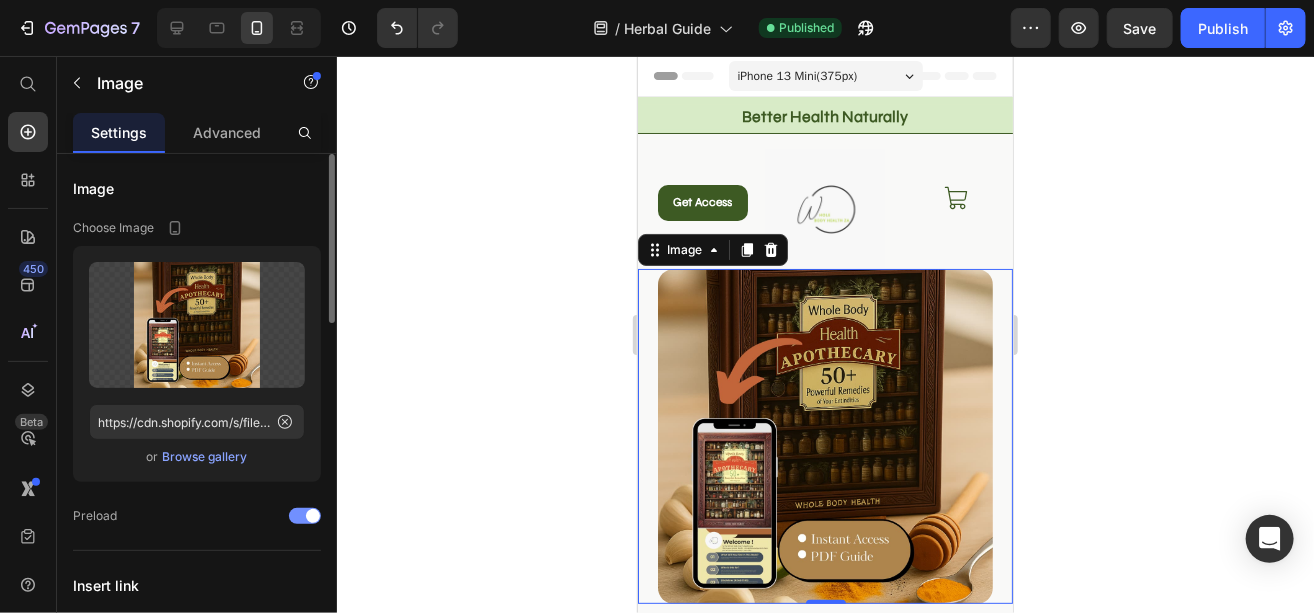 click at bounding box center [305, 516] 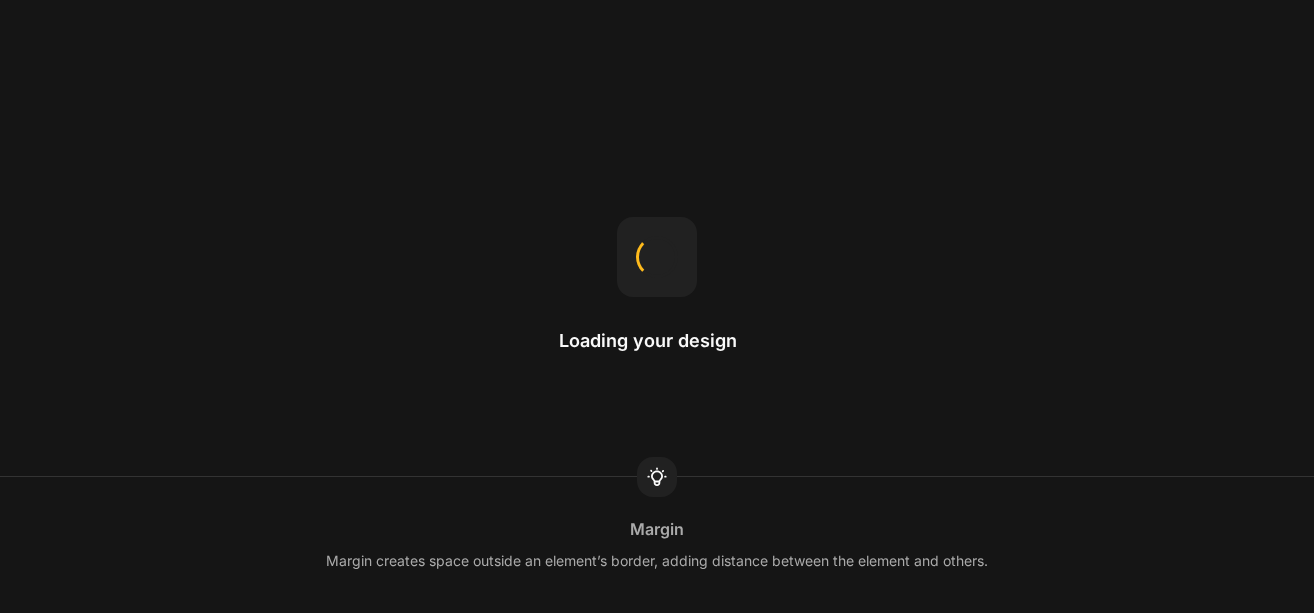 scroll, scrollTop: 0, scrollLeft: 0, axis: both 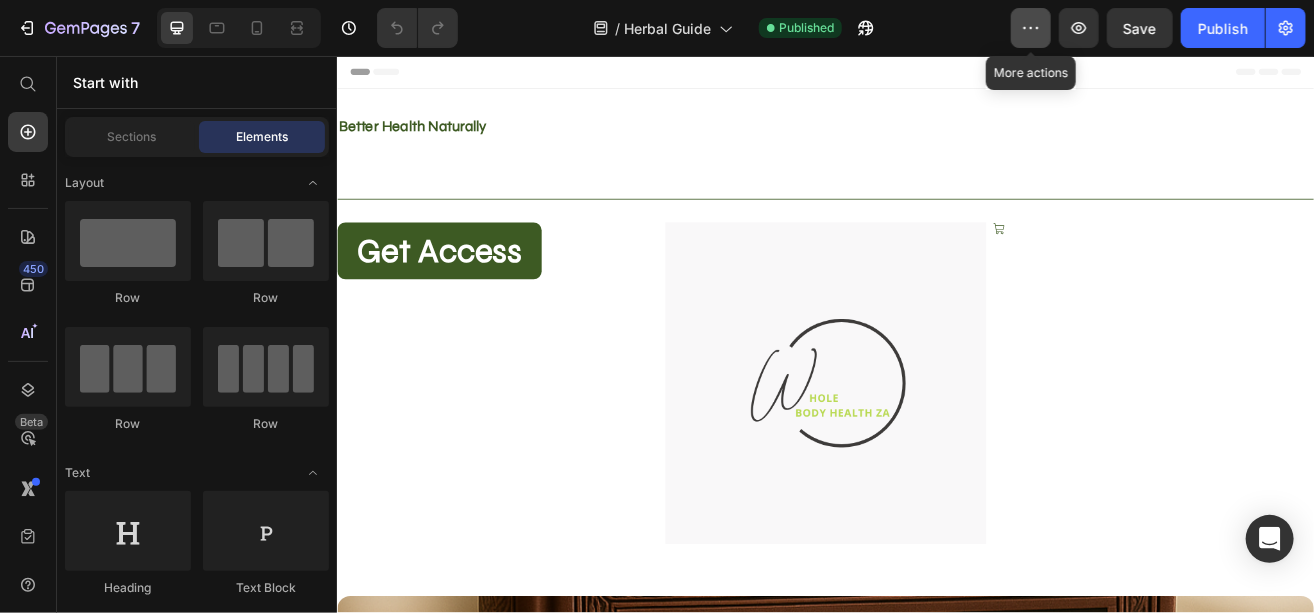 click 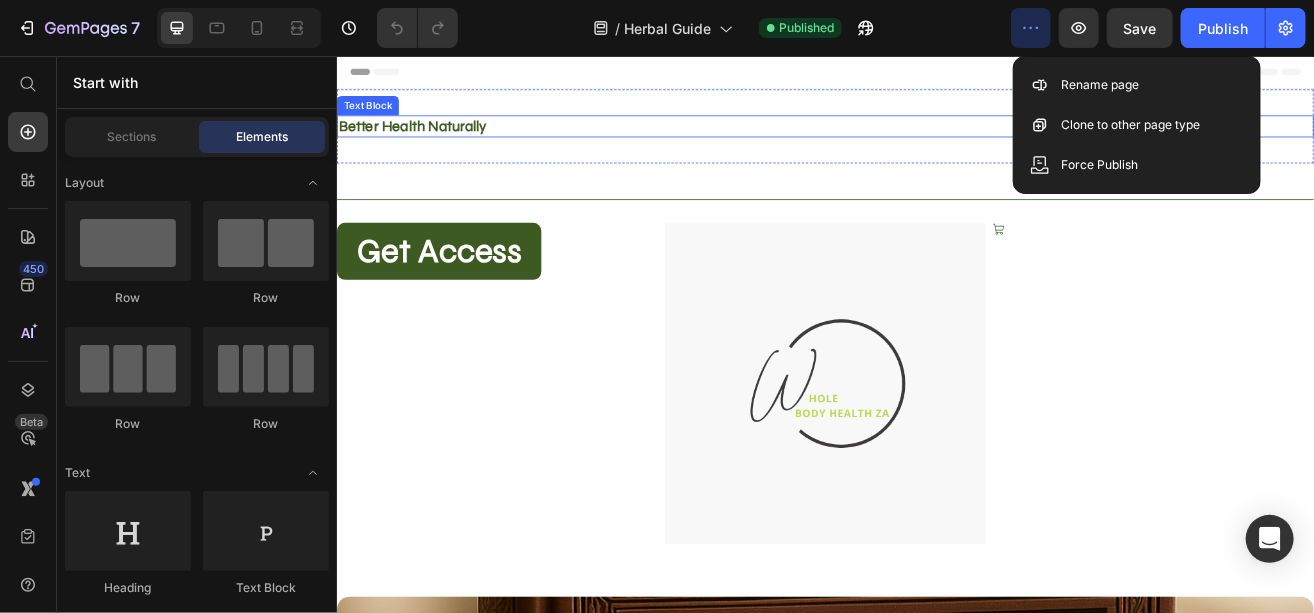 click on "Better Health Naturally" at bounding box center [936, 141] 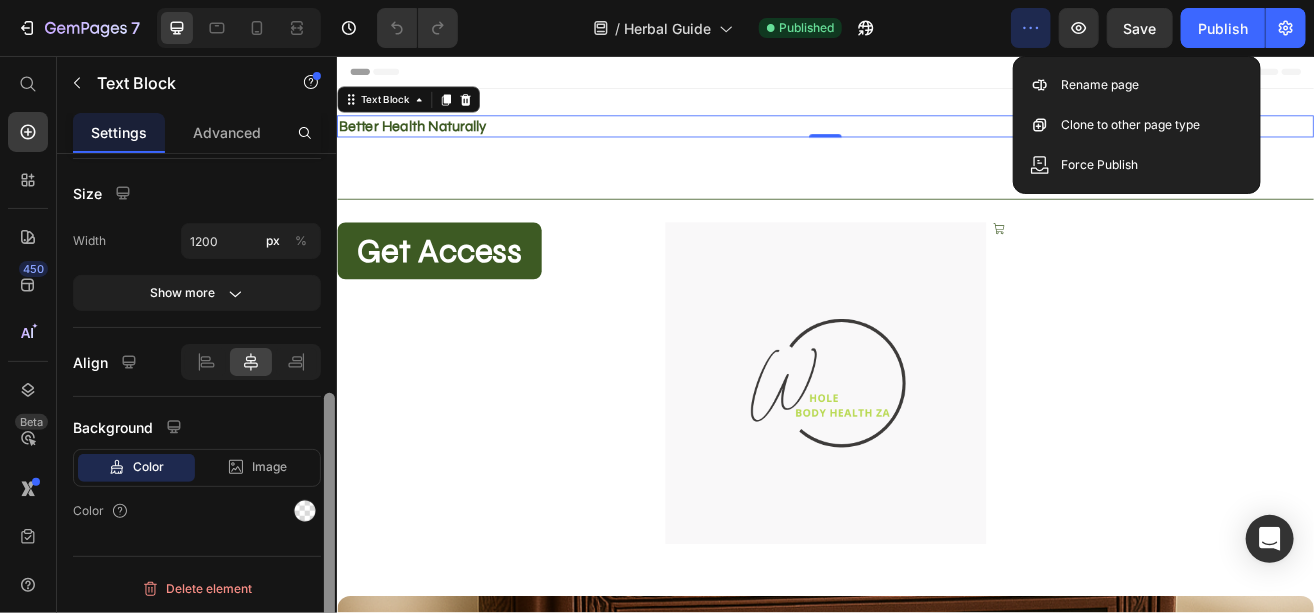 scroll, scrollTop: 427, scrollLeft: 0, axis: vertical 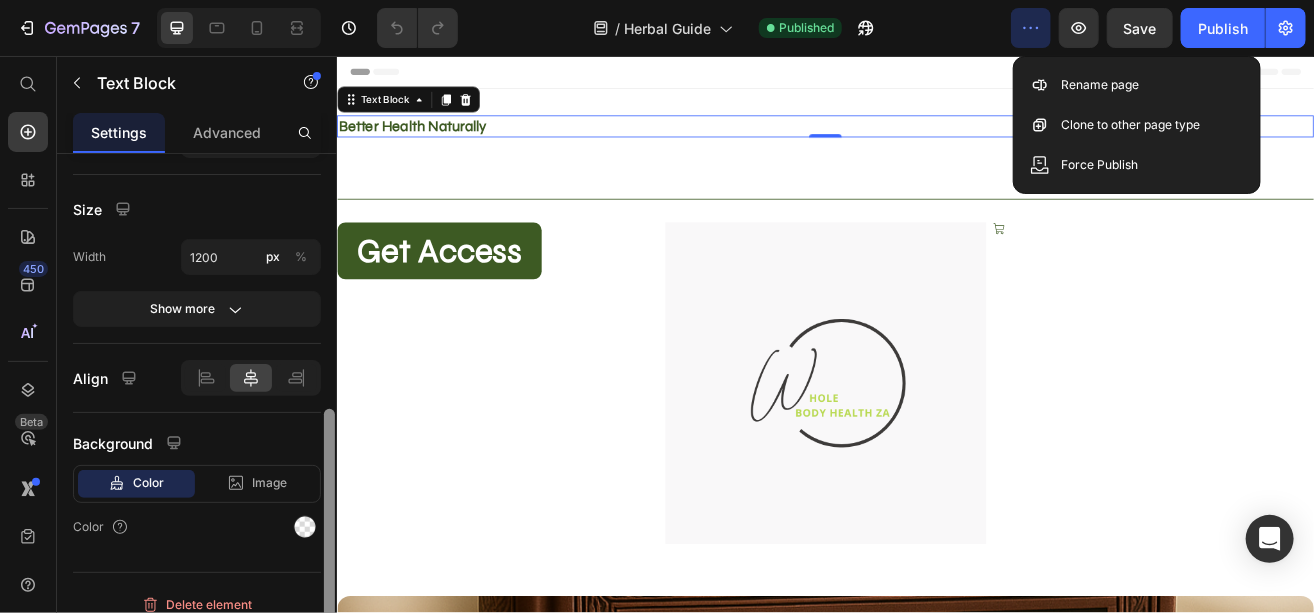 drag, startPoint x: 330, startPoint y: 208, endPoint x: 313, endPoint y: 439, distance: 231.6247 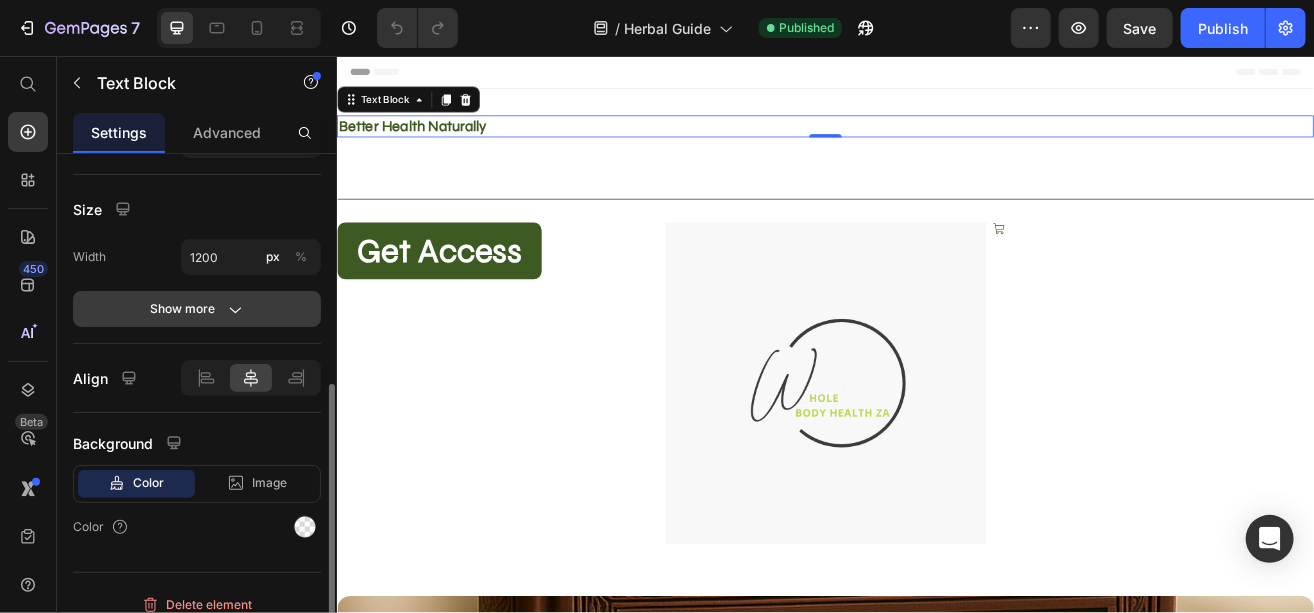 click on "Show more" 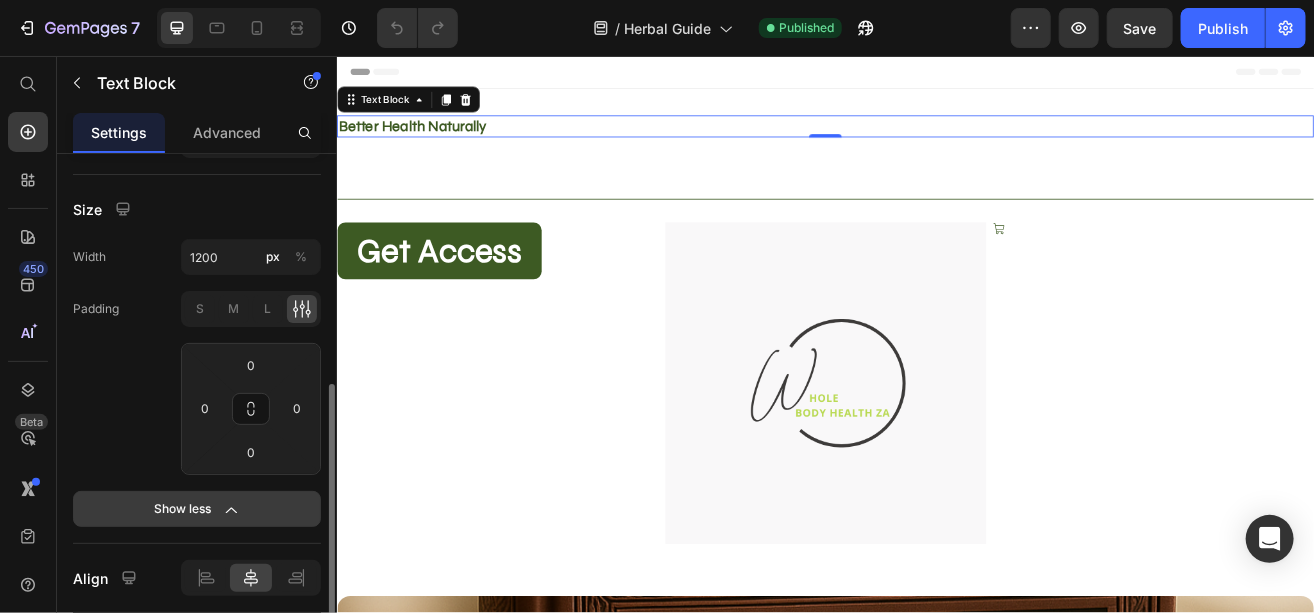 click on "Show less" at bounding box center (197, 509) 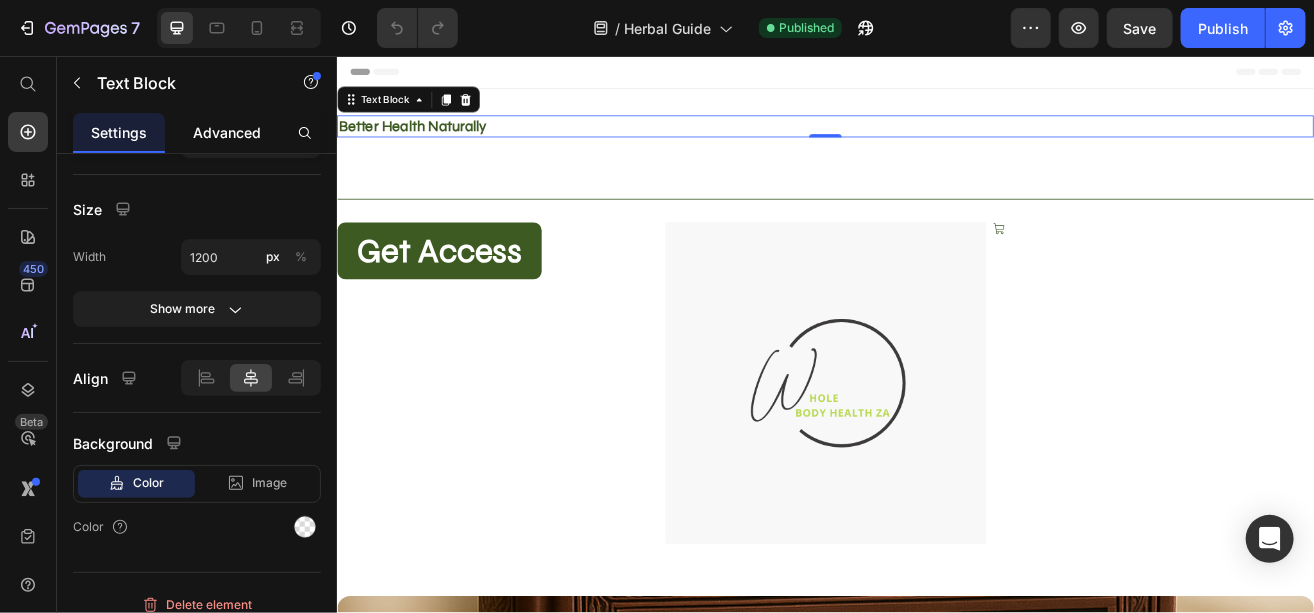click on "Advanced" at bounding box center [227, 132] 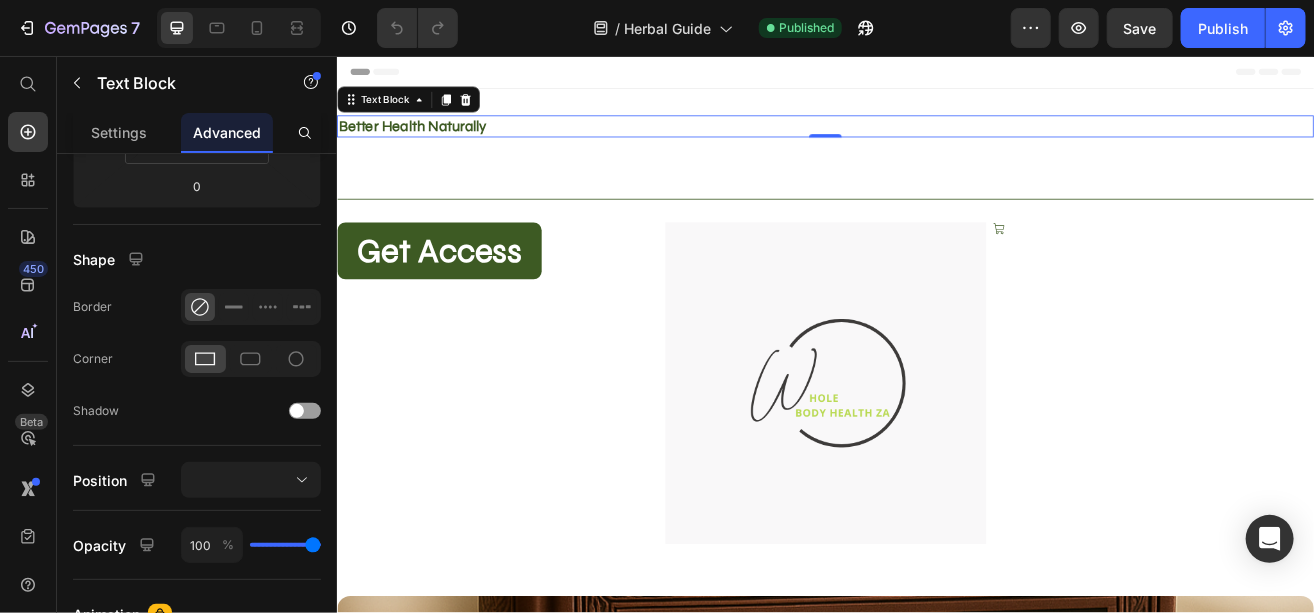 scroll, scrollTop: 0, scrollLeft: 0, axis: both 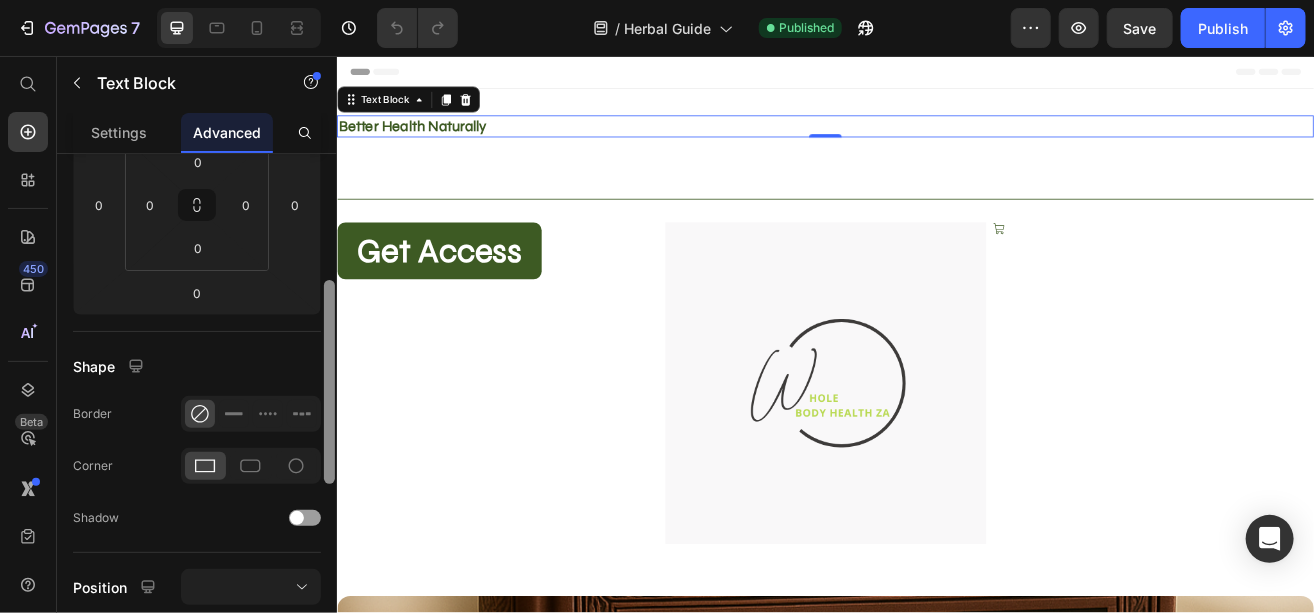 drag, startPoint x: 332, startPoint y: 193, endPoint x: 322, endPoint y: 366, distance: 173.28877 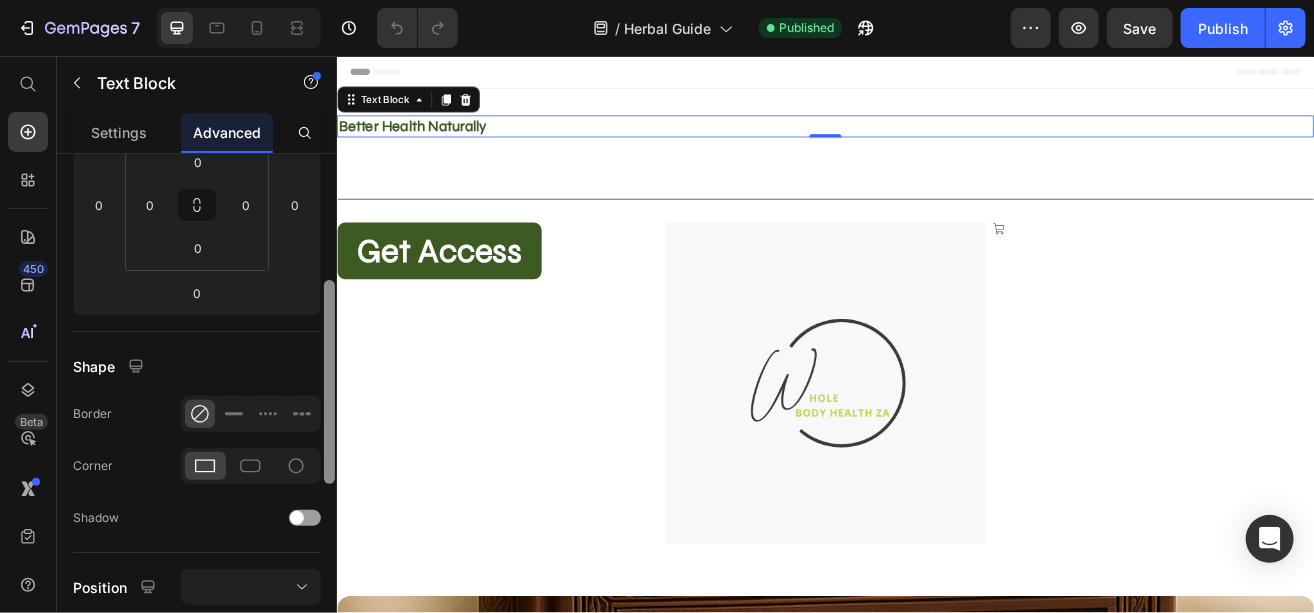 click at bounding box center (329, 412) 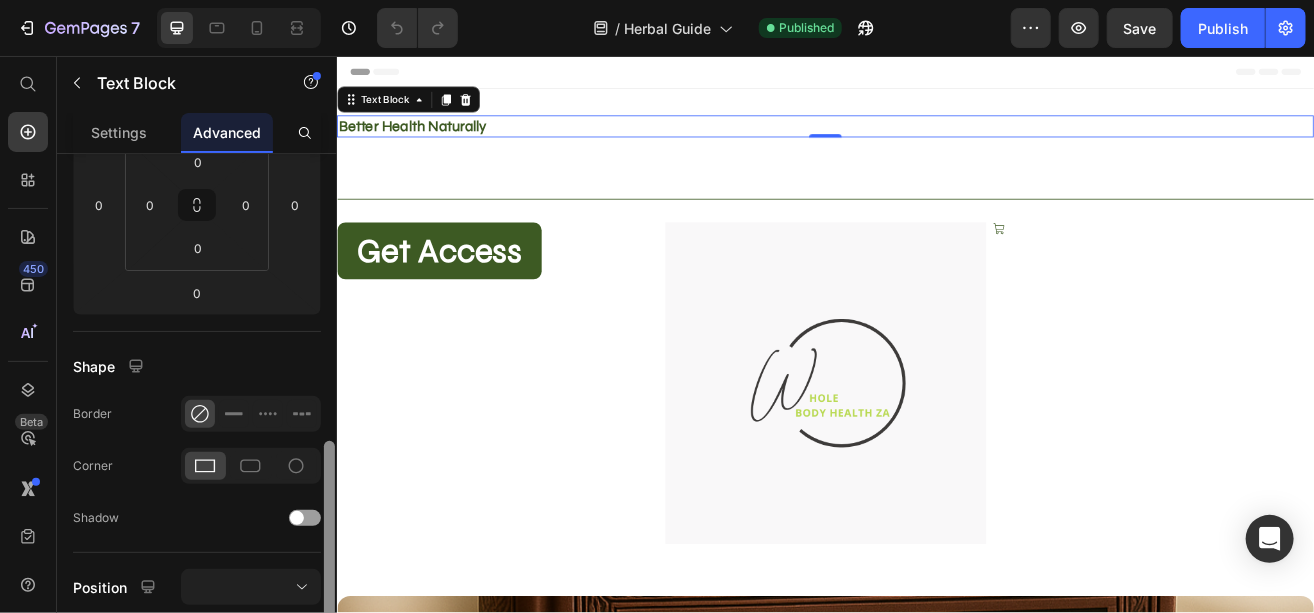 scroll, scrollTop: 435, scrollLeft: 0, axis: vertical 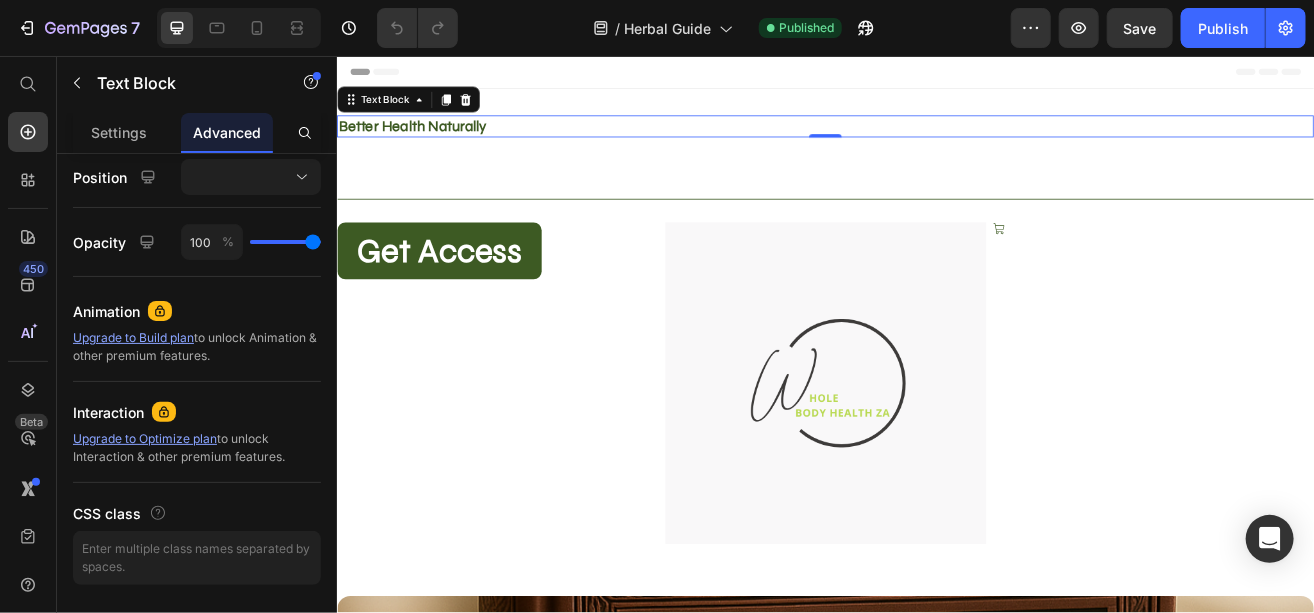 drag, startPoint x: 333, startPoint y: 389, endPoint x: 301, endPoint y: 222, distance: 170.03824 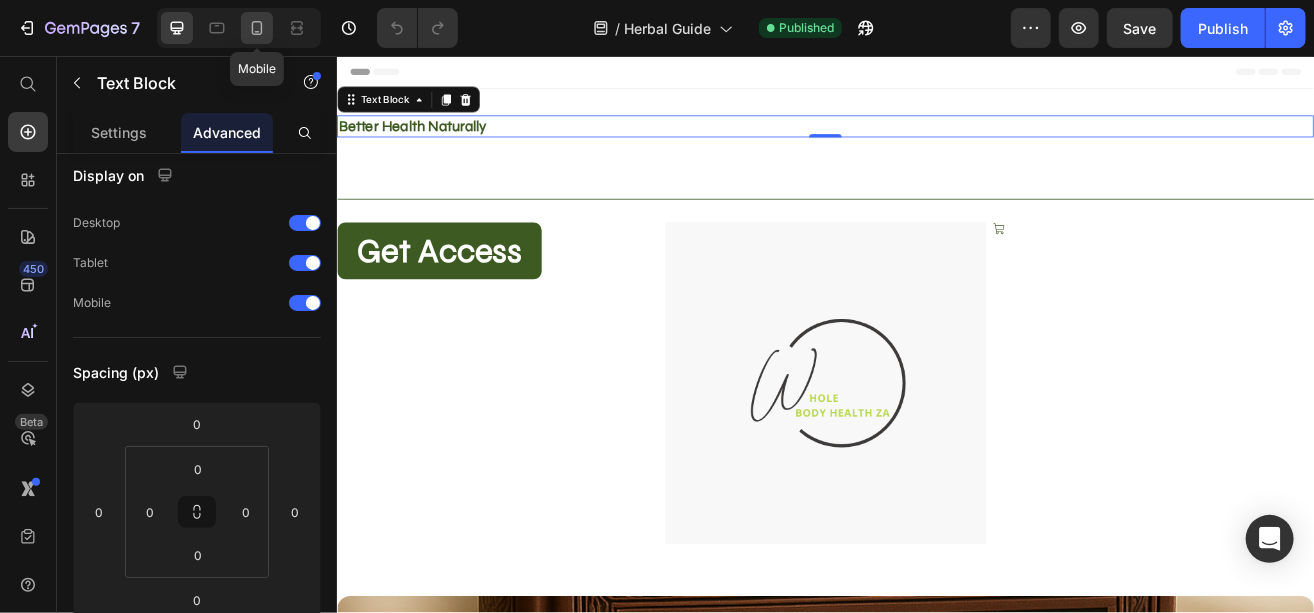click 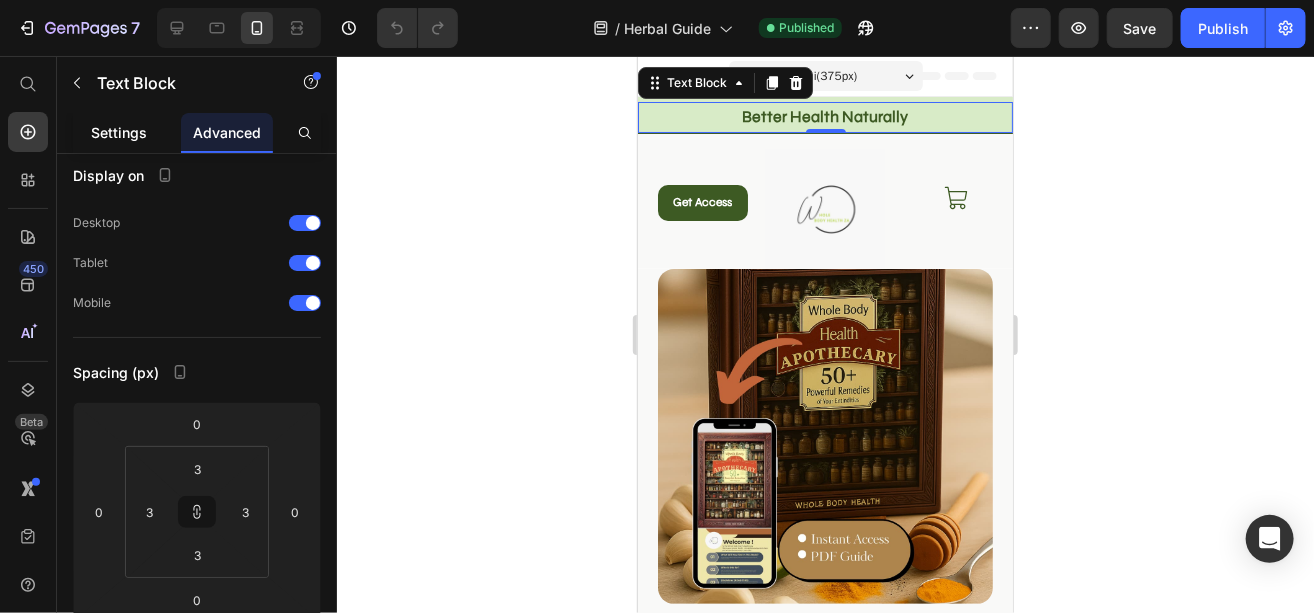 click on "Settings" at bounding box center (119, 132) 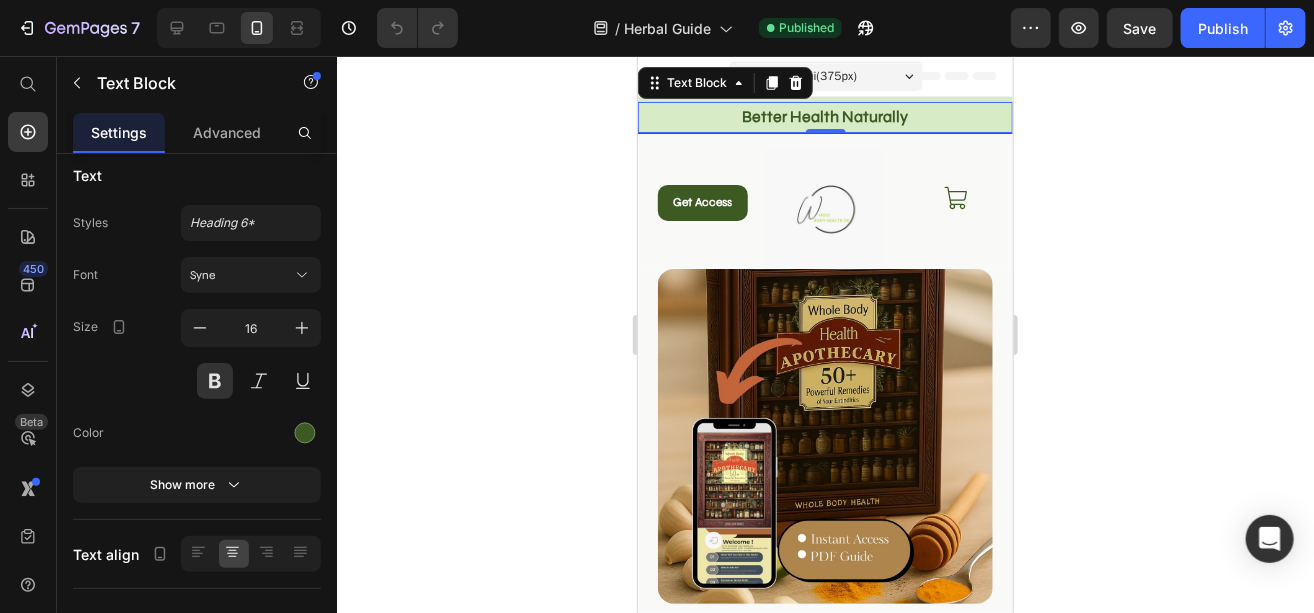 scroll, scrollTop: 0, scrollLeft: 0, axis: both 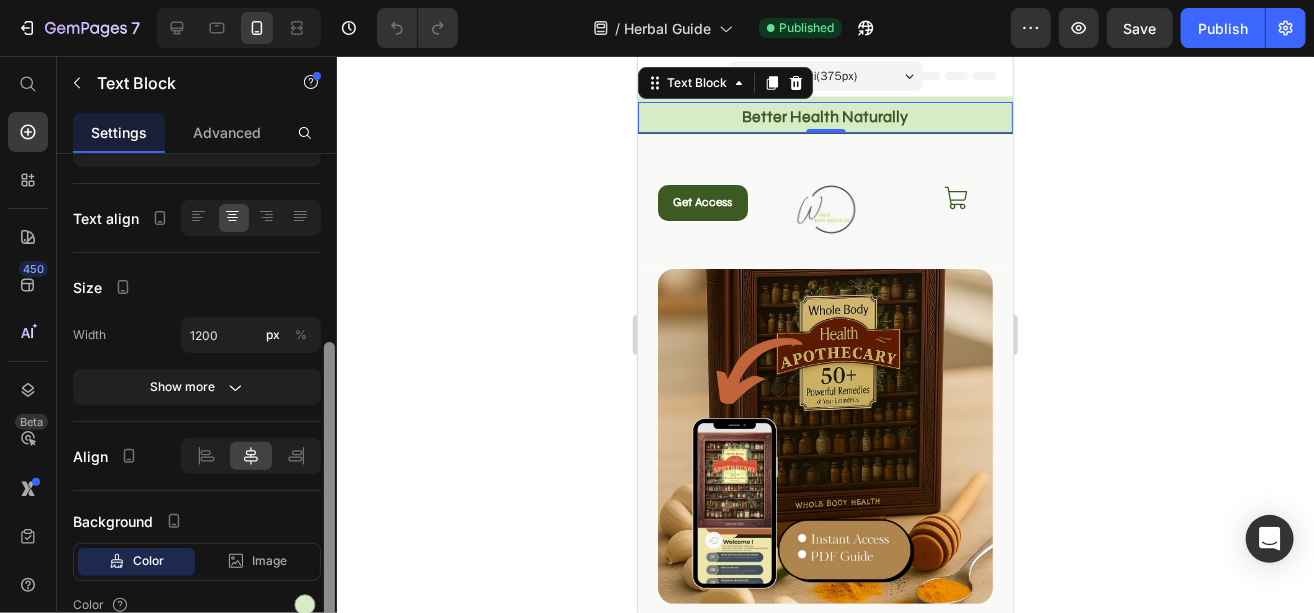 drag, startPoint x: 334, startPoint y: 247, endPoint x: 329, endPoint y: 519, distance: 272.04596 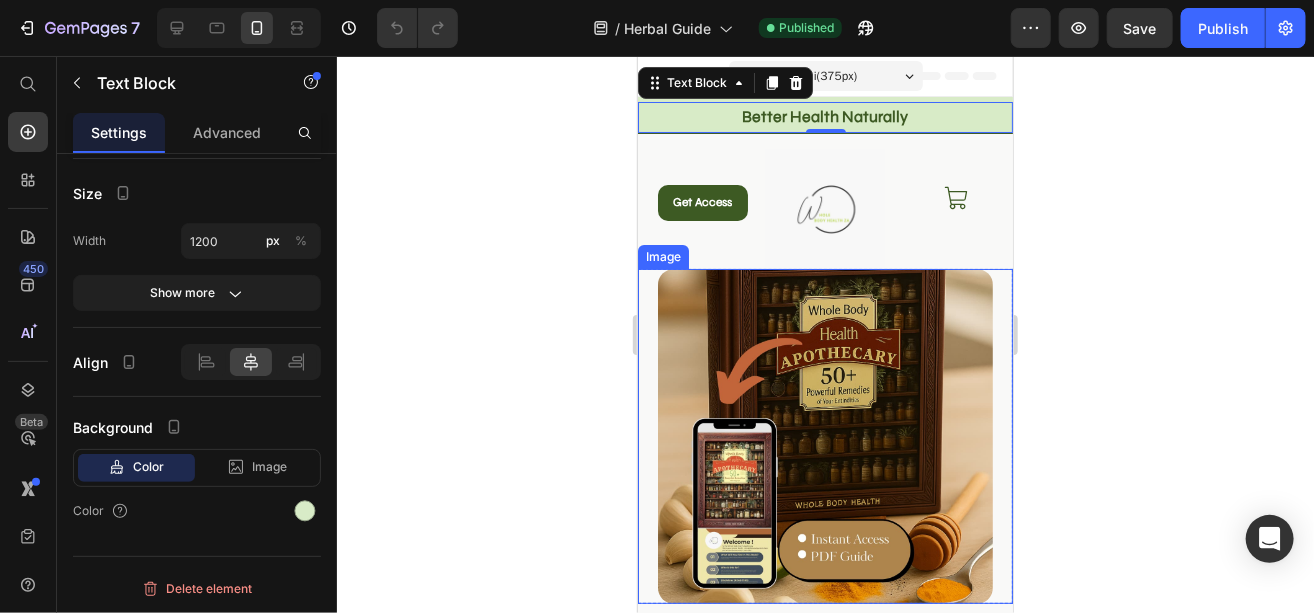 click at bounding box center (824, 435) 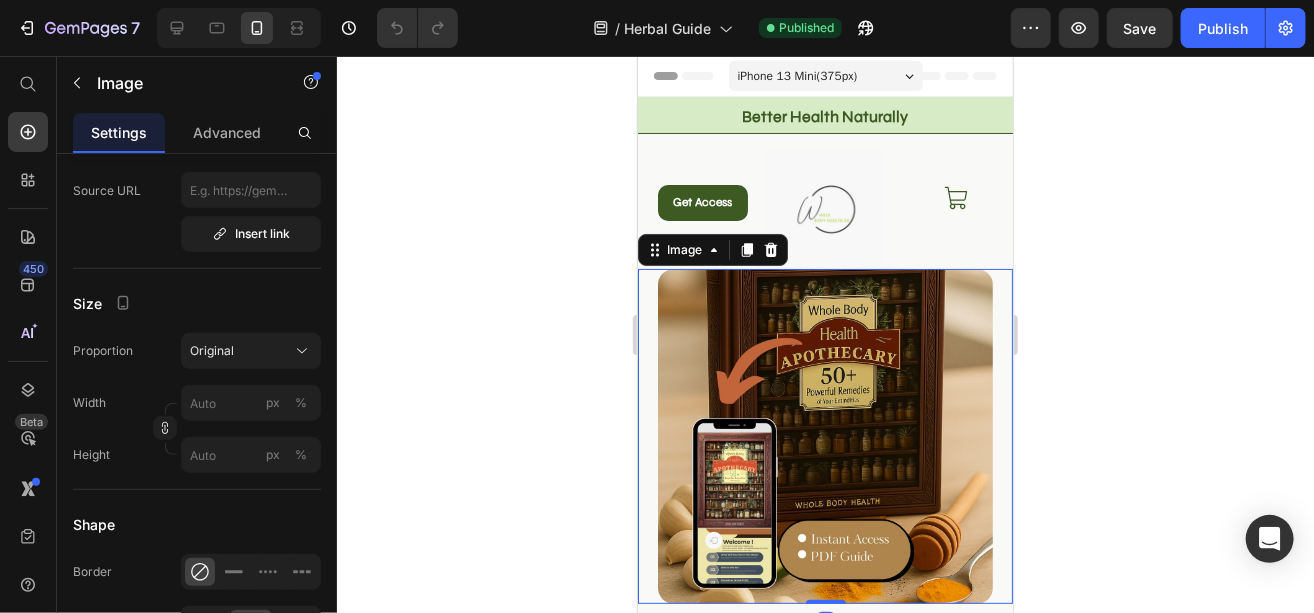 scroll, scrollTop: 0, scrollLeft: 0, axis: both 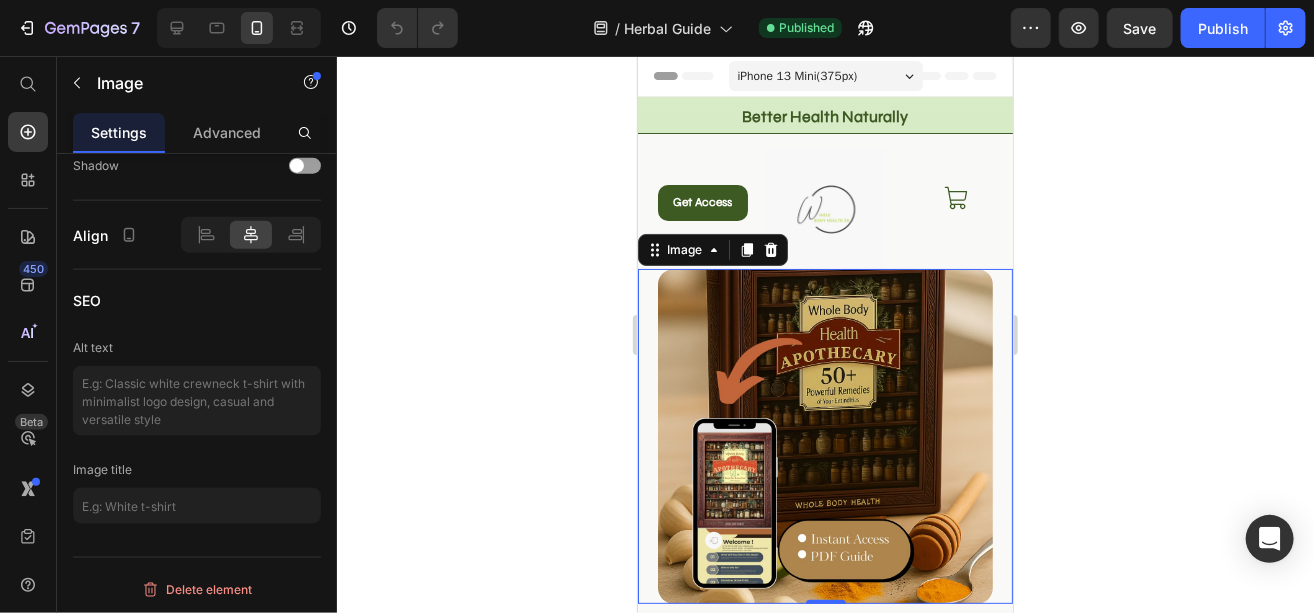 drag, startPoint x: 331, startPoint y: 294, endPoint x: 308, endPoint y: 53, distance: 242.09502 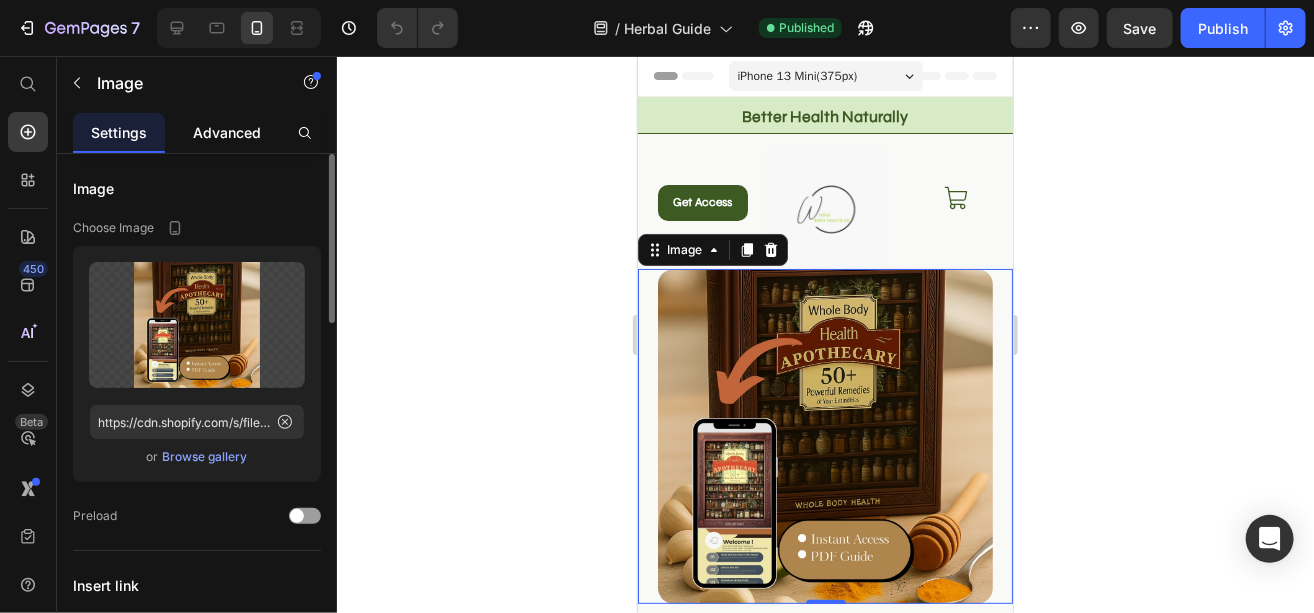 click on "Advanced" at bounding box center (227, 132) 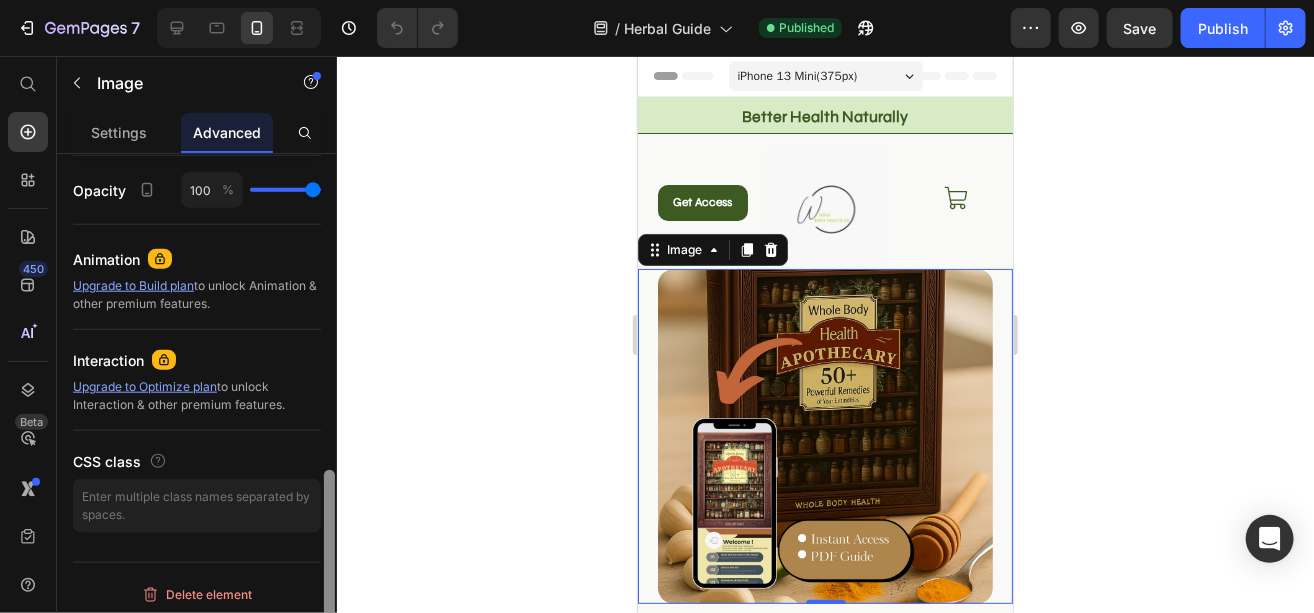 drag, startPoint x: 330, startPoint y: 198, endPoint x: 333, endPoint y: 526, distance: 328.01373 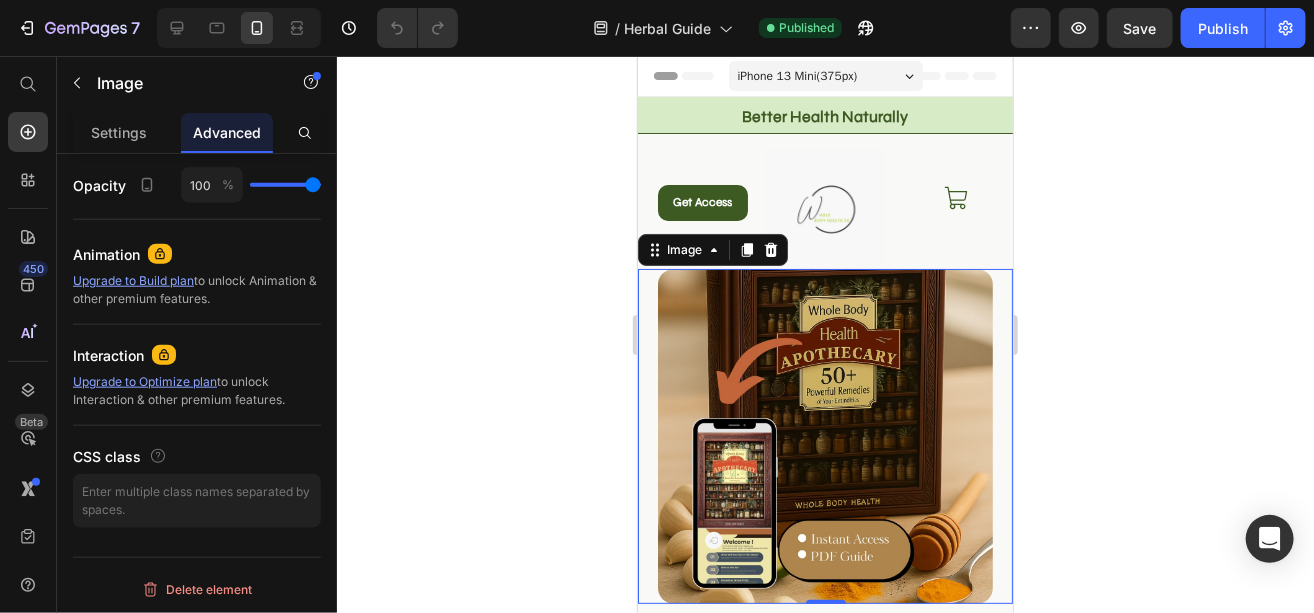 click at bounding box center (824, 435) 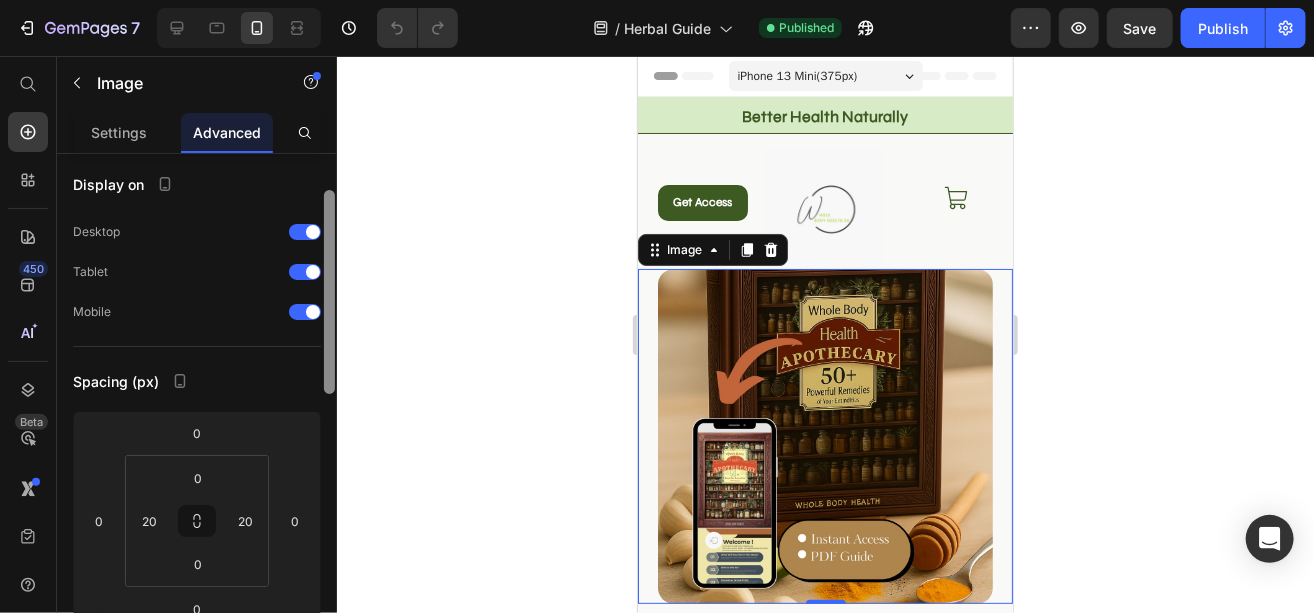 scroll, scrollTop: 0, scrollLeft: 0, axis: both 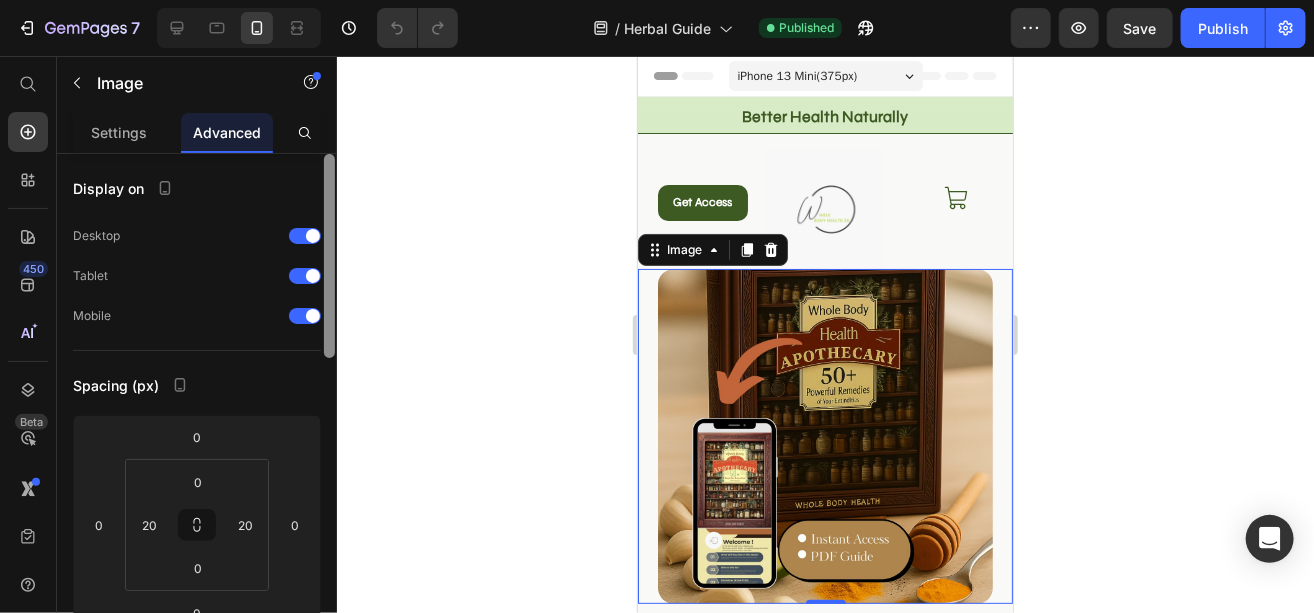 drag, startPoint x: 331, startPoint y: 516, endPoint x: 317, endPoint y: 149, distance: 367.26694 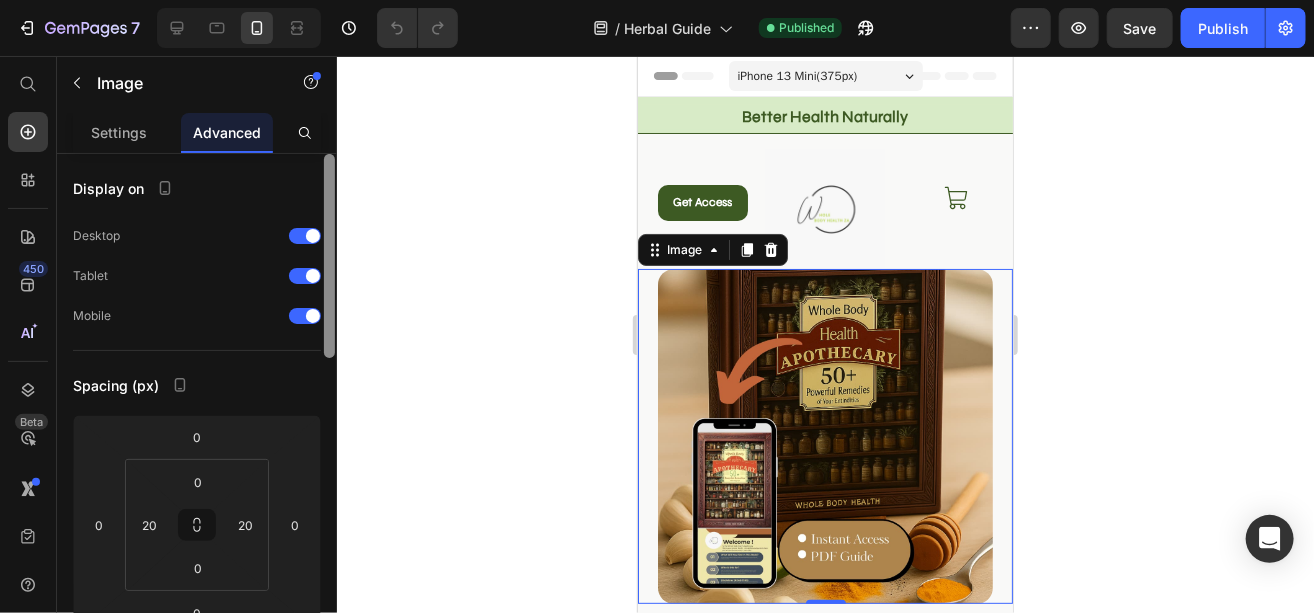 click on "Settings Advanced Display on Desktop Tablet Mobile Spacing (px) 0 0 0 0 0 20 0 20 Shape Border Corner Shadow Position Opacity 100 % Animation Upgrade to Build plan  to unlock Animation & other premium features. Interaction Upgrade to Optimize plan  to unlock Interaction & other premium features. CSS class  Delete element" at bounding box center [197, 391] 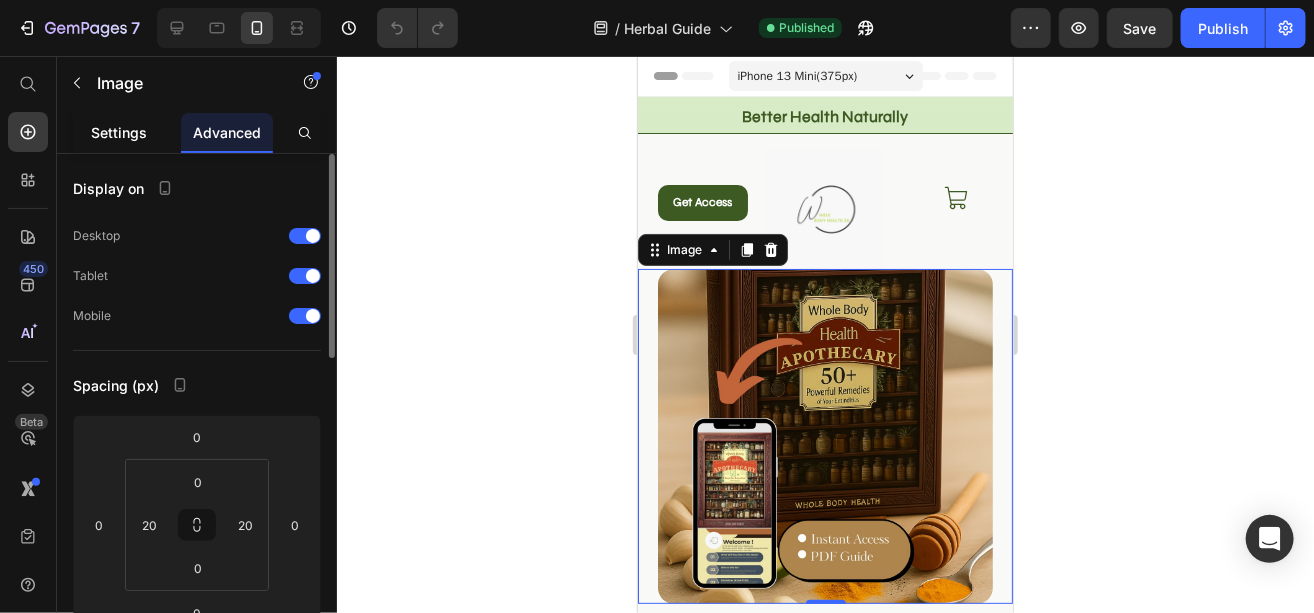 click on "Settings" 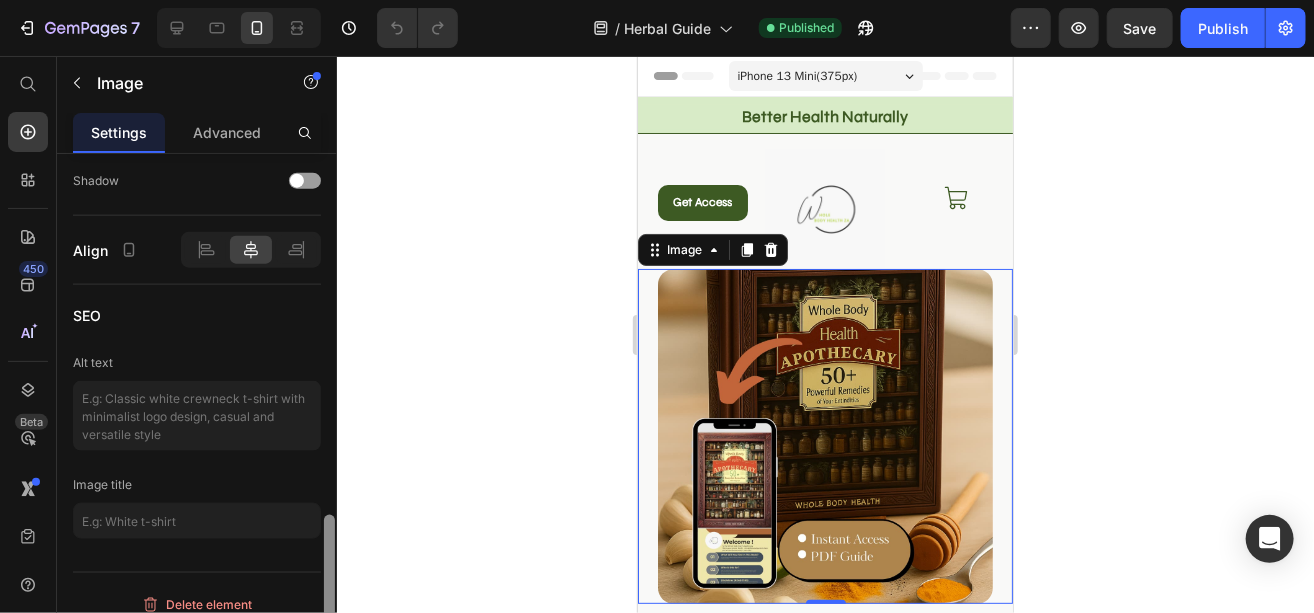 scroll, scrollTop: 1057, scrollLeft: 0, axis: vertical 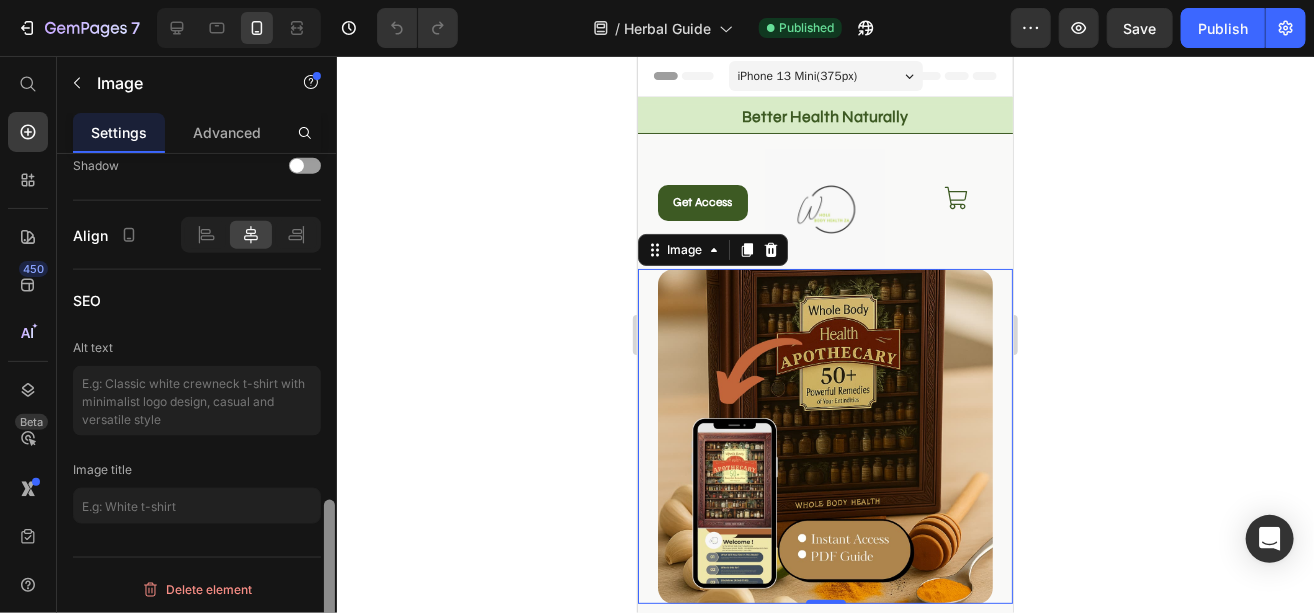 drag, startPoint x: 330, startPoint y: 235, endPoint x: 325, endPoint y: 633, distance: 398.0314 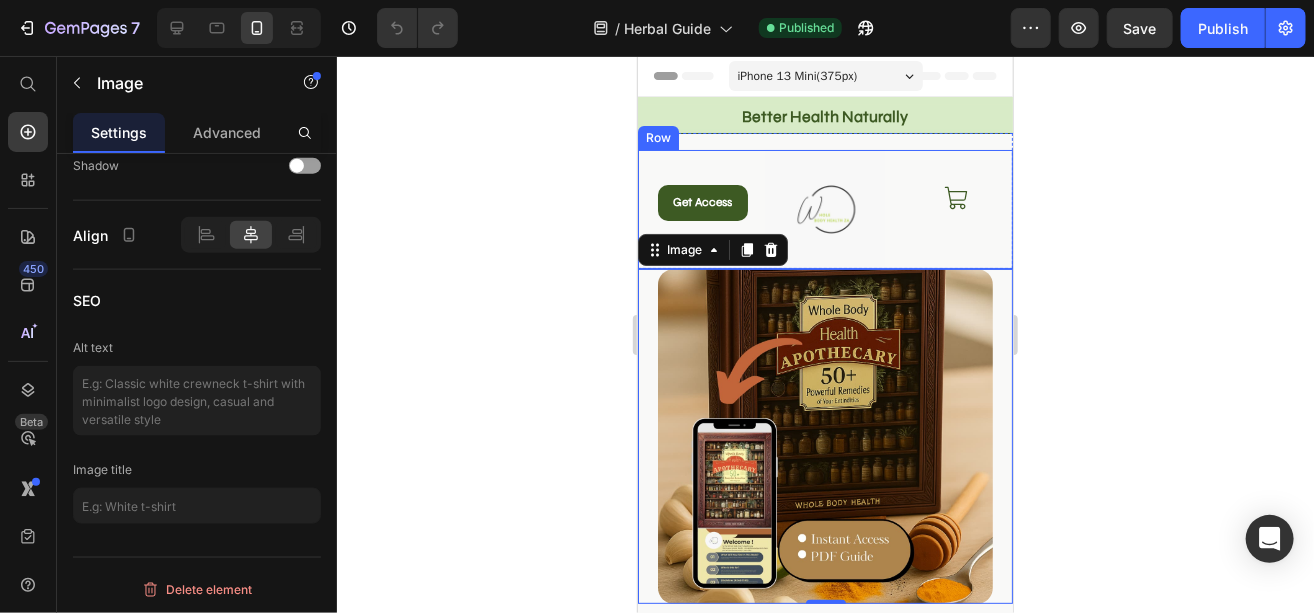 click on "Icon" at bounding box center [952, 209] 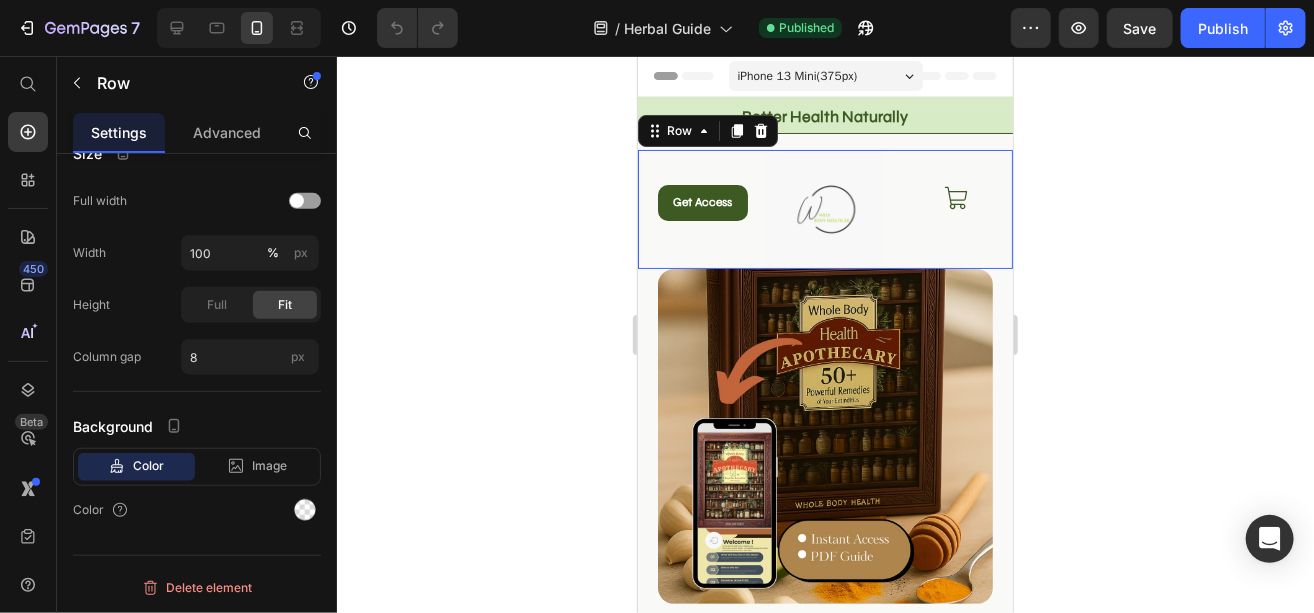 scroll, scrollTop: 0, scrollLeft: 0, axis: both 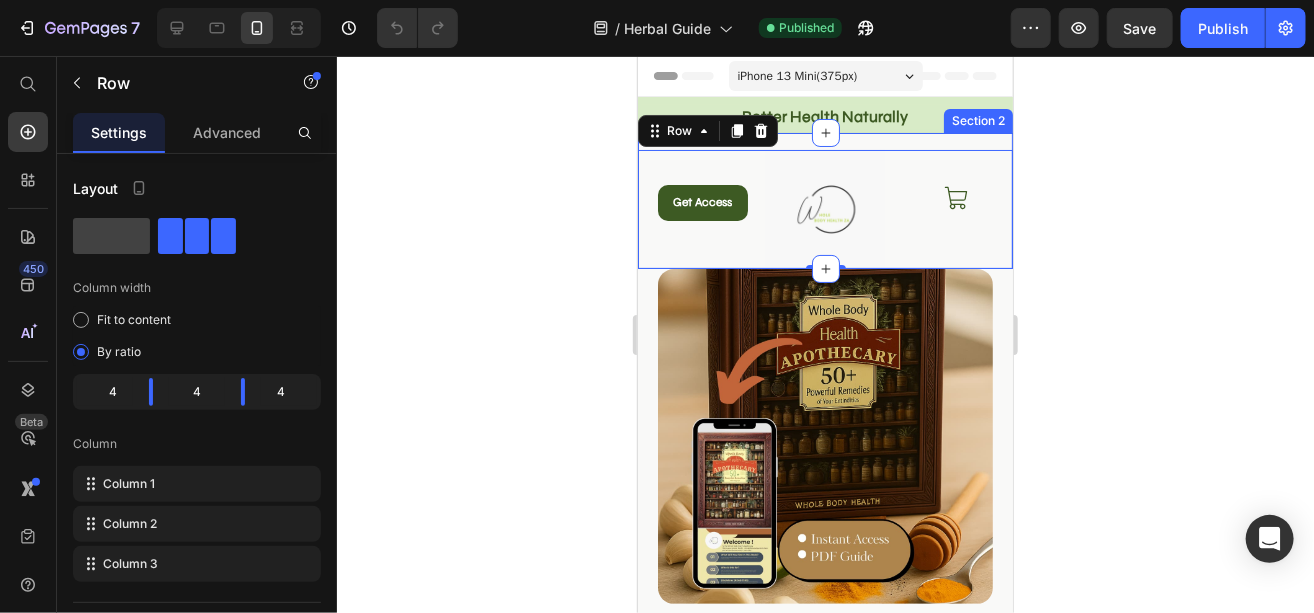 click on "Title Line Get Access Button Image
Icon Row   0" at bounding box center (824, 200) 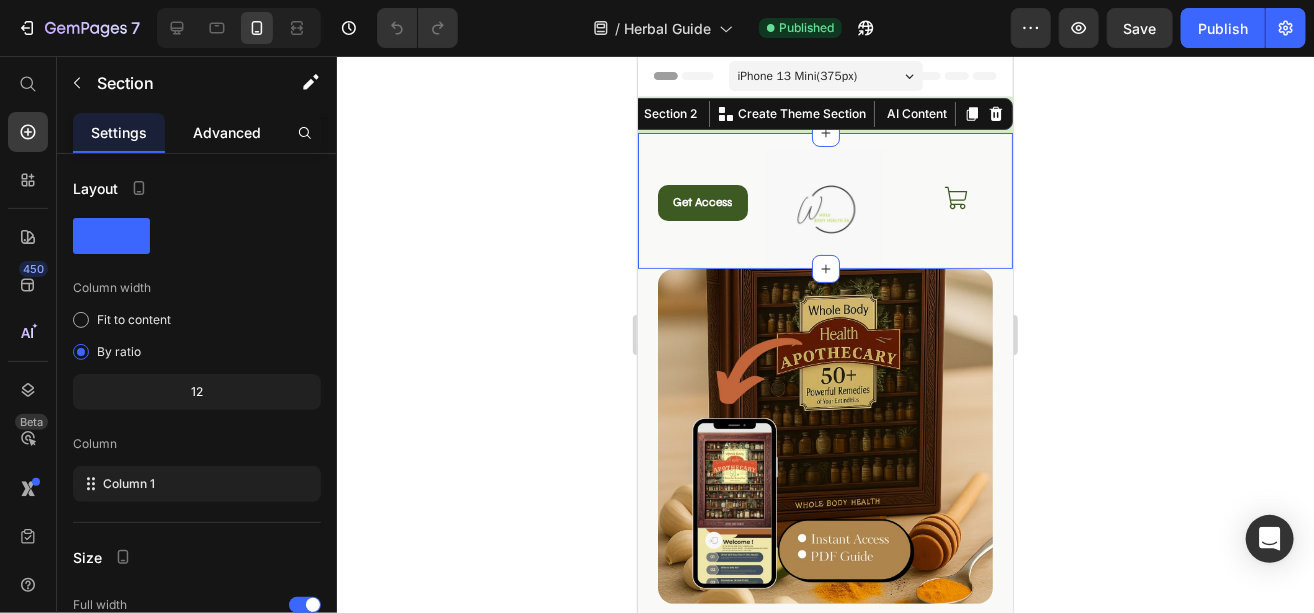 click on "Advanced" at bounding box center [227, 132] 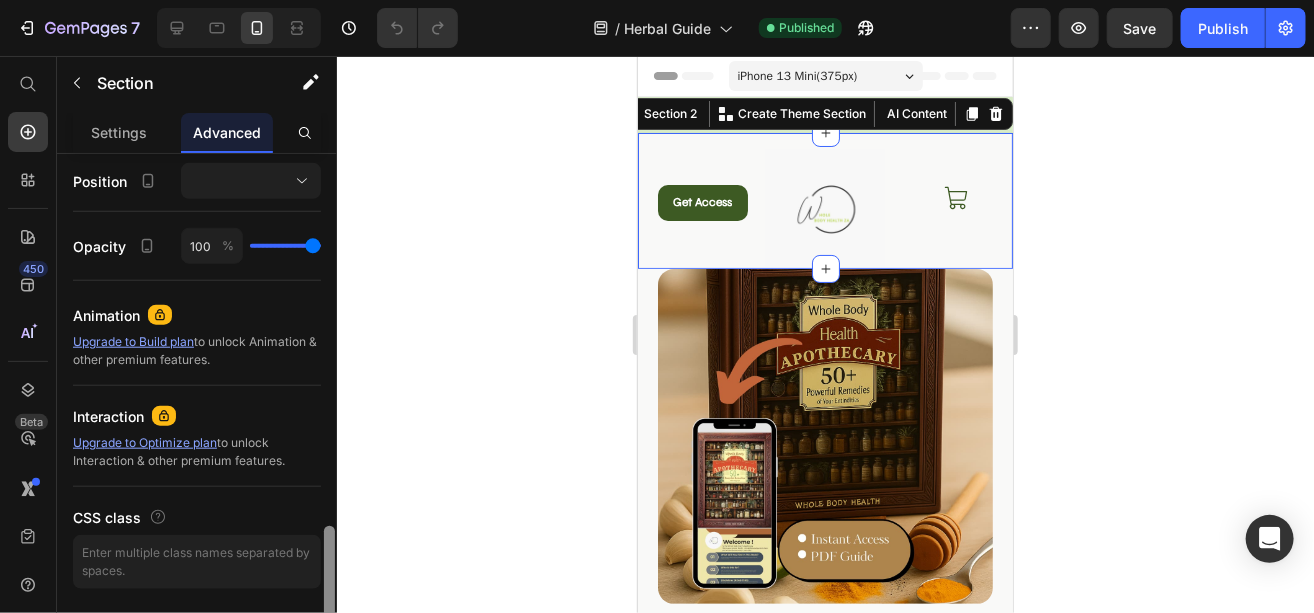 scroll, scrollTop: 787, scrollLeft: 0, axis: vertical 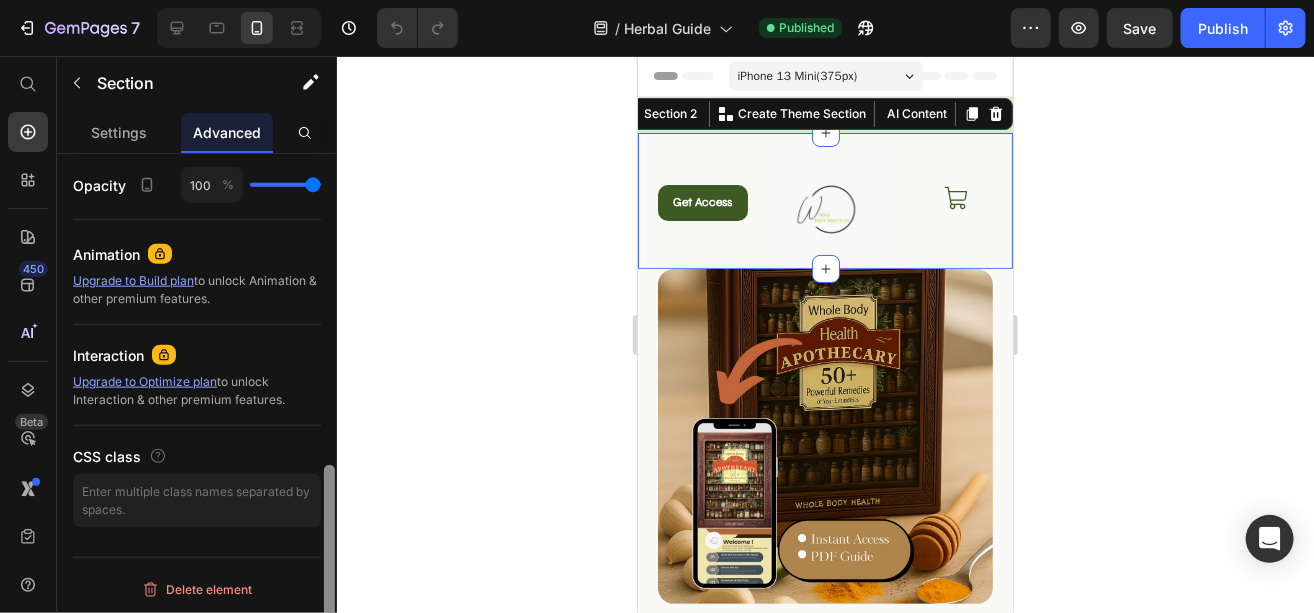 drag, startPoint x: 326, startPoint y: 223, endPoint x: 322, endPoint y: 592, distance: 369.02167 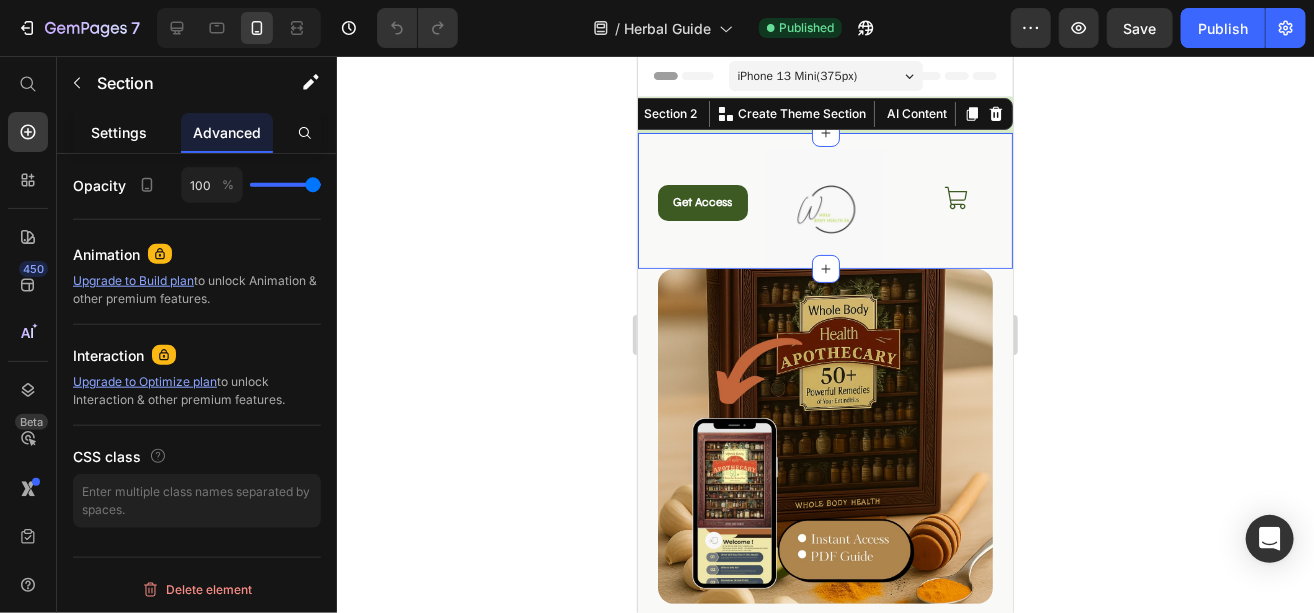 click on "Settings" 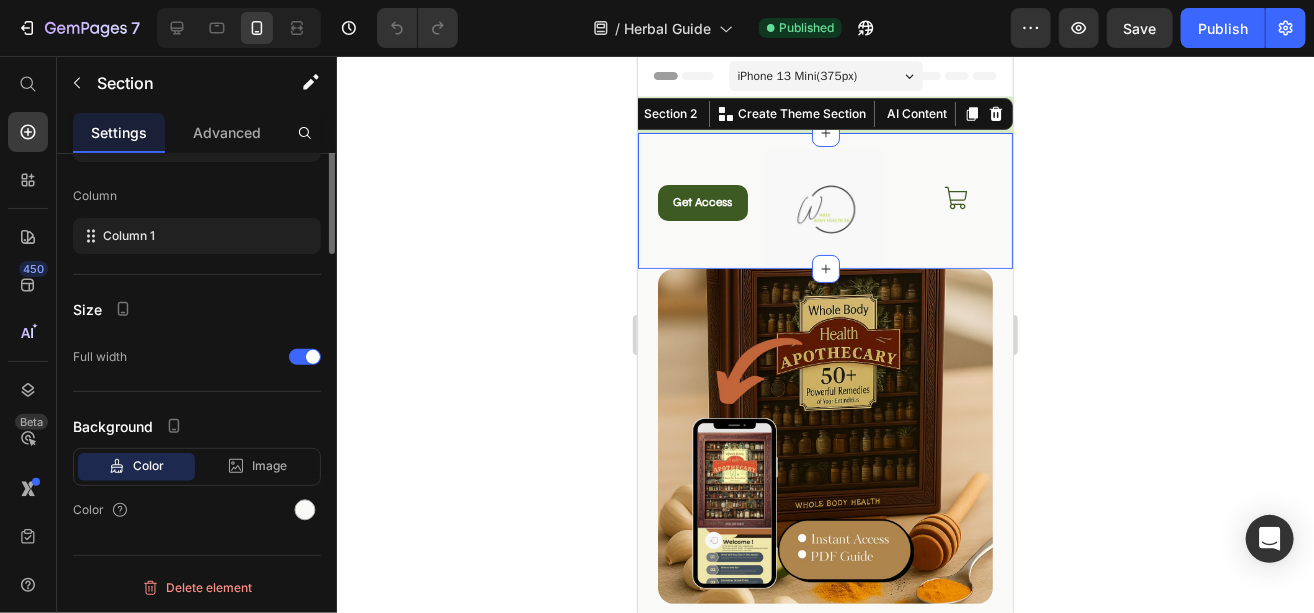 scroll, scrollTop: 0, scrollLeft: 0, axis: both 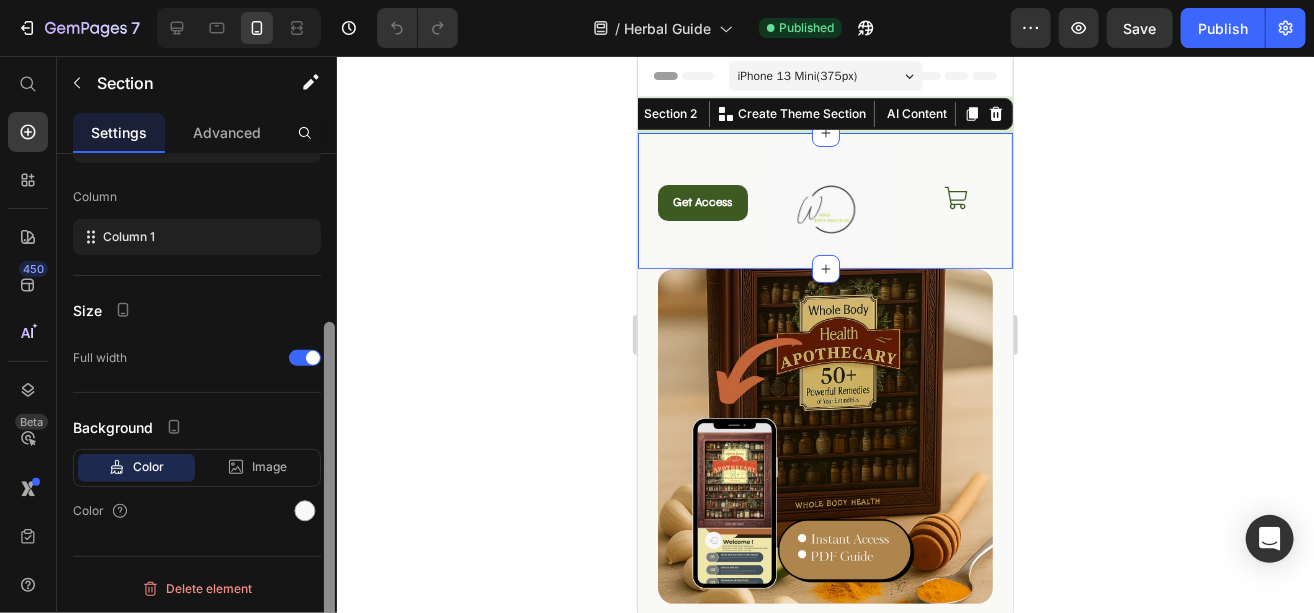 drag, startPoint x: 331, startPoint y: 228, endPoint x: 320, endPoint y: 469, distance: 241.2509 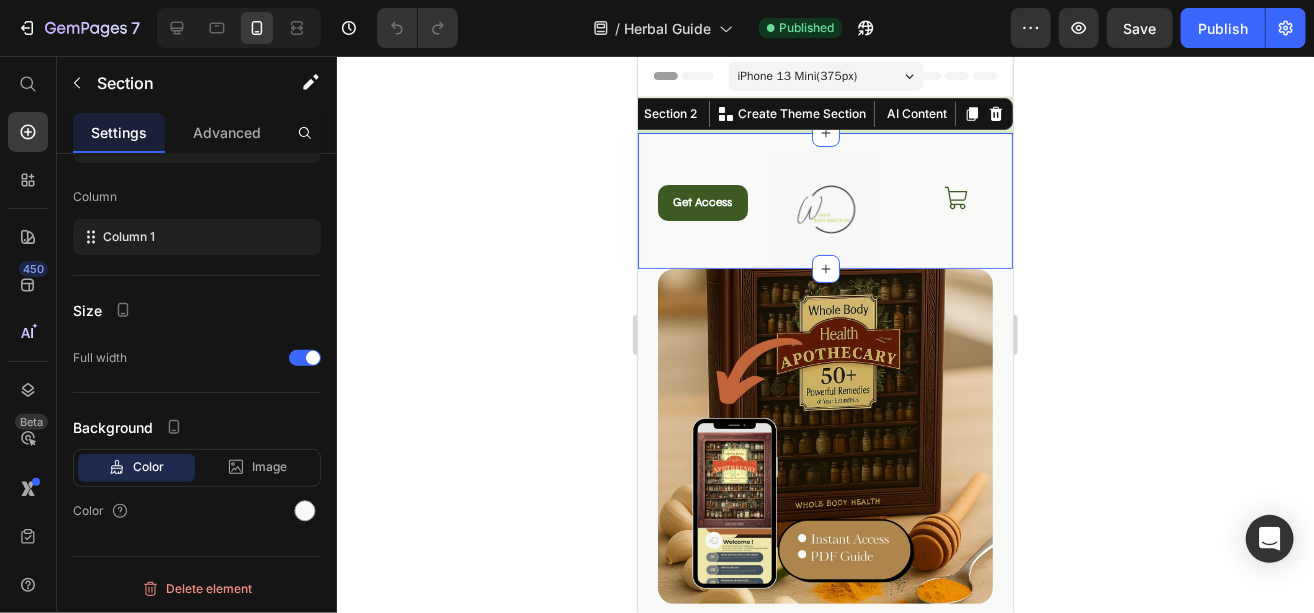 click 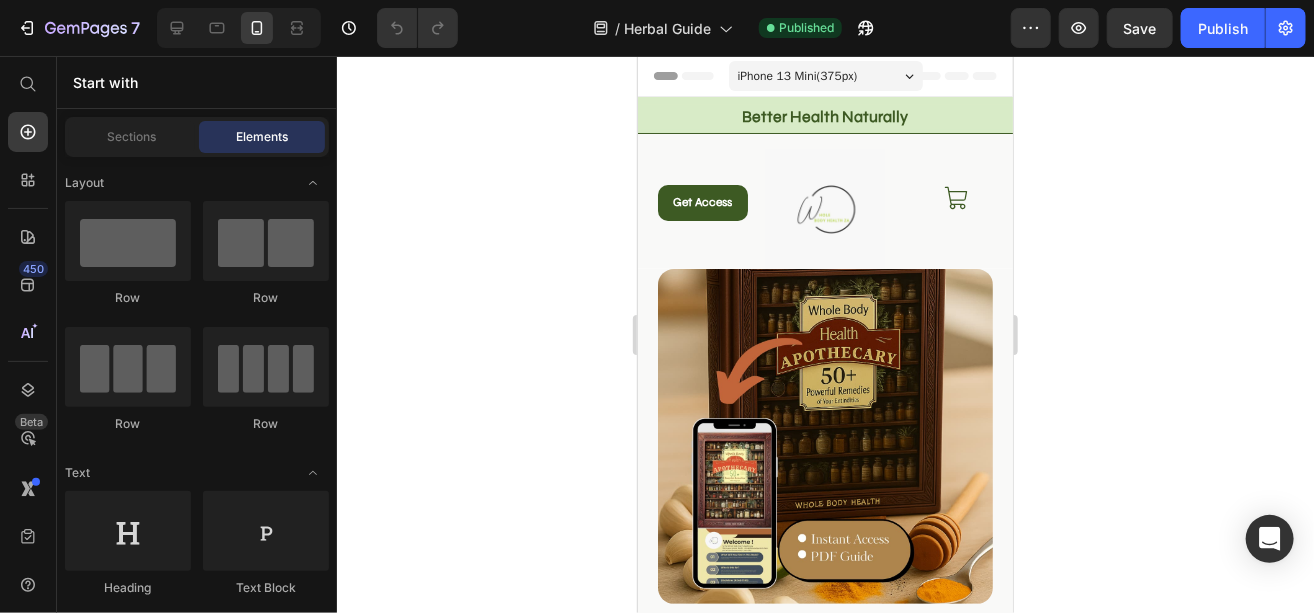 scroll, scrollTop: 74, scrollLeft: 0, axis: vertical 